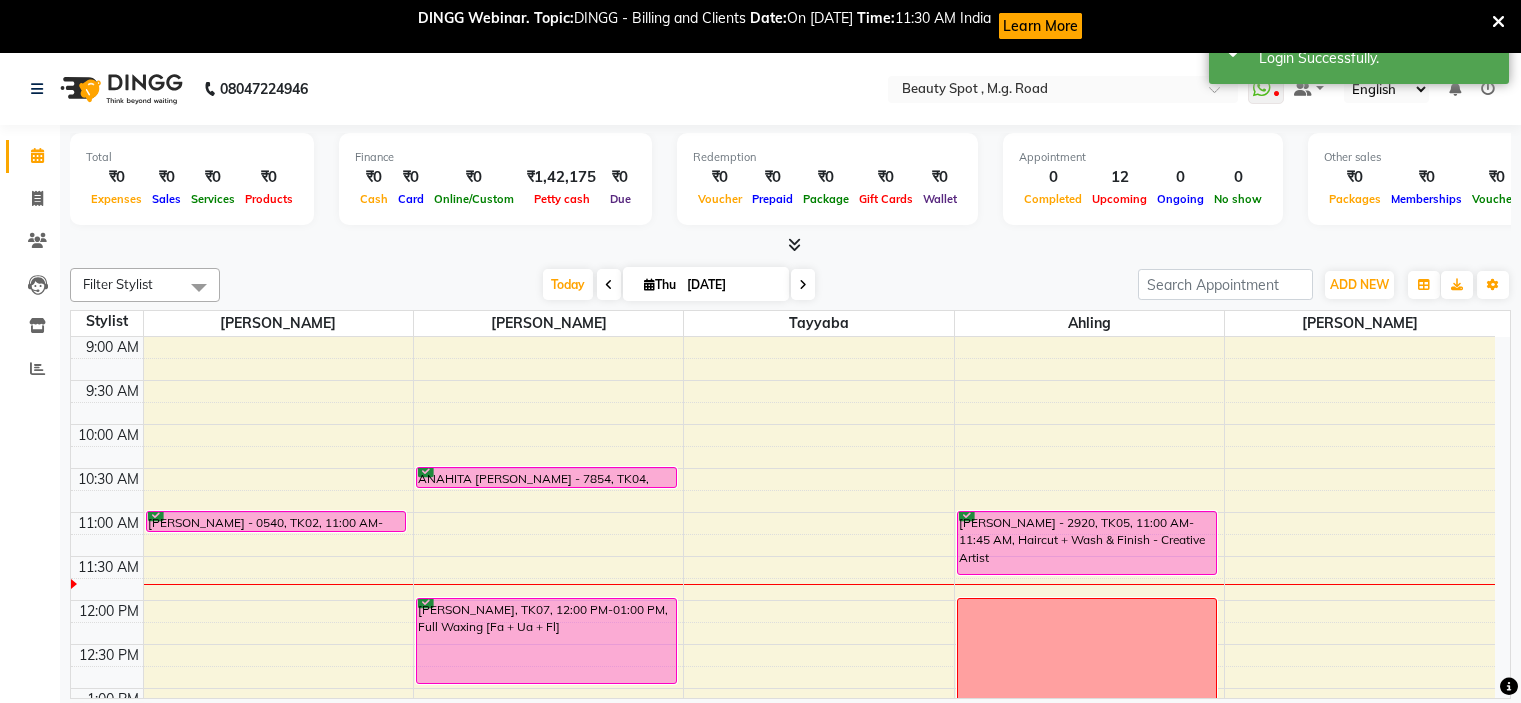 scroll, scrollTop: 0, scrollLeft: 0, axis: both 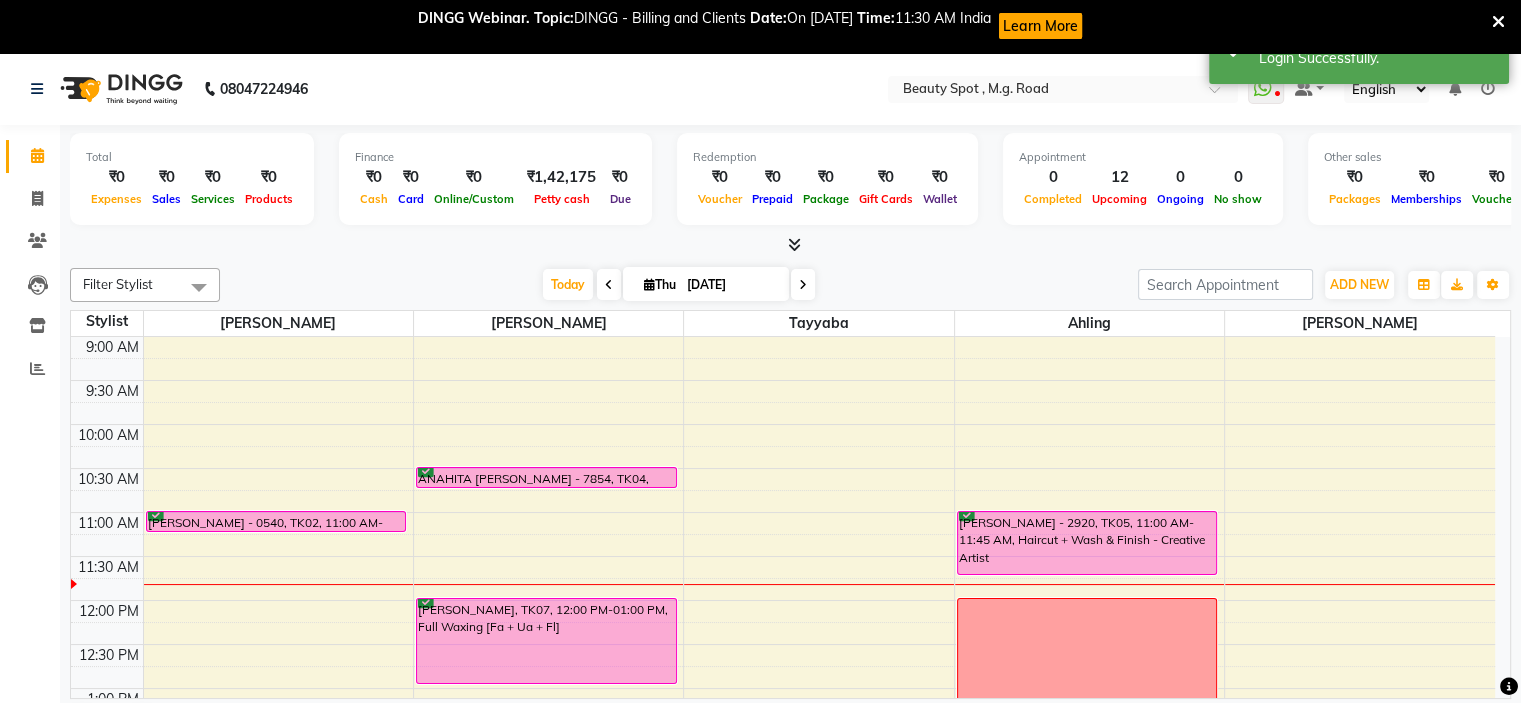 click at bounding box center [803, 285] 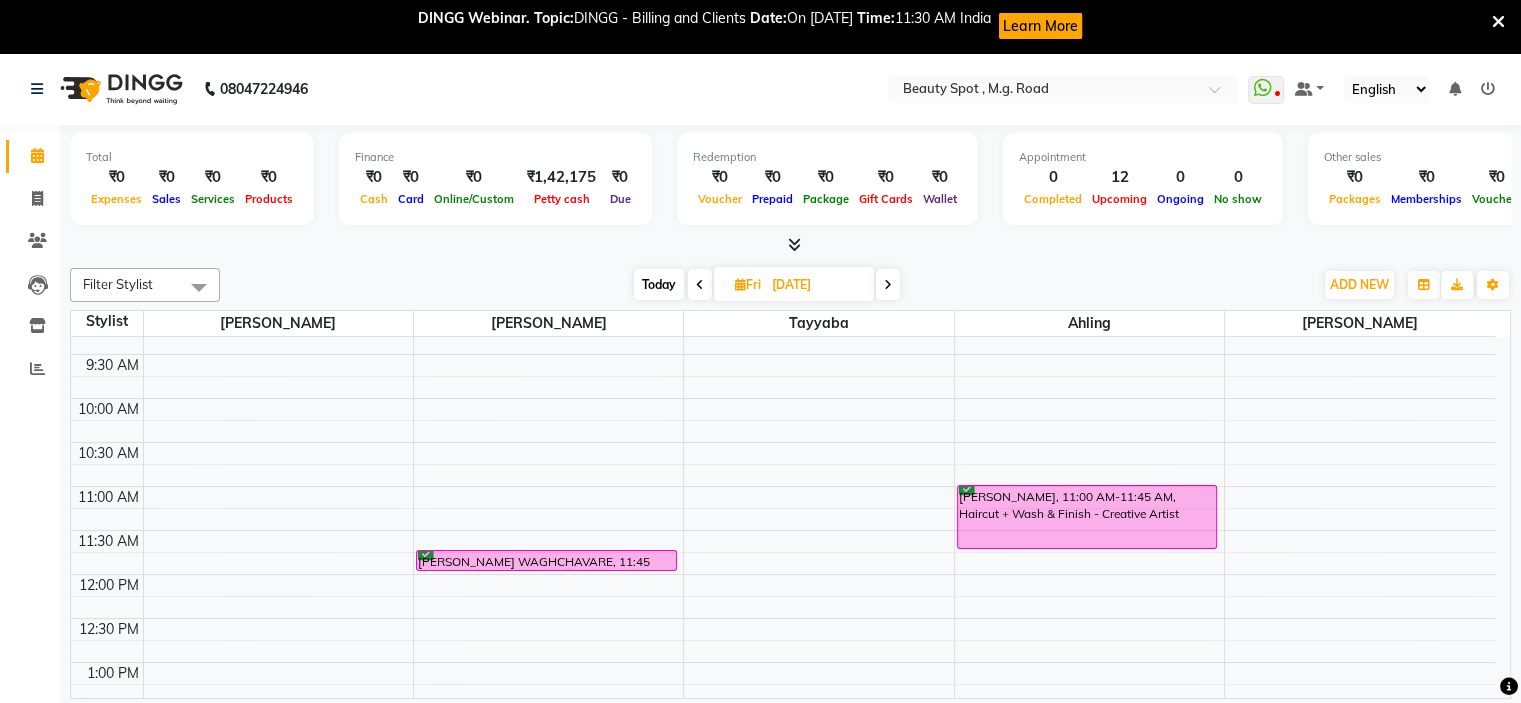 scroll, scrollTop: 0, scrollLeft: 0, axis: both 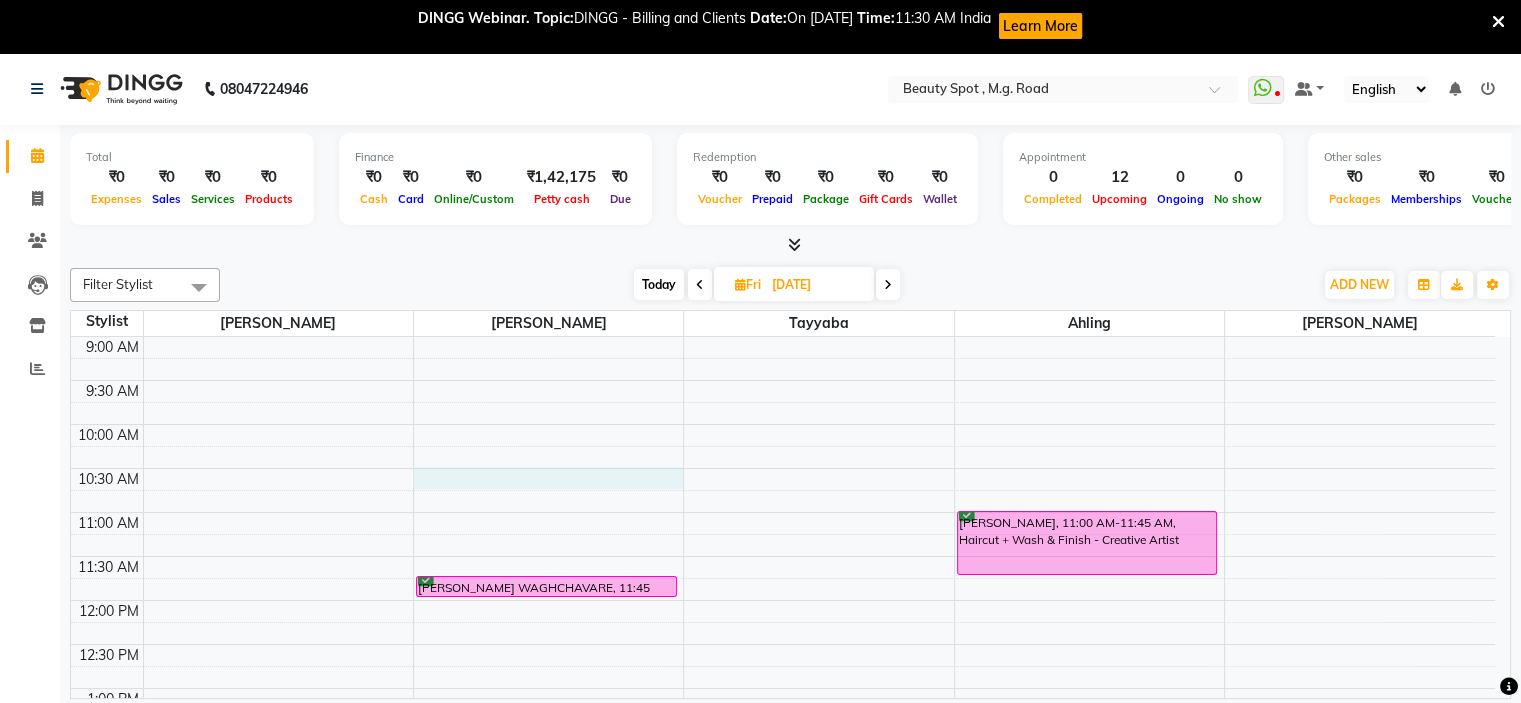 click on "9:00 AM 9:30 AM 10:00 AM 10:30 AM 11:00 AM 11:30 AM 12:00 PM 12:30 PM 1:00 PM 1:30 PM 2:00 PM 2:30 PM 3:00 PM 3:30 PM 4:00 PM 4:30 PM 5:00 PM 5:30 PM 6:00 PM 6:30 PM 7:00 PM 7:30 PM     [PERSON_NAME] WAGHCHAVARE, 11:45 AM-12:00 PM, Eyebrows + U Lip + Chin Threading     [PERSON_NAME] WAGHCHAVARE, 11:00 AM-11:45 AM, Haircut + Wash & Finish - Creative Artist" at bounding box center [783, 820] 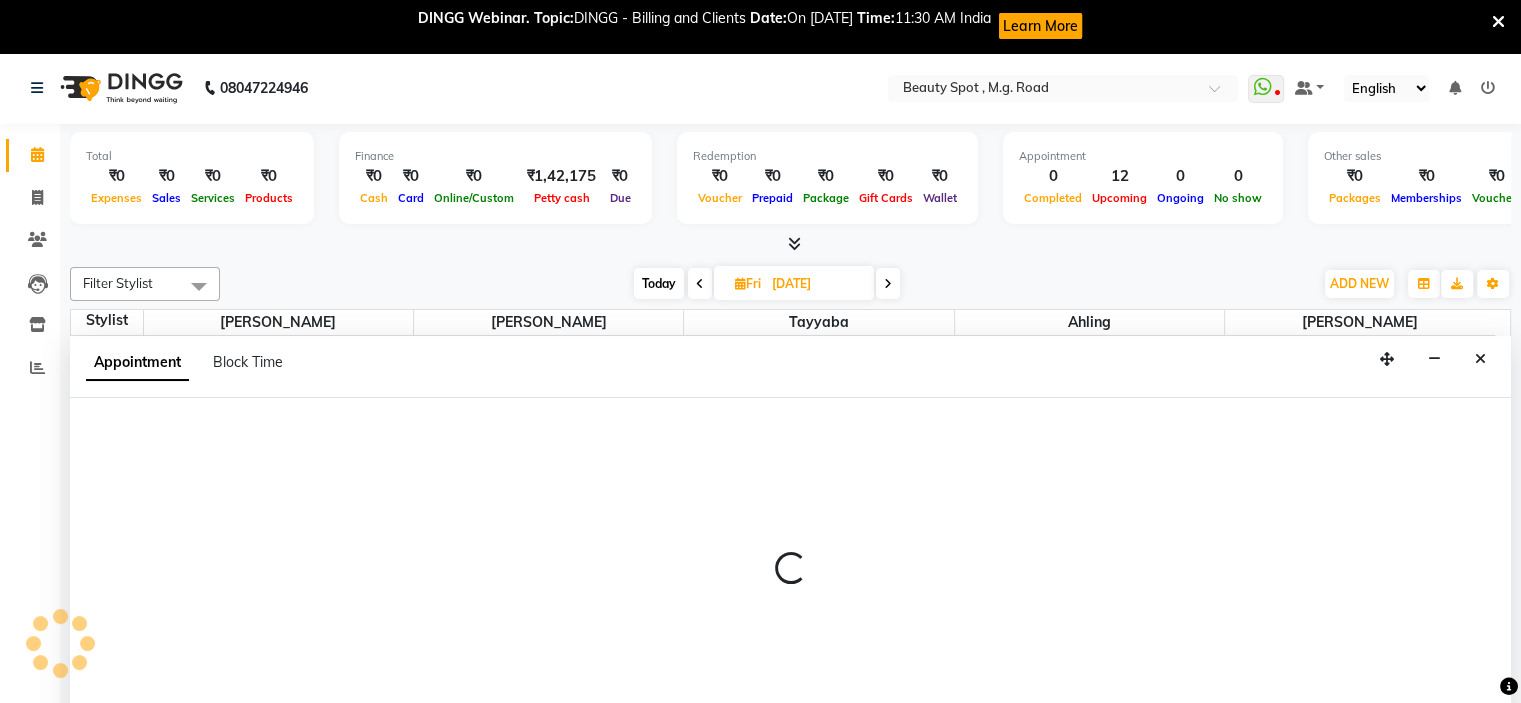select on "70085" 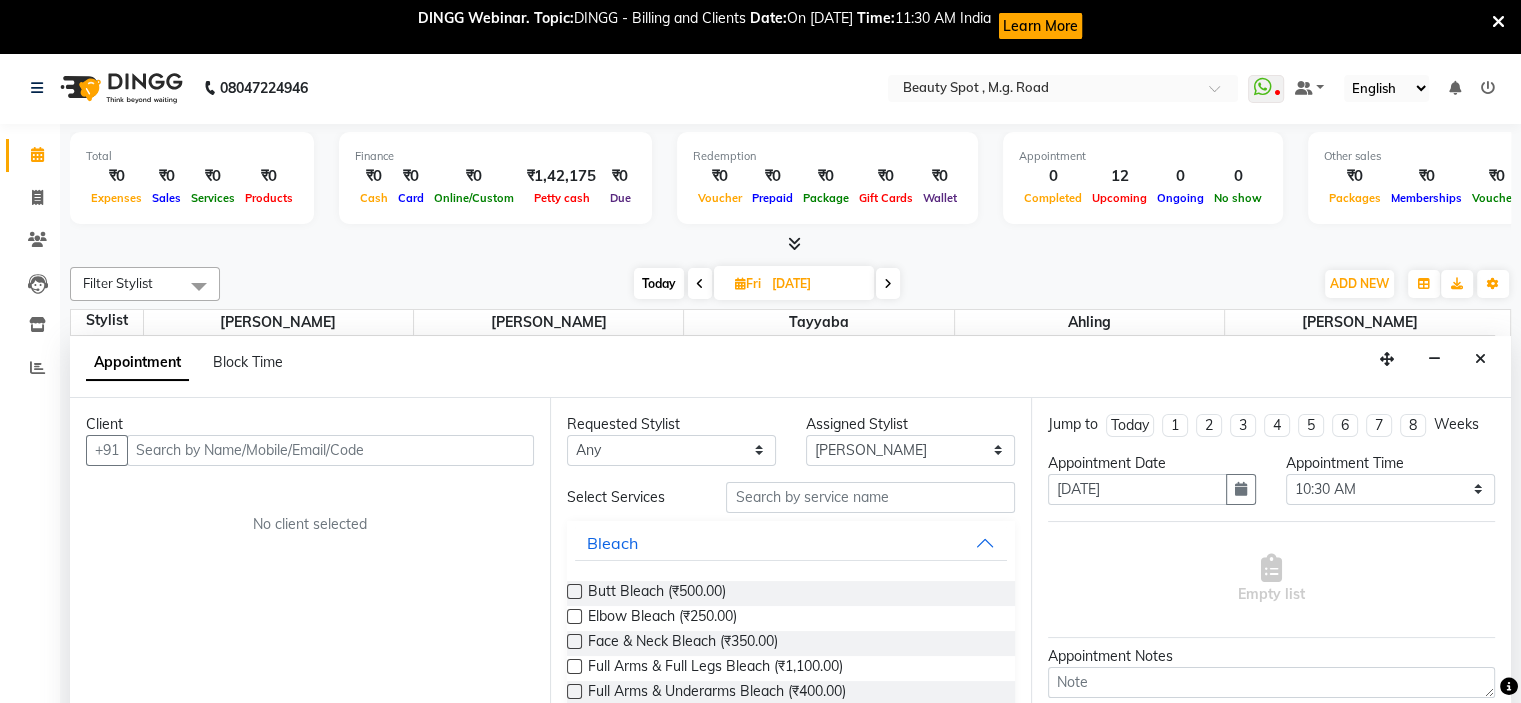 scroll, scrollTop: 53, scrollLeft: 0, axis: vertical 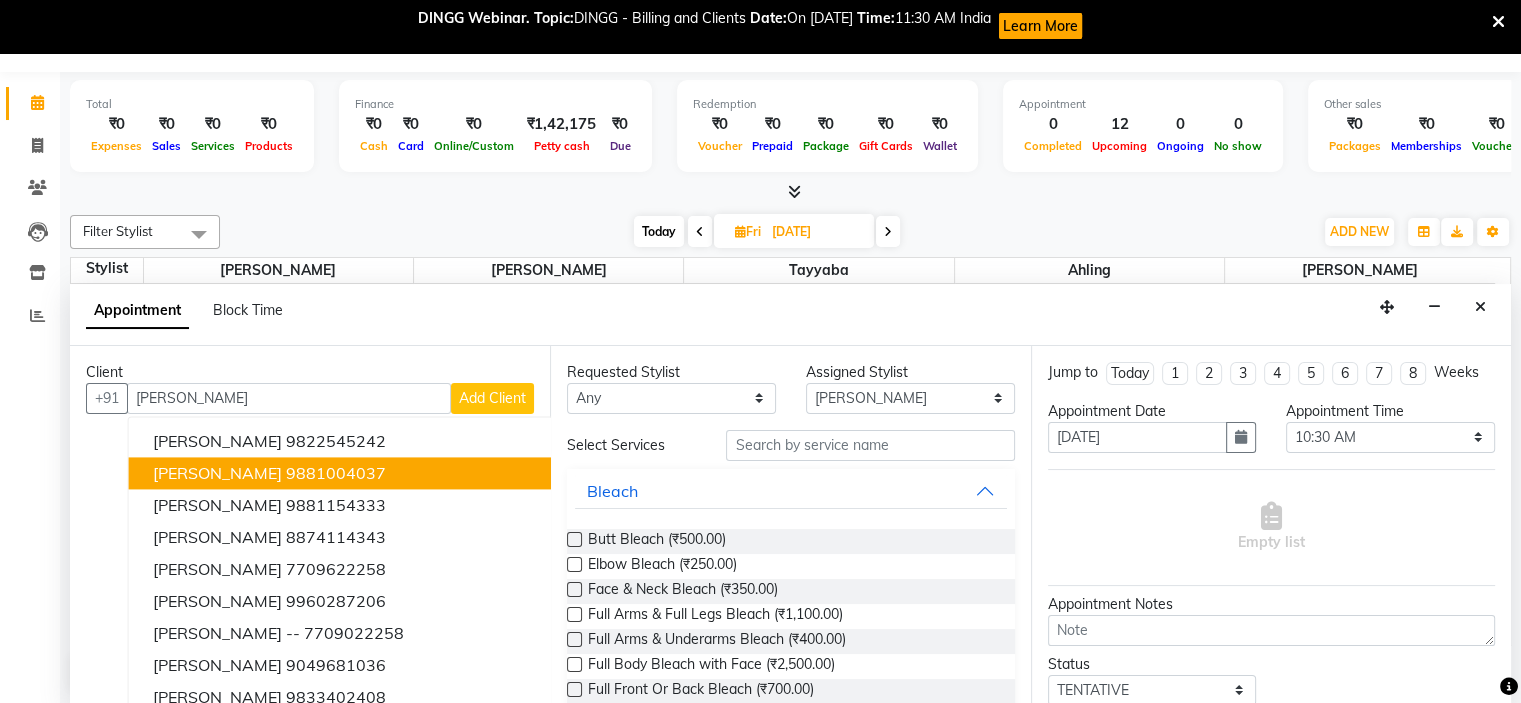 click on "[PERSON_NAME]" at bounding box center (217, 473) 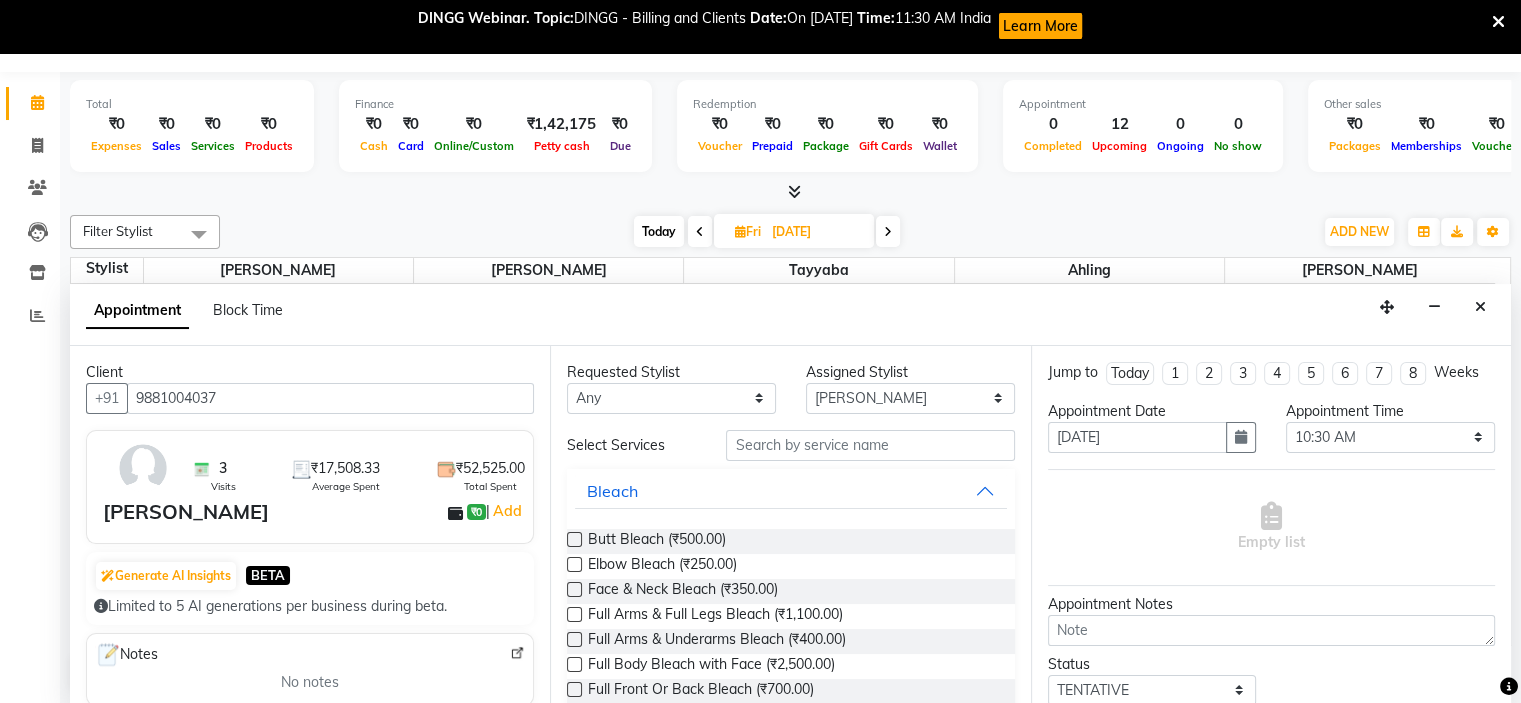 type on "9881004037" 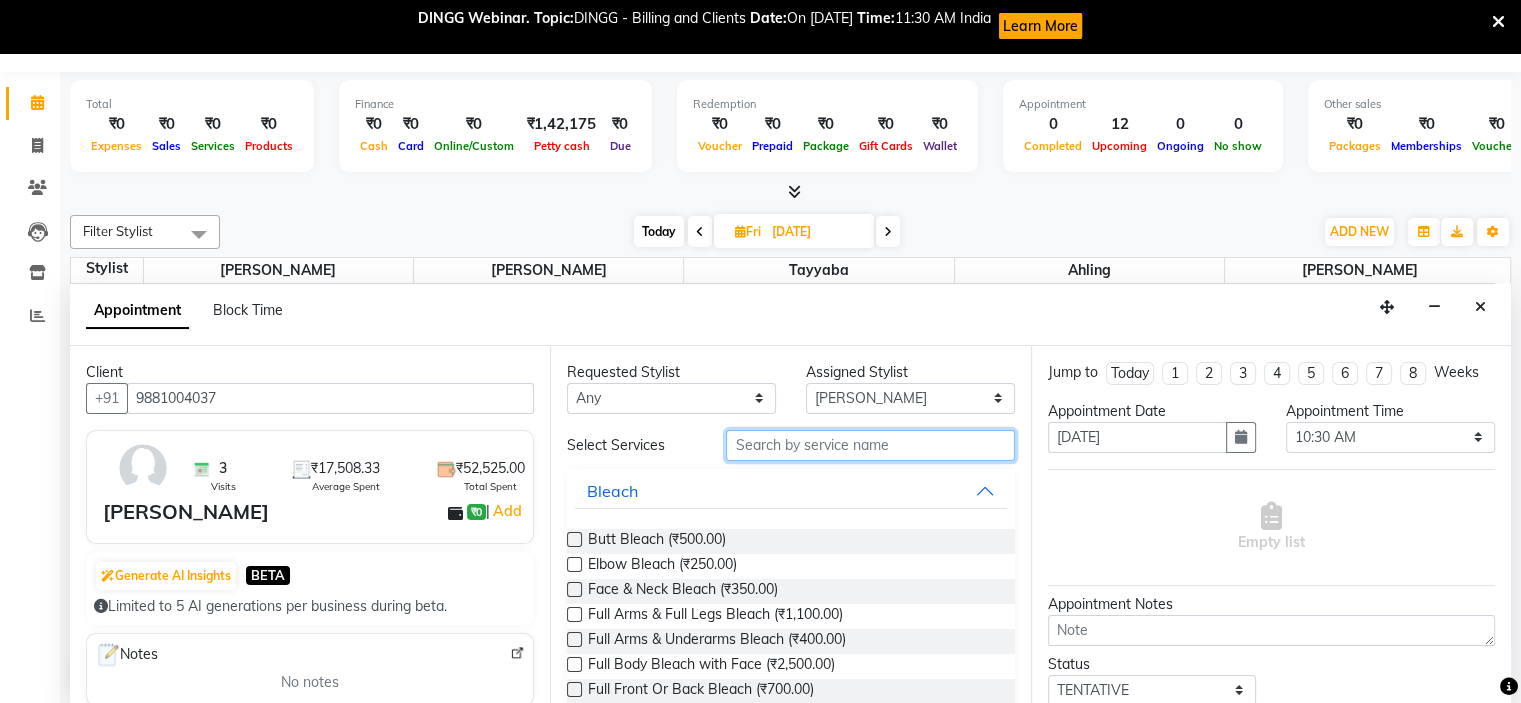 click at bounding box center [870, 445] 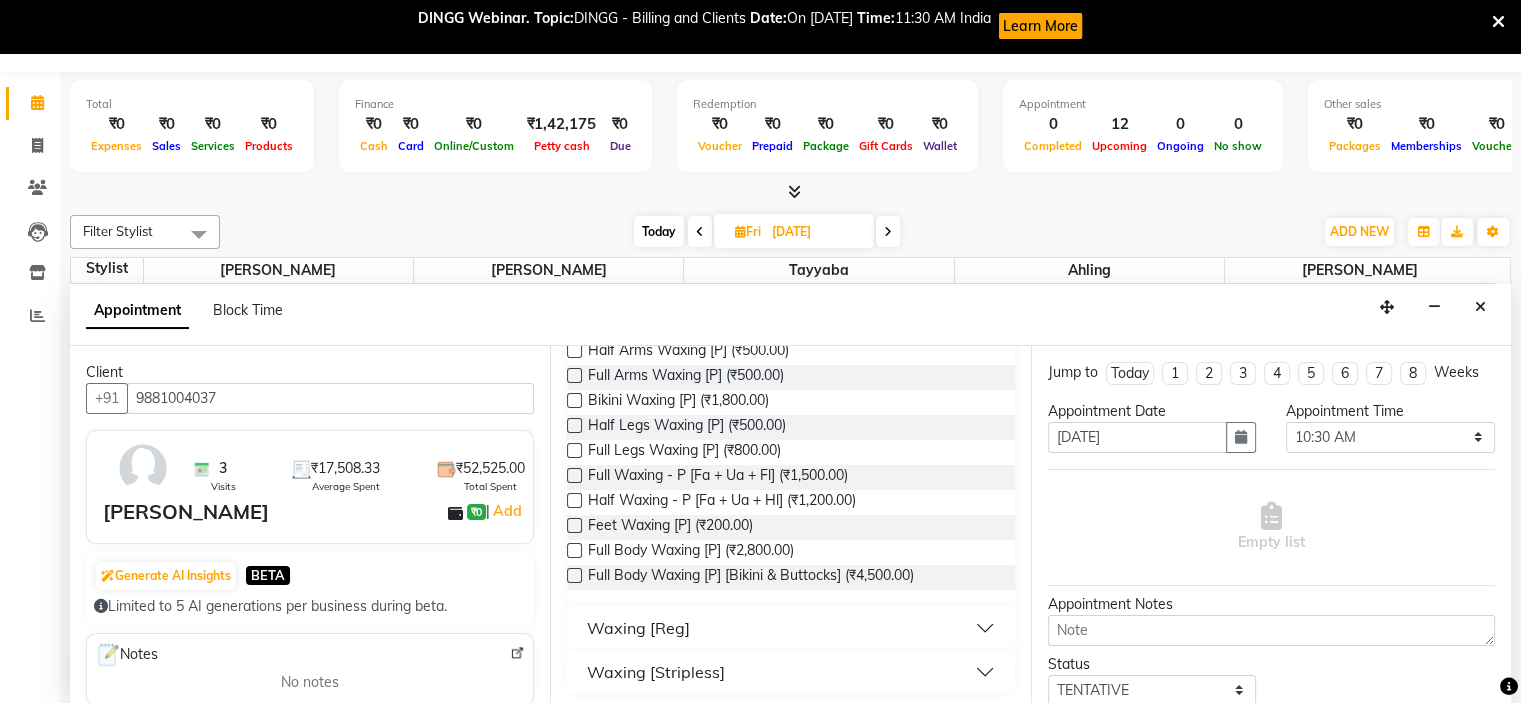scroll, scrollTop: 418, scrollLeft: 0, axis: vertical 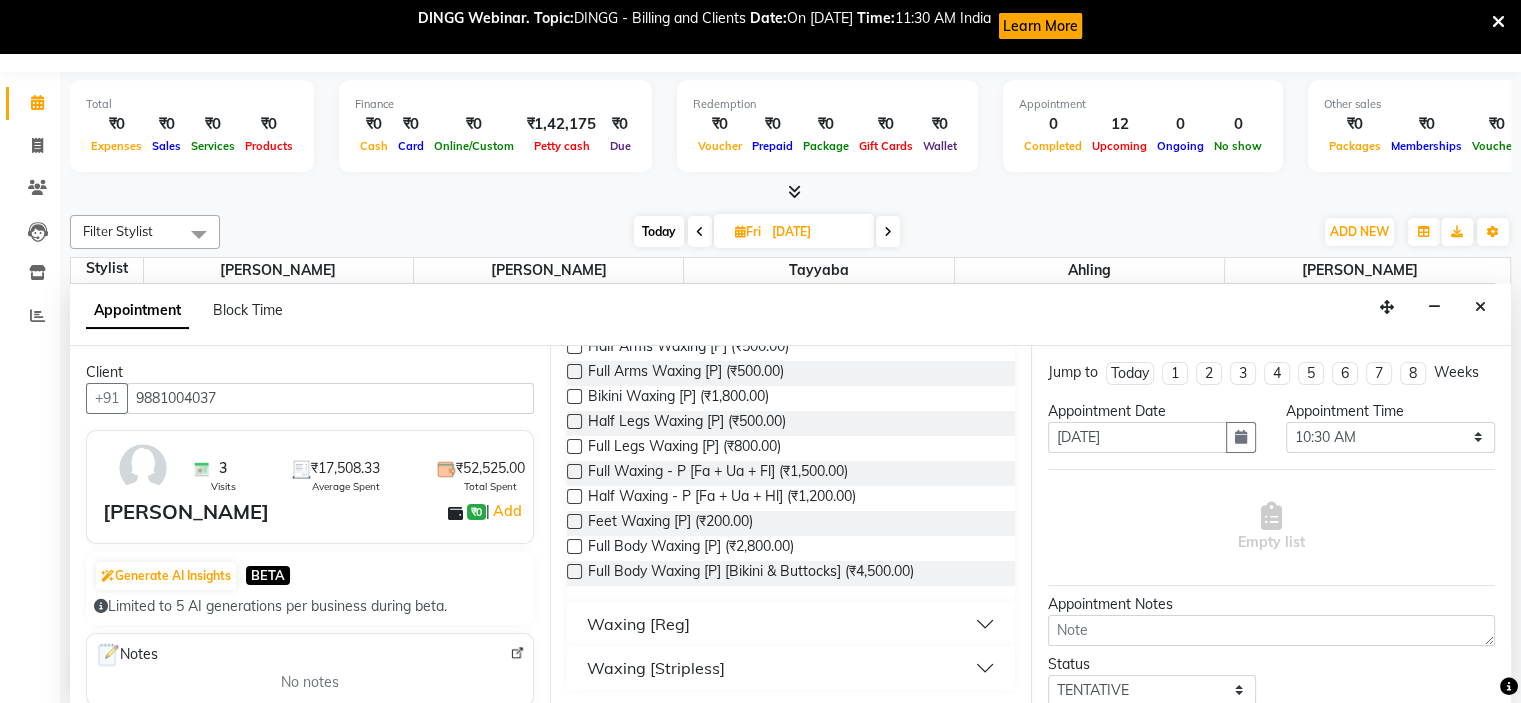 type on "wax" 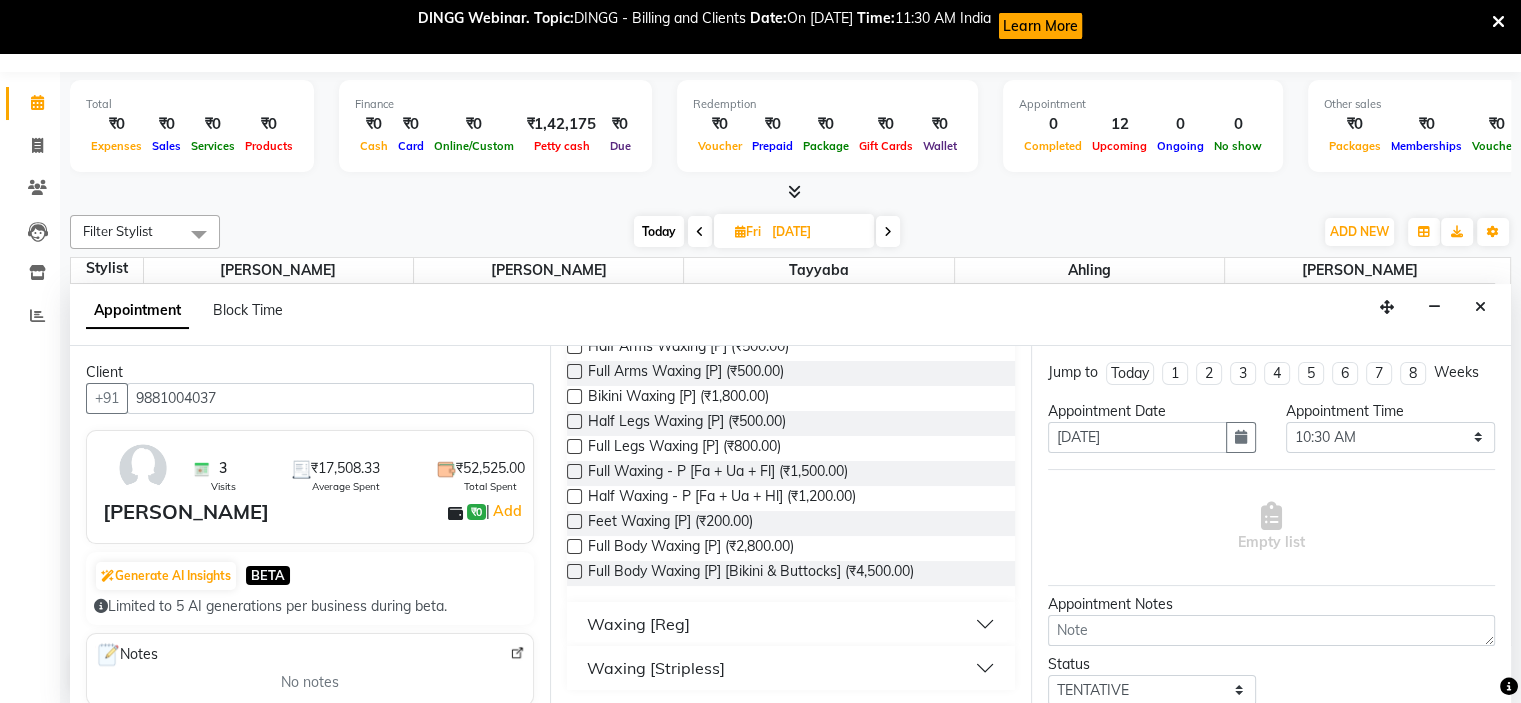 click on "Waxing [Reg]" at bounding box center (638, 624) 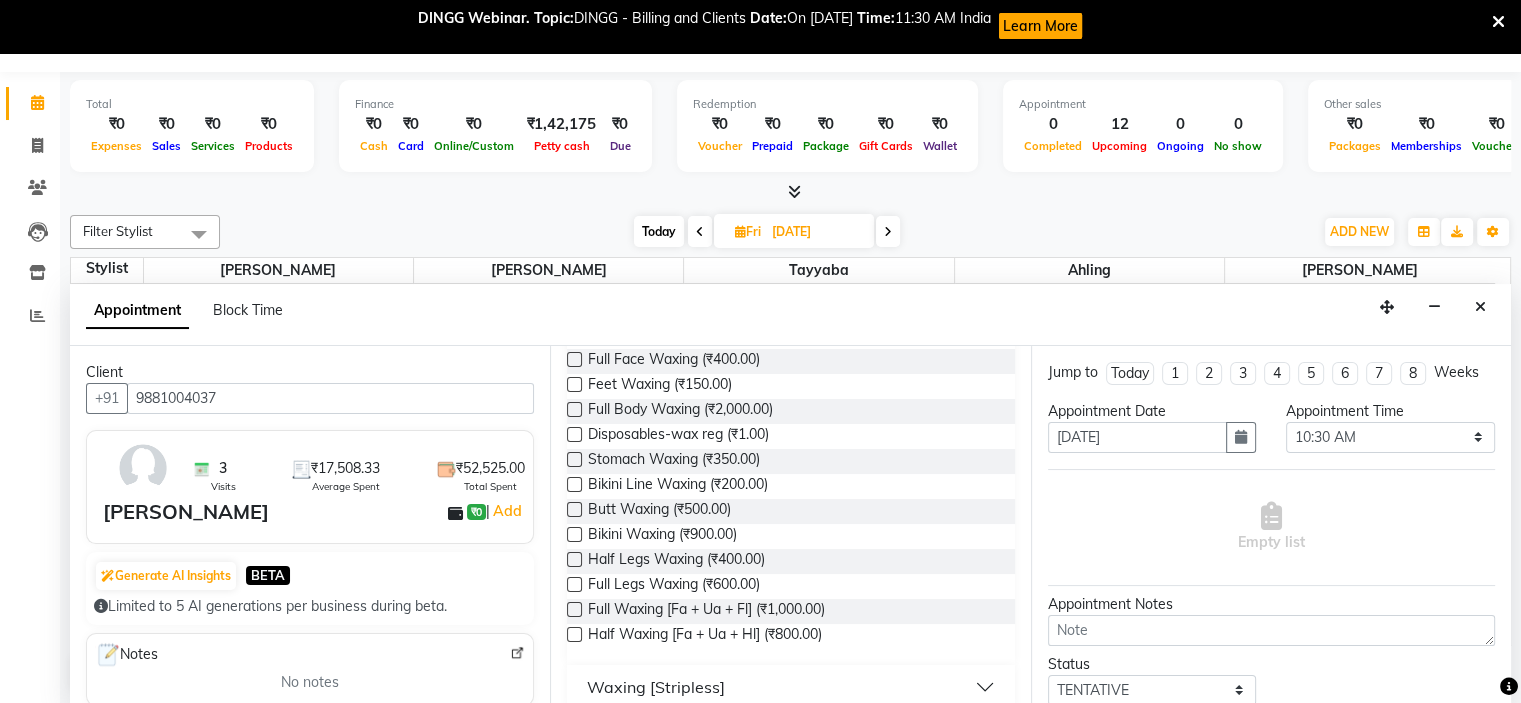 scroll, scrollTop: 1150, scrollLeft: 0, axis: vertical 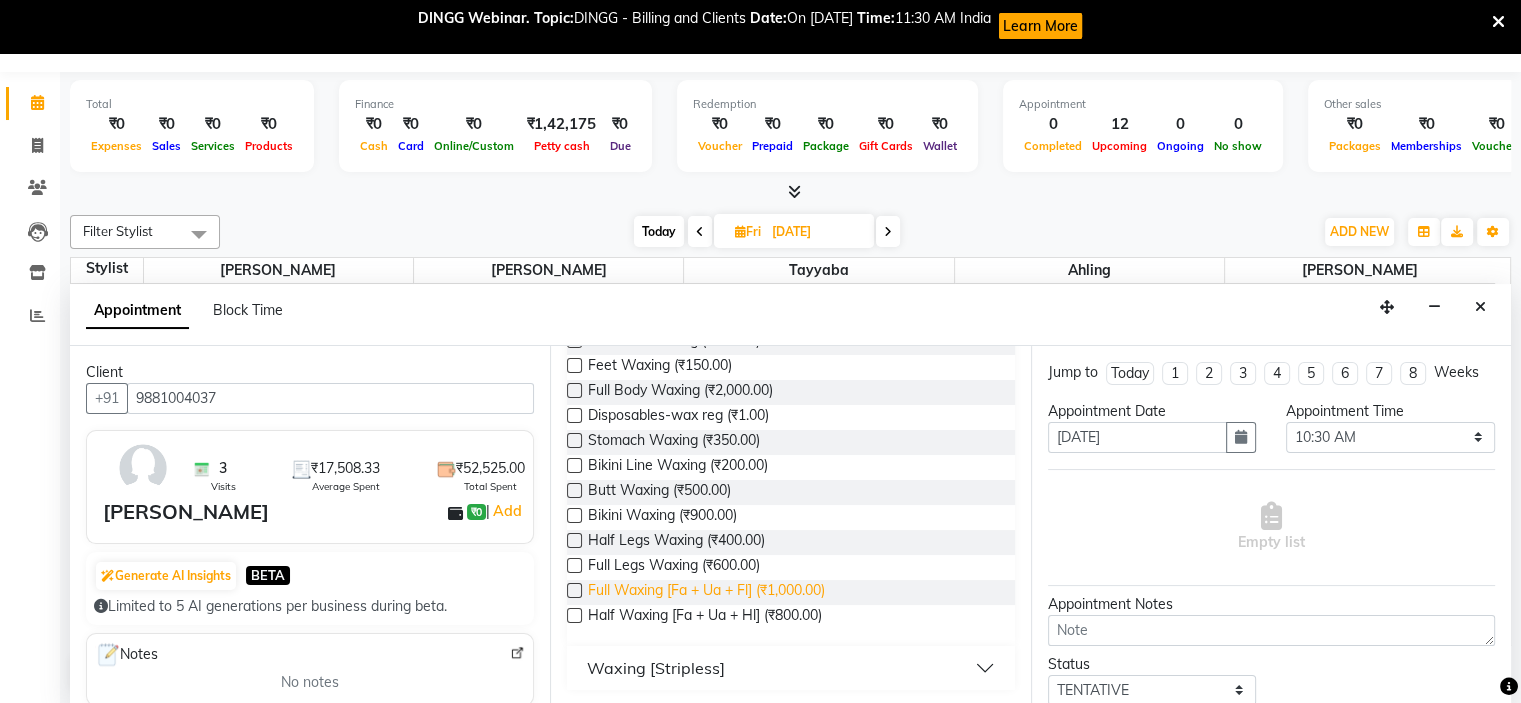 click on "Full Waxing [Fa + Ua + Fl] (₹1,000.00)" at bounding box center [706, 592] 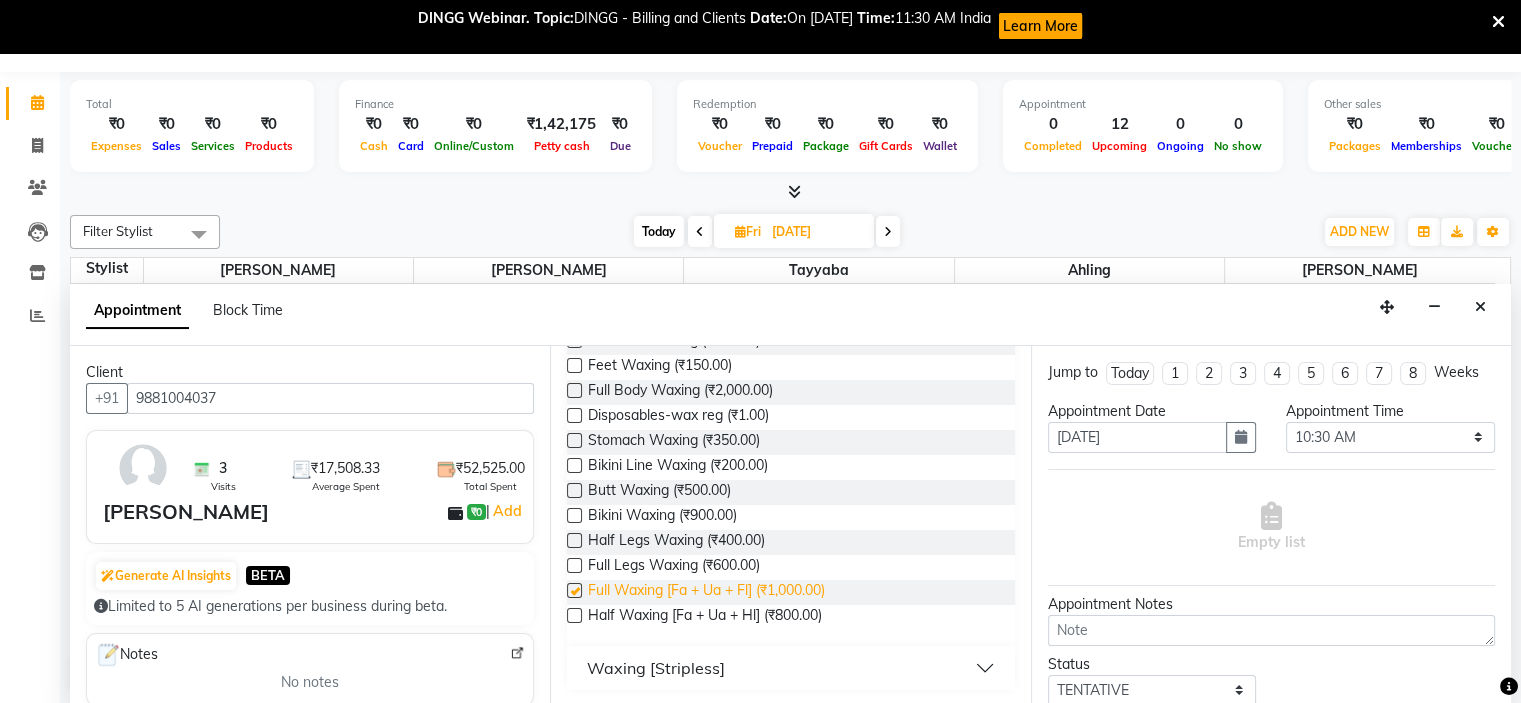checkbox on "false" 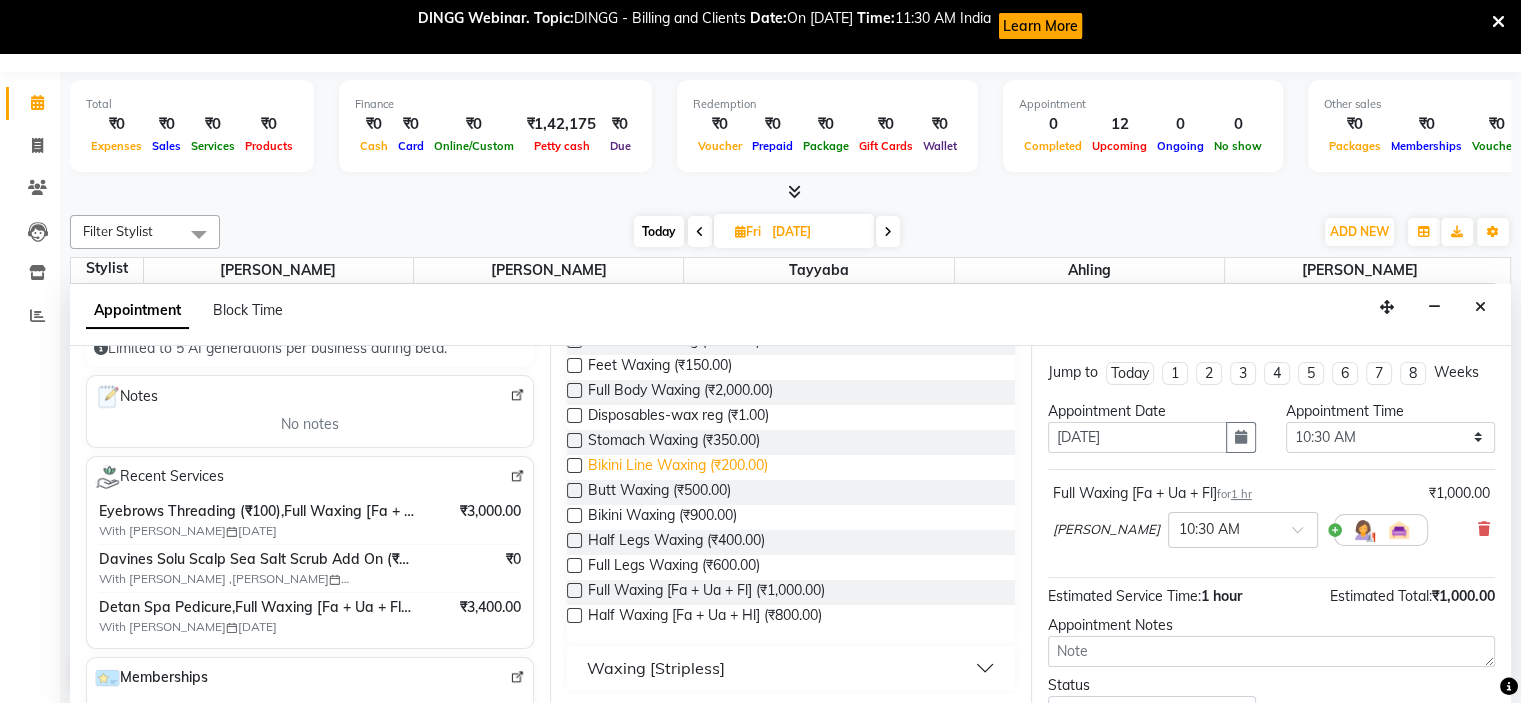 scroll, scrollTop: 200, scrollLeft: 0, axis: vertical 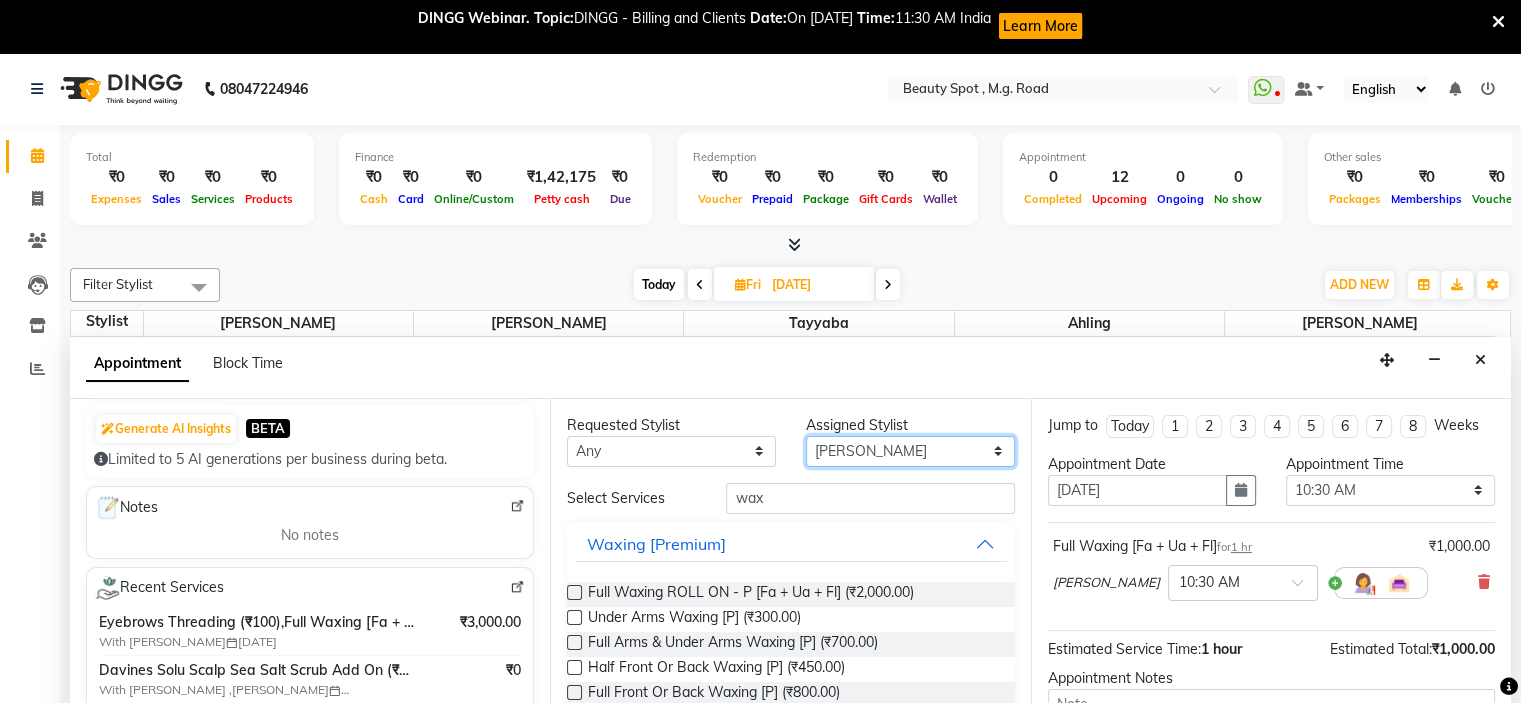 click on "Select [PERSON_NAME]  [PERSON_NAME]  [PERSON_NAME]" at bounding box center (910, 451) 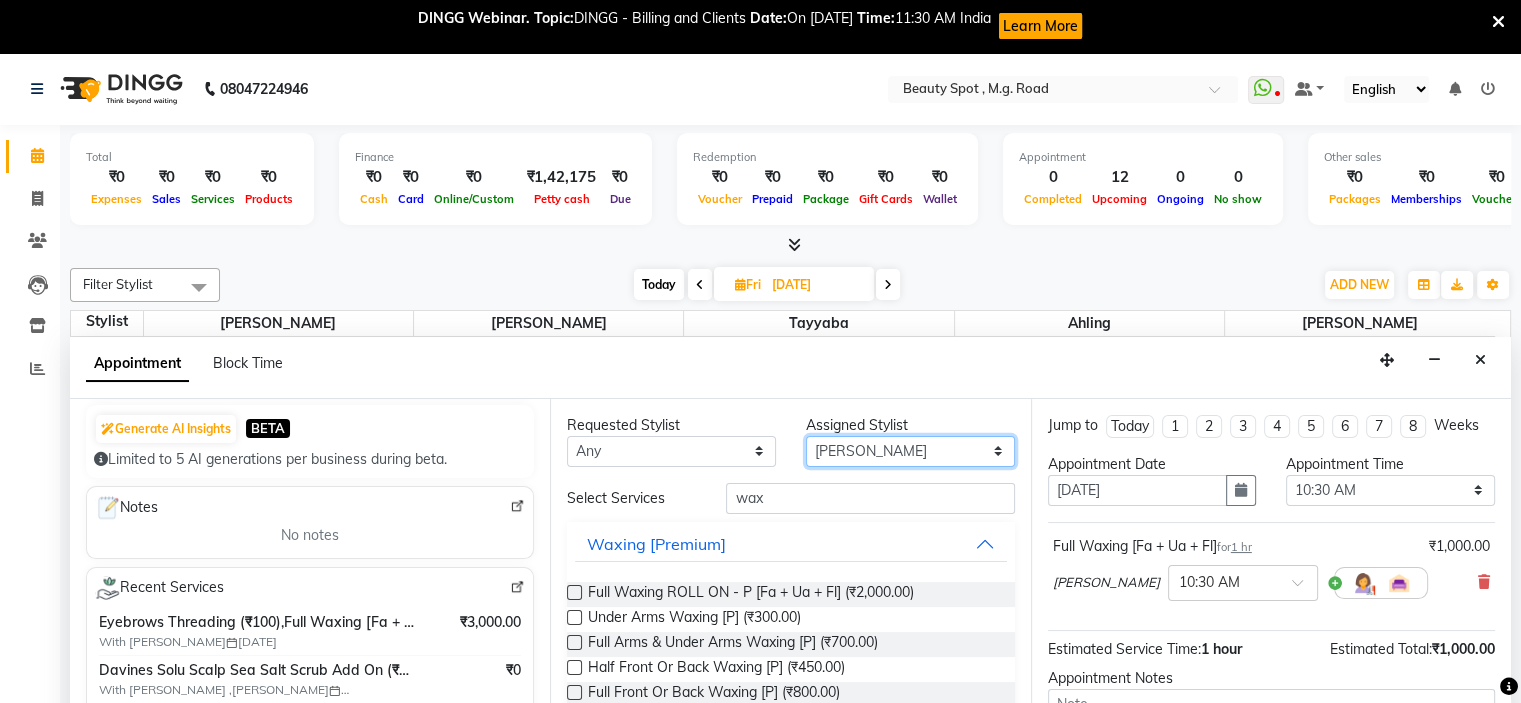 select on "70086" 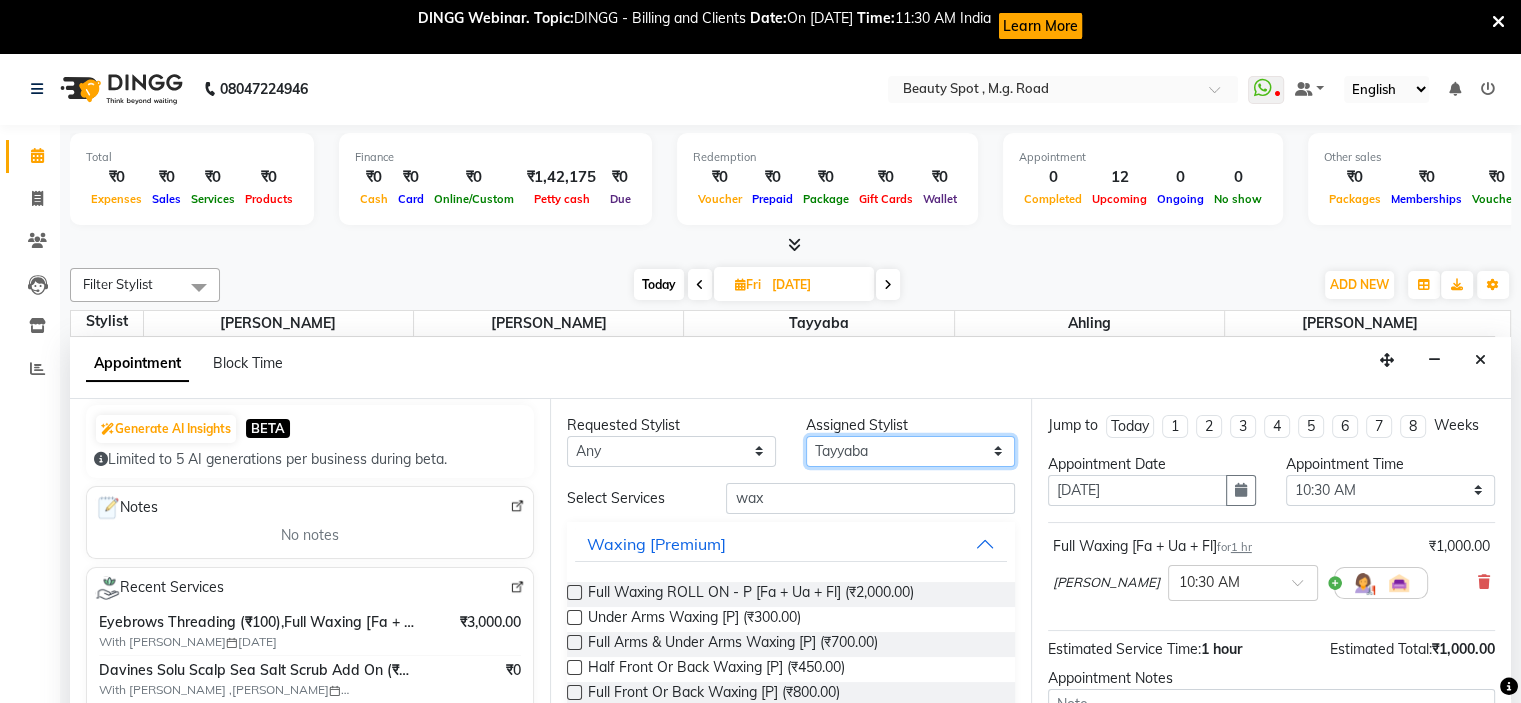 click on "Select [PERSON_NAME]  [PERSON_NAME]  [PERSON_NAME]" at bounding box center [910, 451] 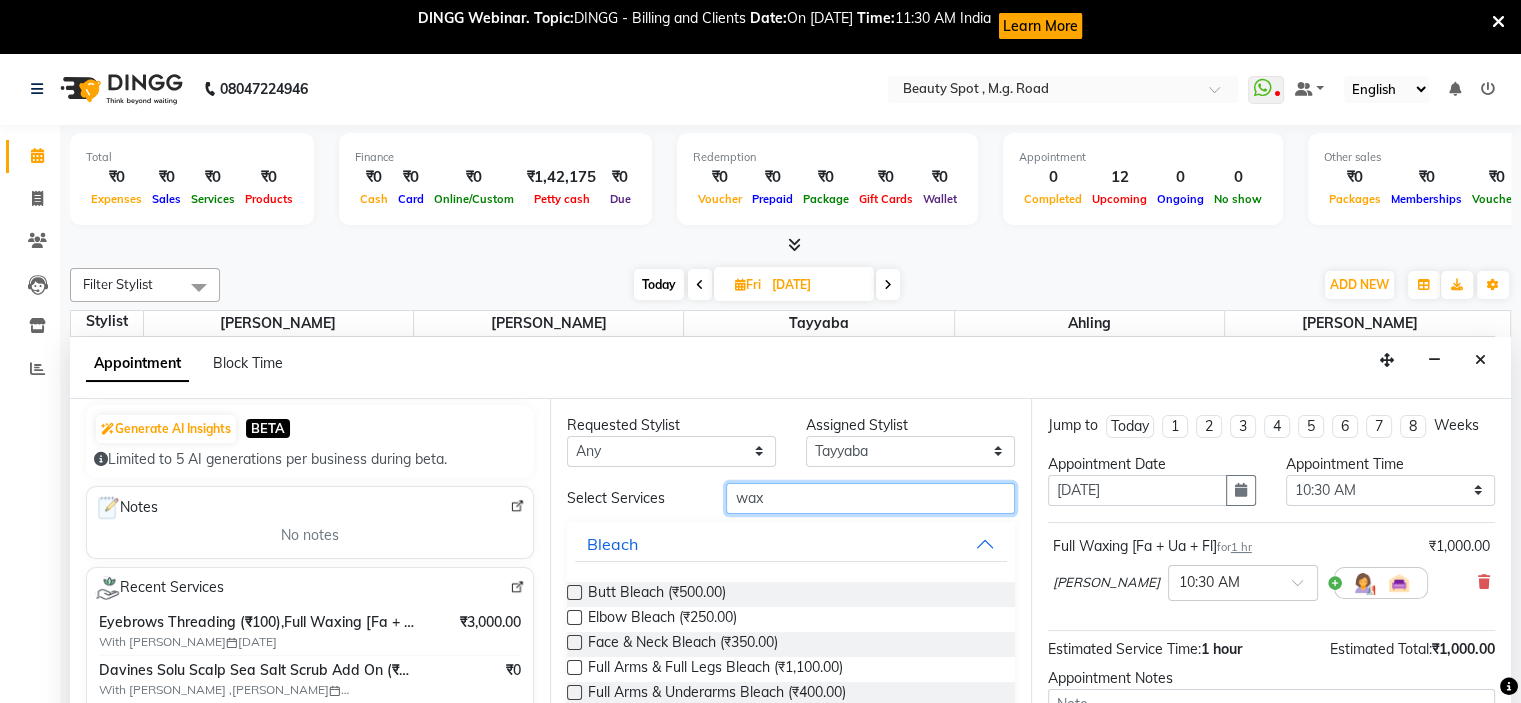 click on "wax" at bounding box center (870, 498) 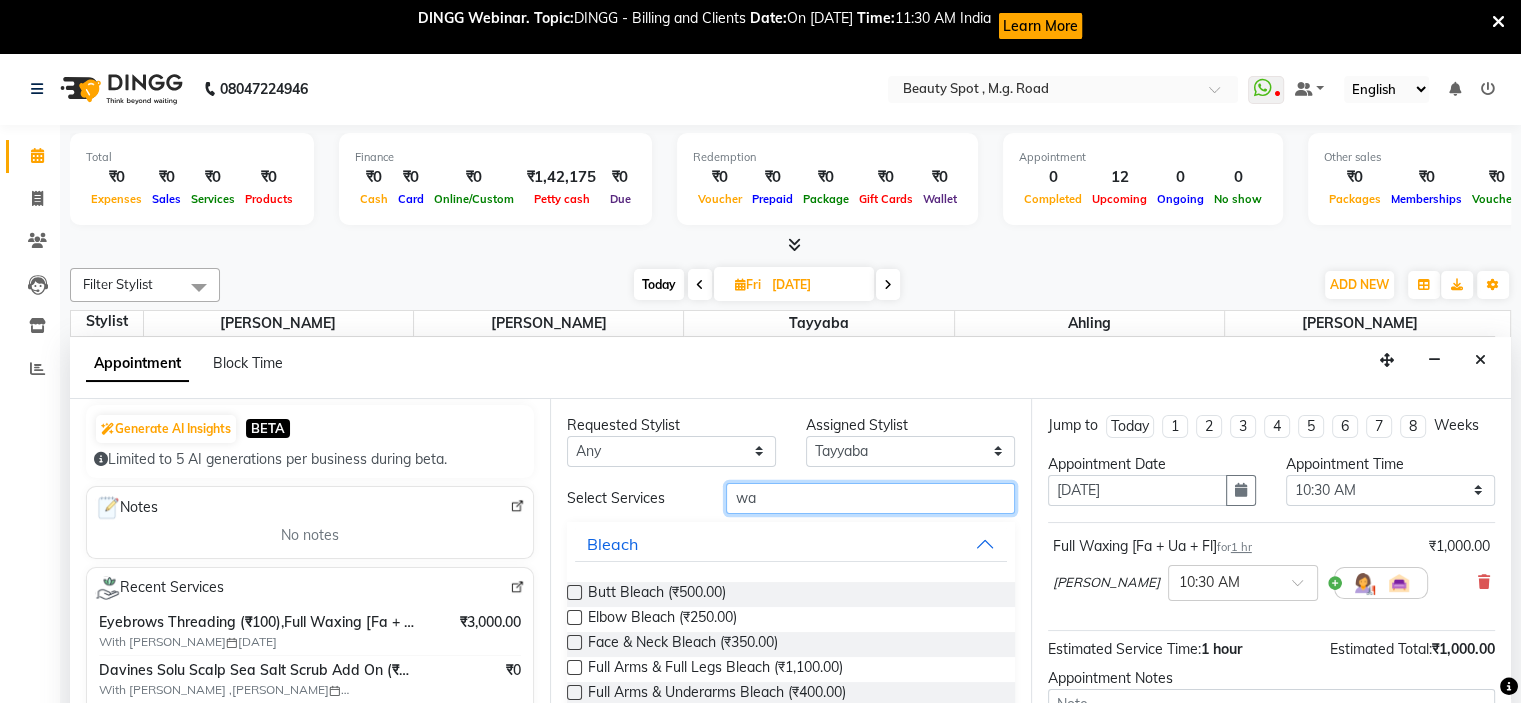 type on "w" 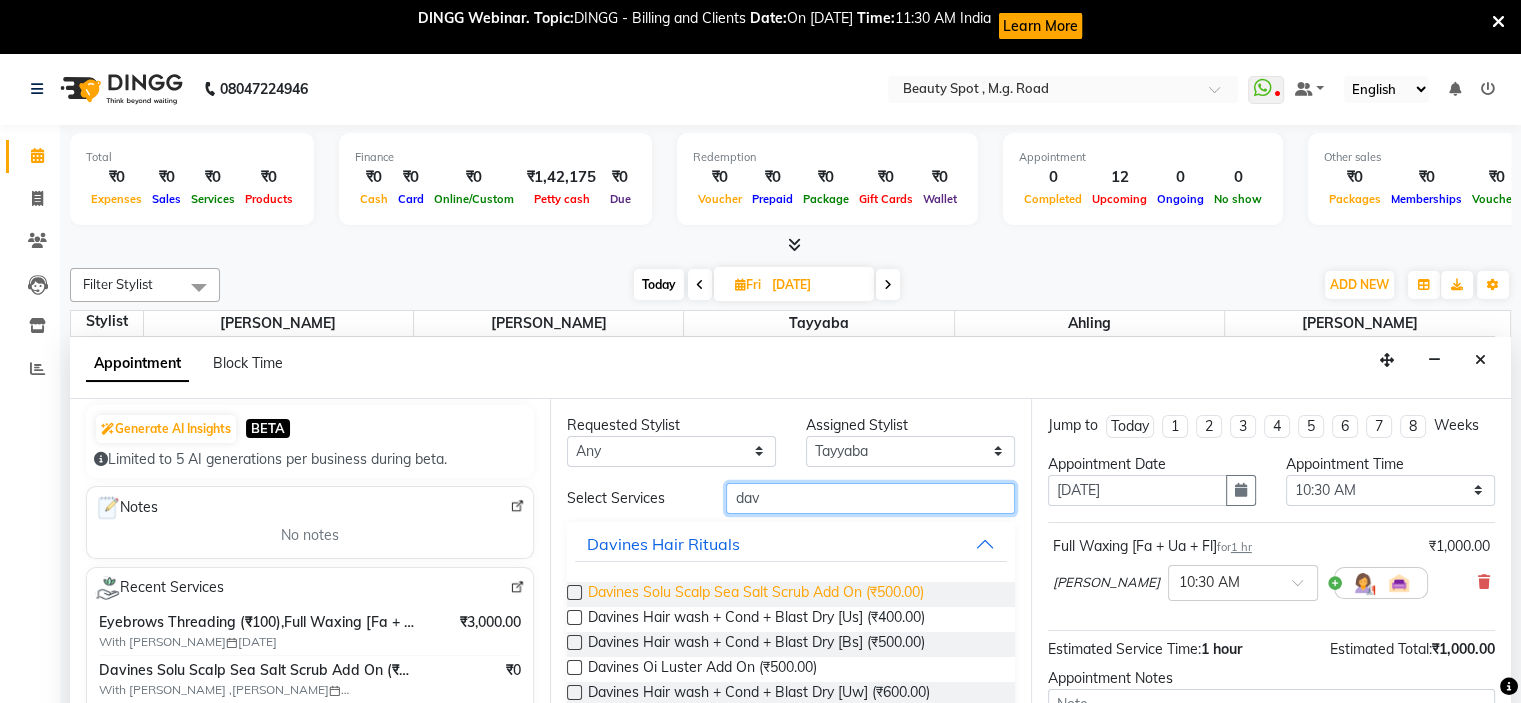 type on "dav" 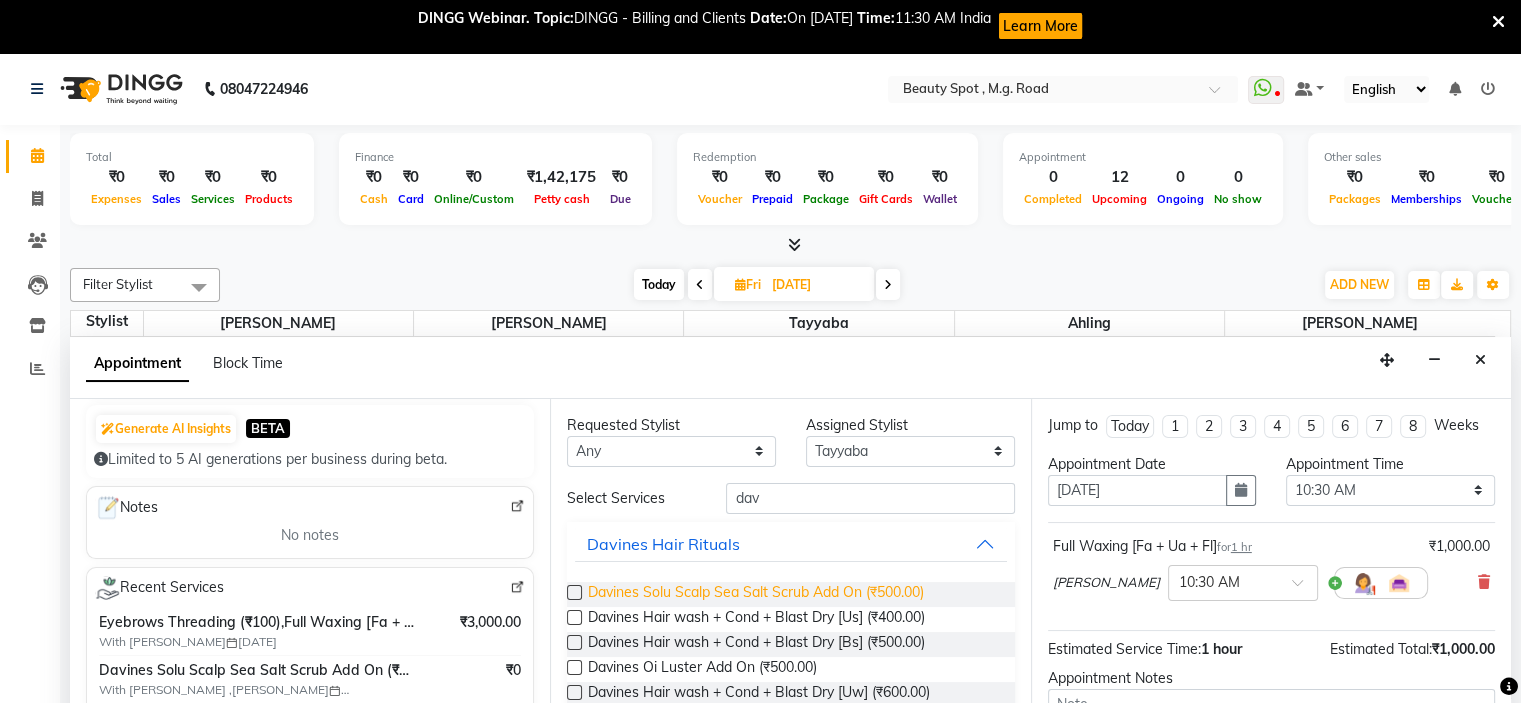 click on "Davines Solu Scalp Sea Salt Scrub Add On (₹500.00)" at bounding box center [756, 594] 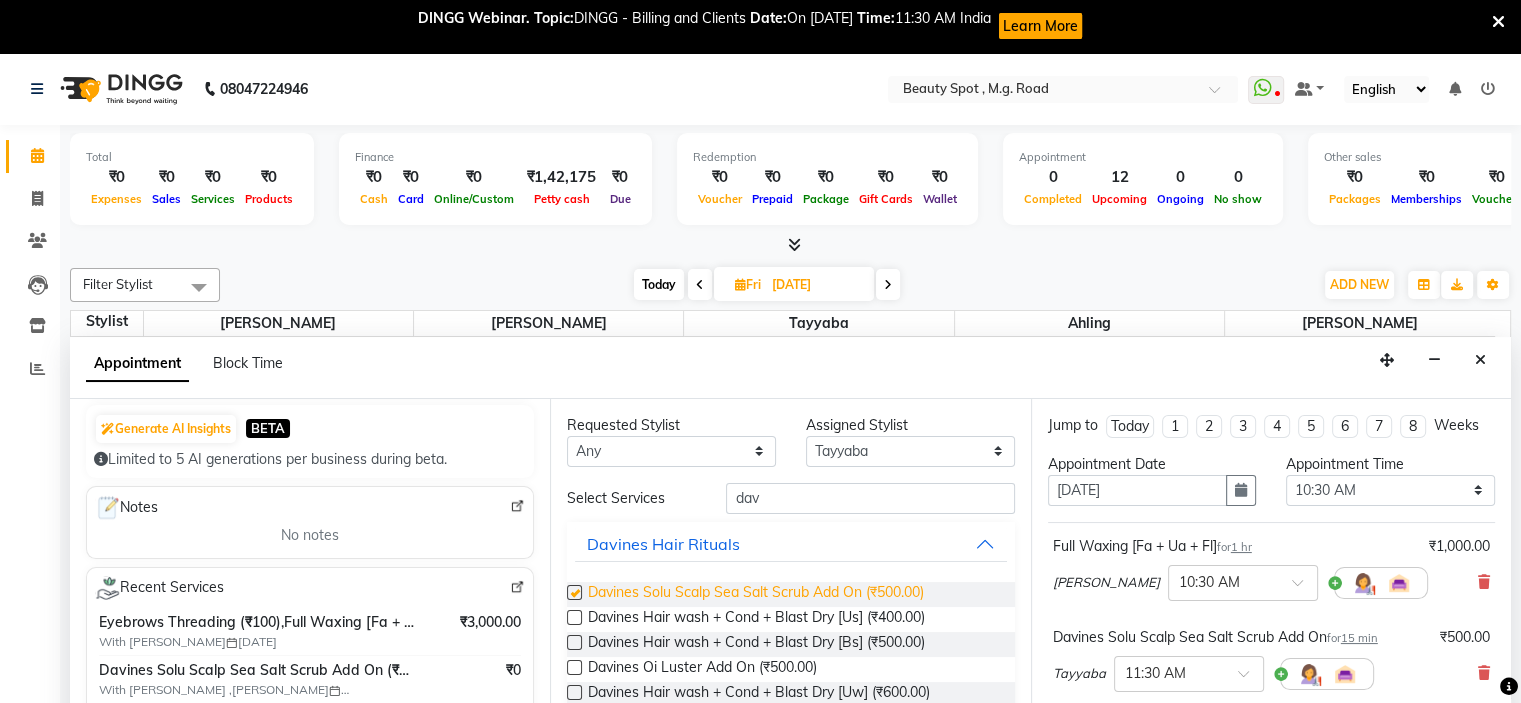 checkbox on "false" 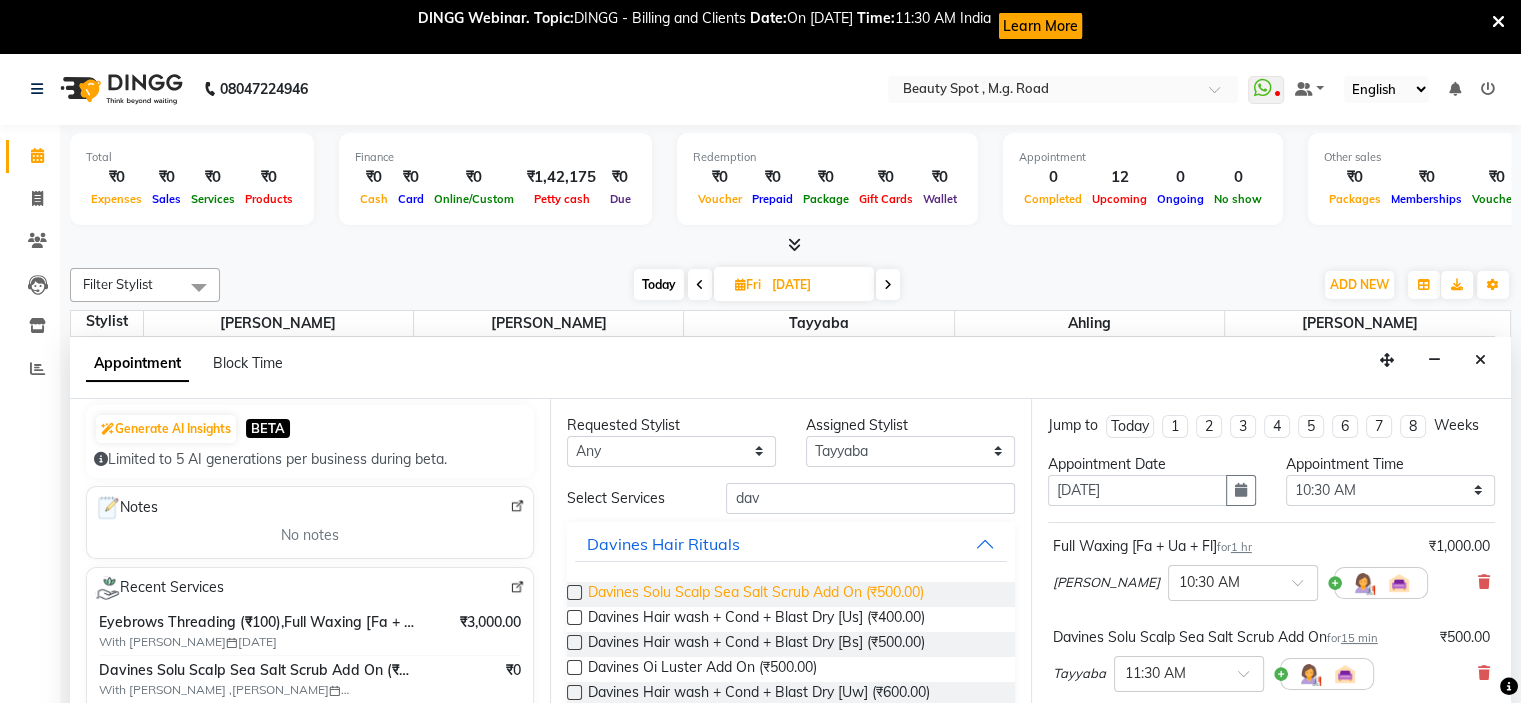 scroll, scrollTop: 100, scrollLeft: 0, axis: vertical 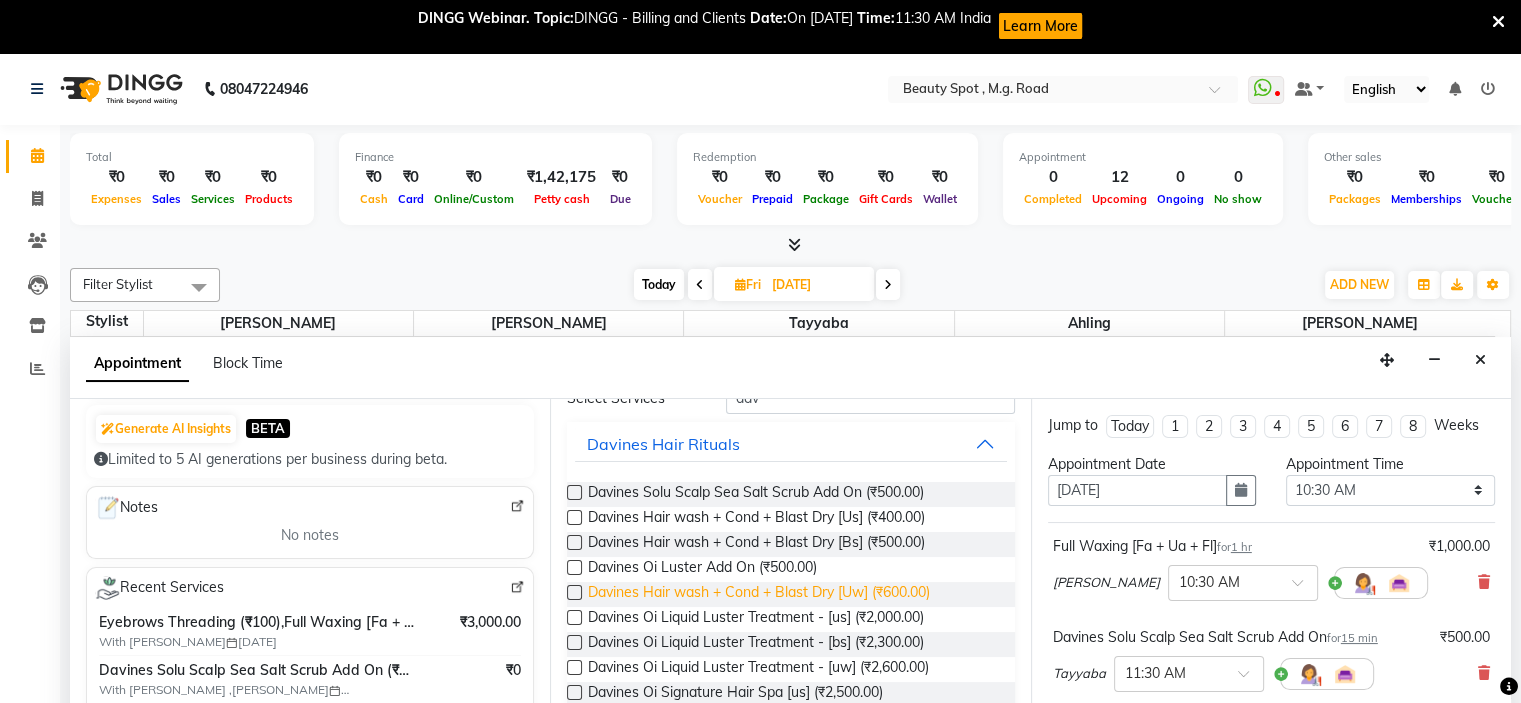 click on "Davines Hair wash + Cond + Blast Dry [Uw] (₹600.00)" at bounding box center (759, 594) 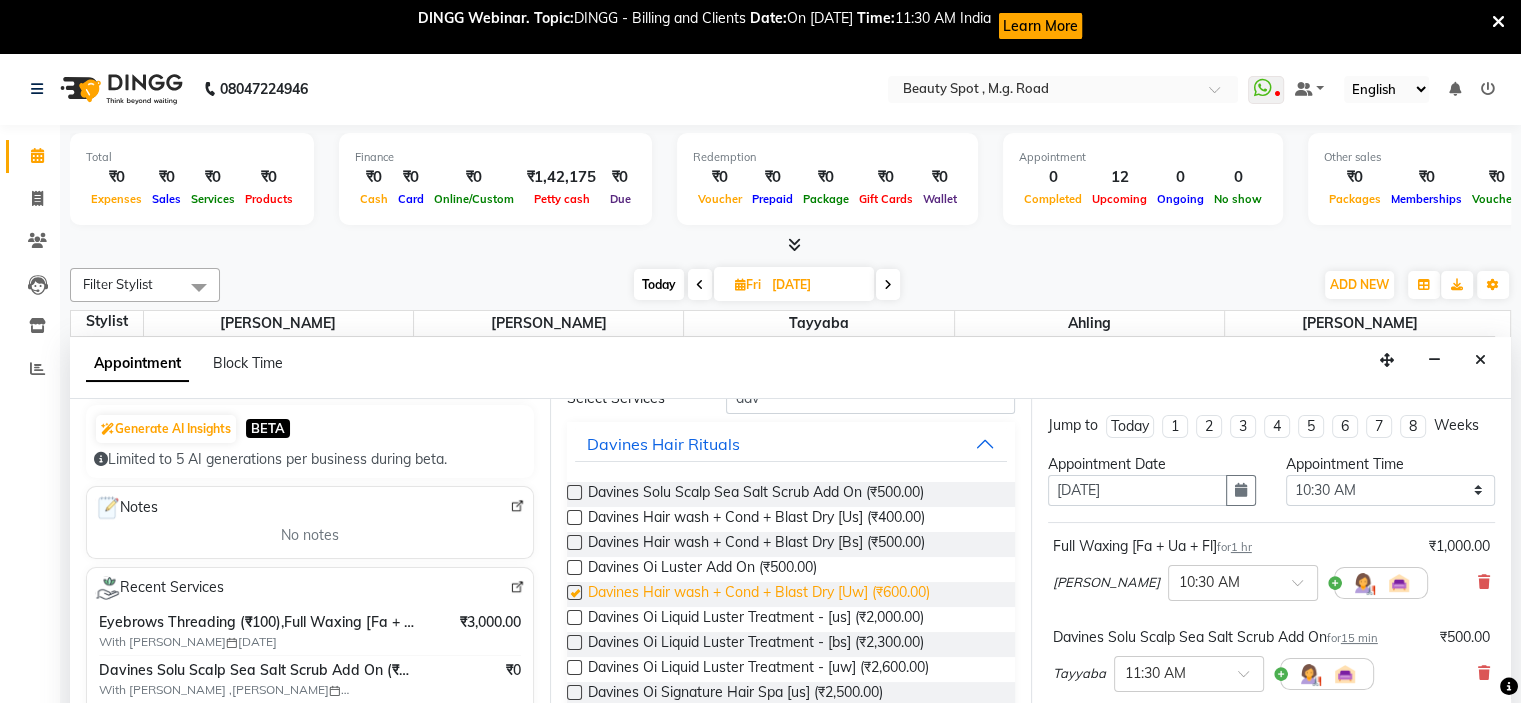 checkbox on "false" 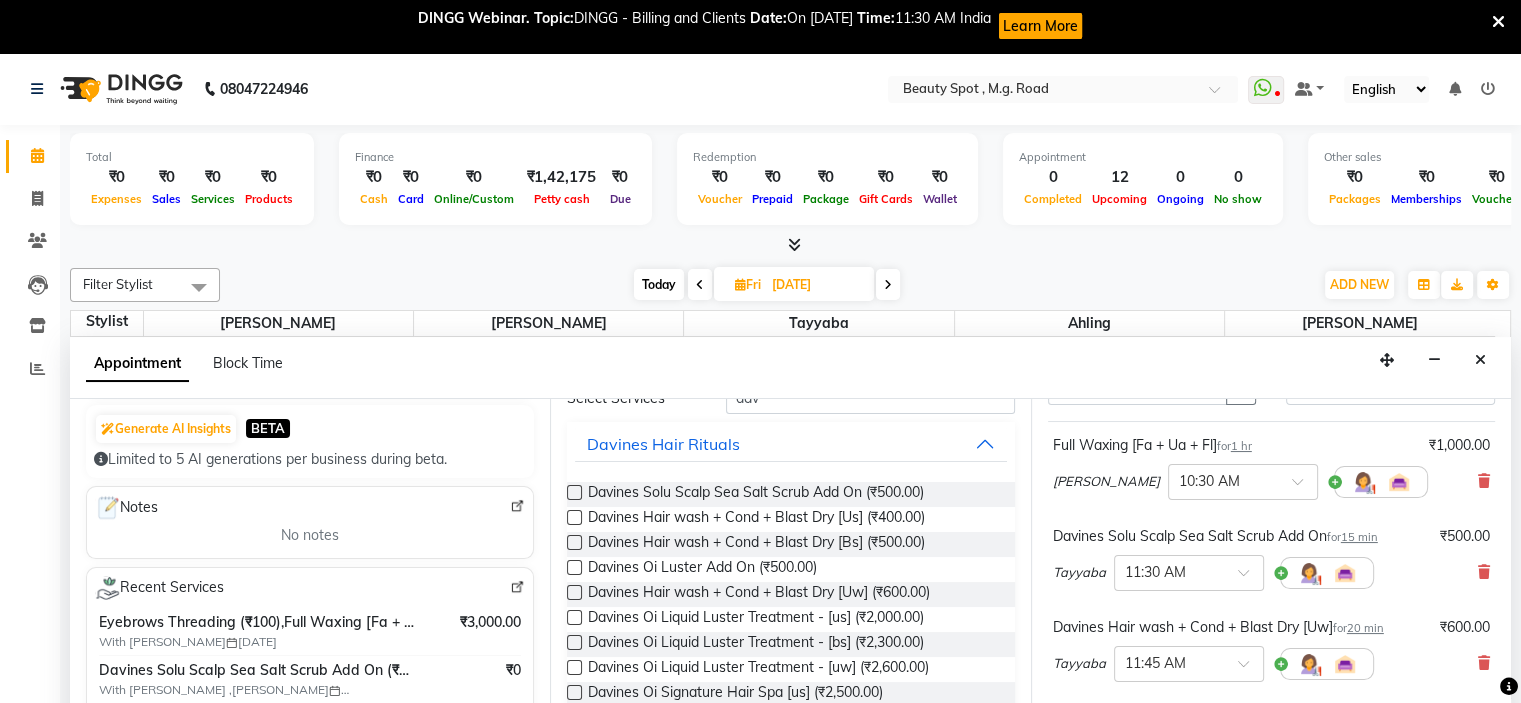 scroll, scrollTop: 200, scrollLeft: 0, axis: vertical 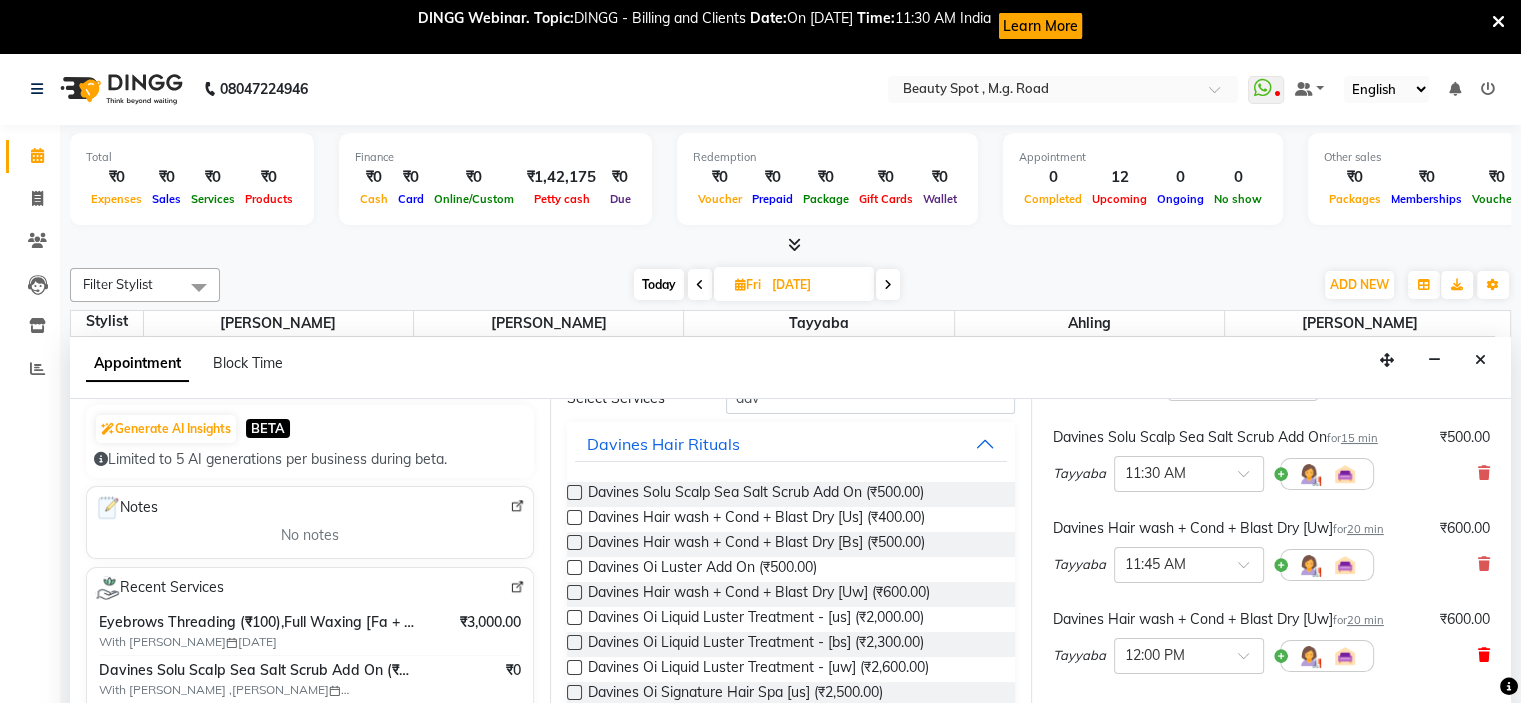 click at bounding box center (1484, 655) 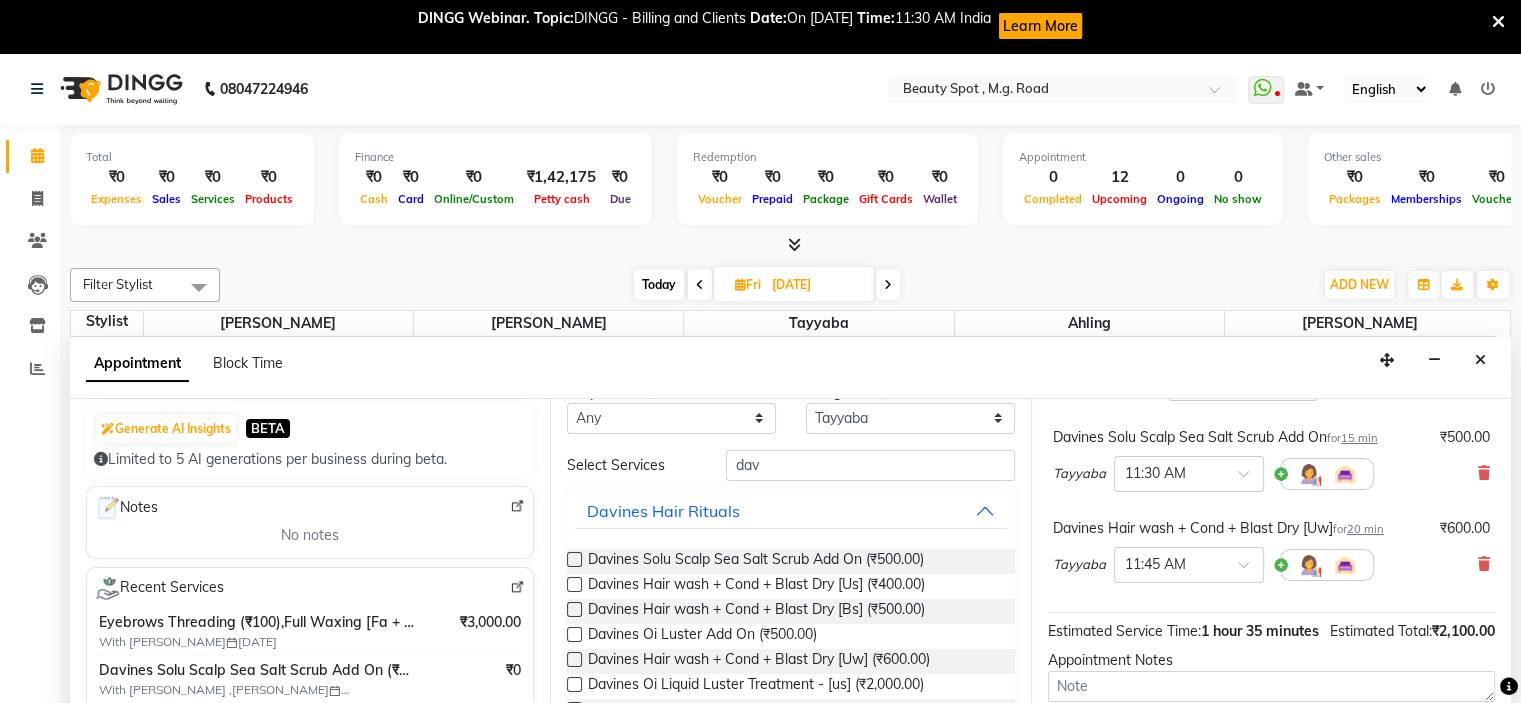 scroll, scrollTop: 0, scrollLeft: 0, axis: both 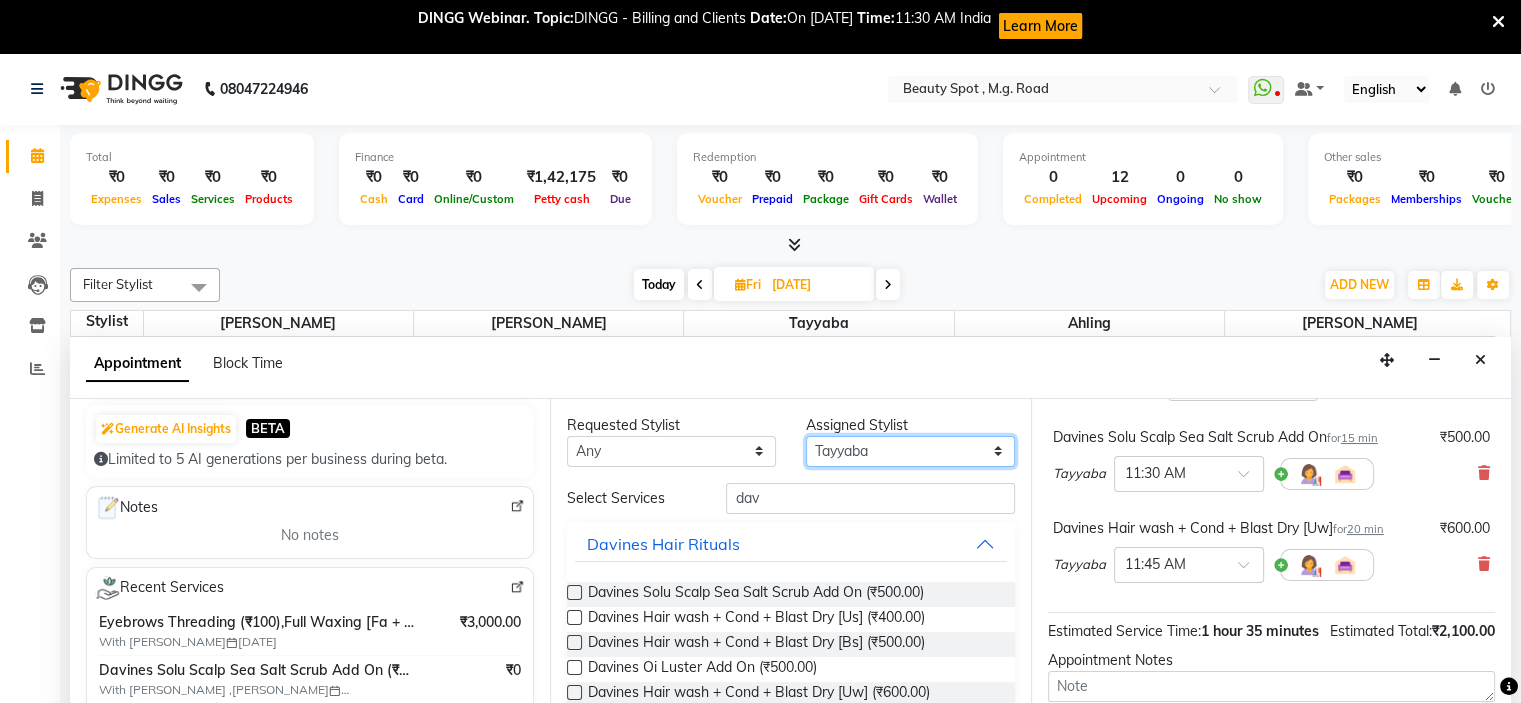 click on "Select [PERSON_NAME]  [PERSON_NAME]  [PERSON_NAME]" at bounding box center (910, 451) 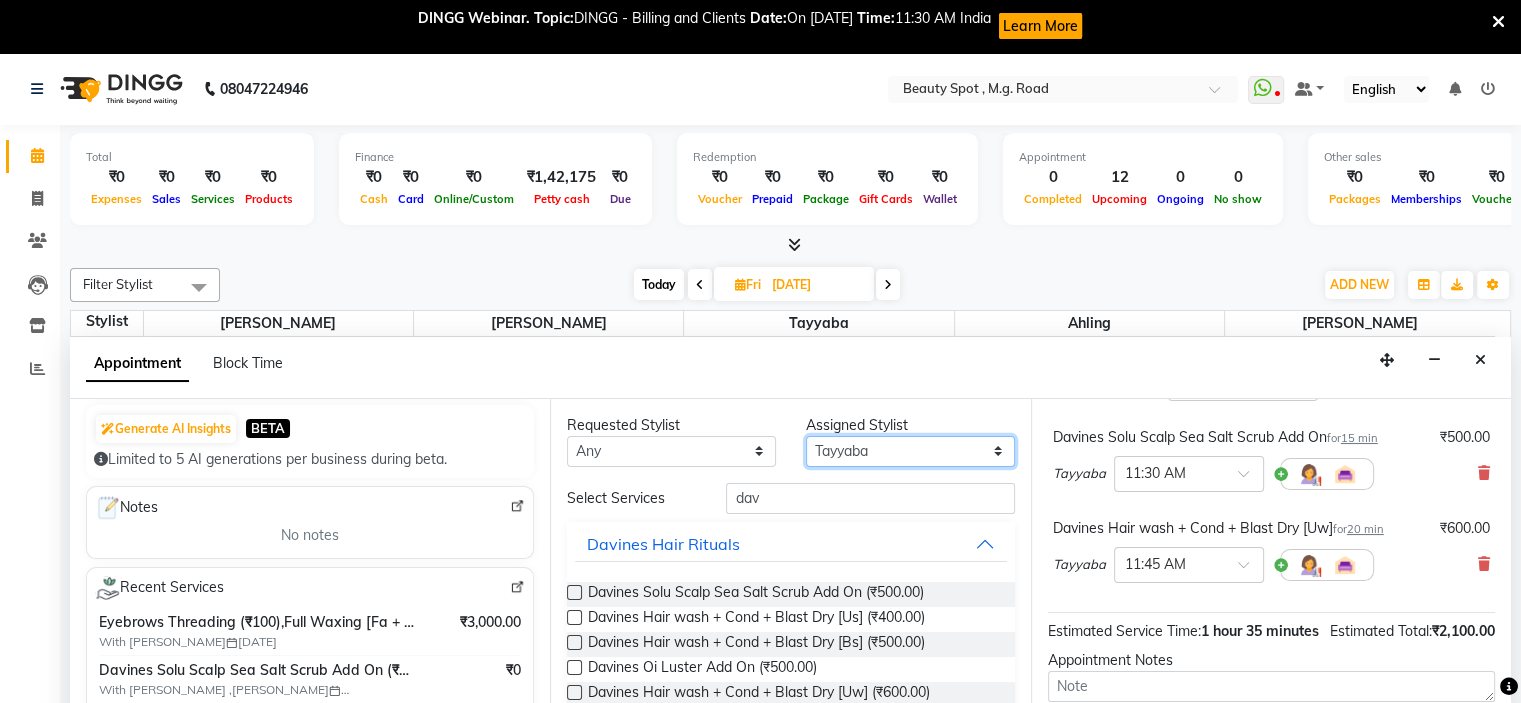 select on "63581" 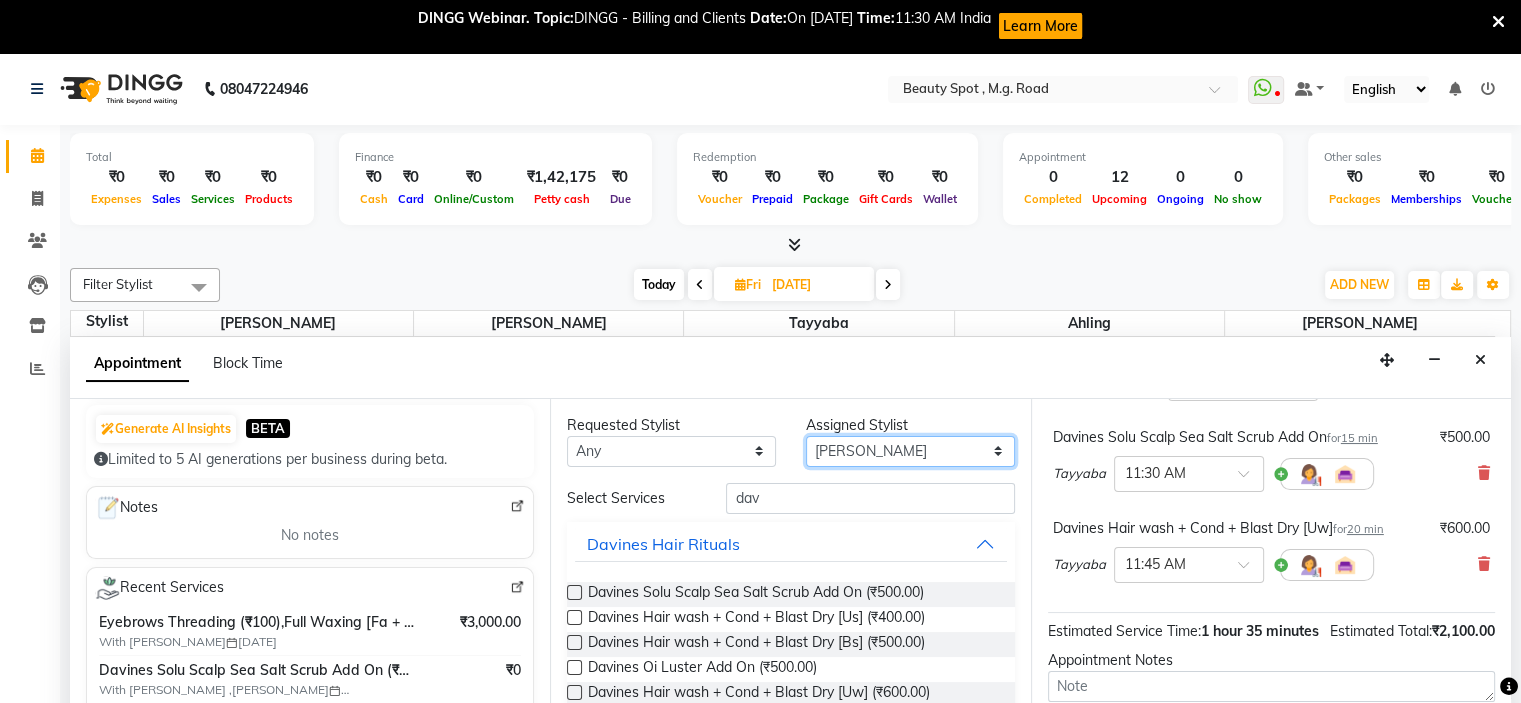click on "Select [PERSON_NAME]  [PERSON_NAME]  [PERSON_NAME]" at bounding box center [910, 451] 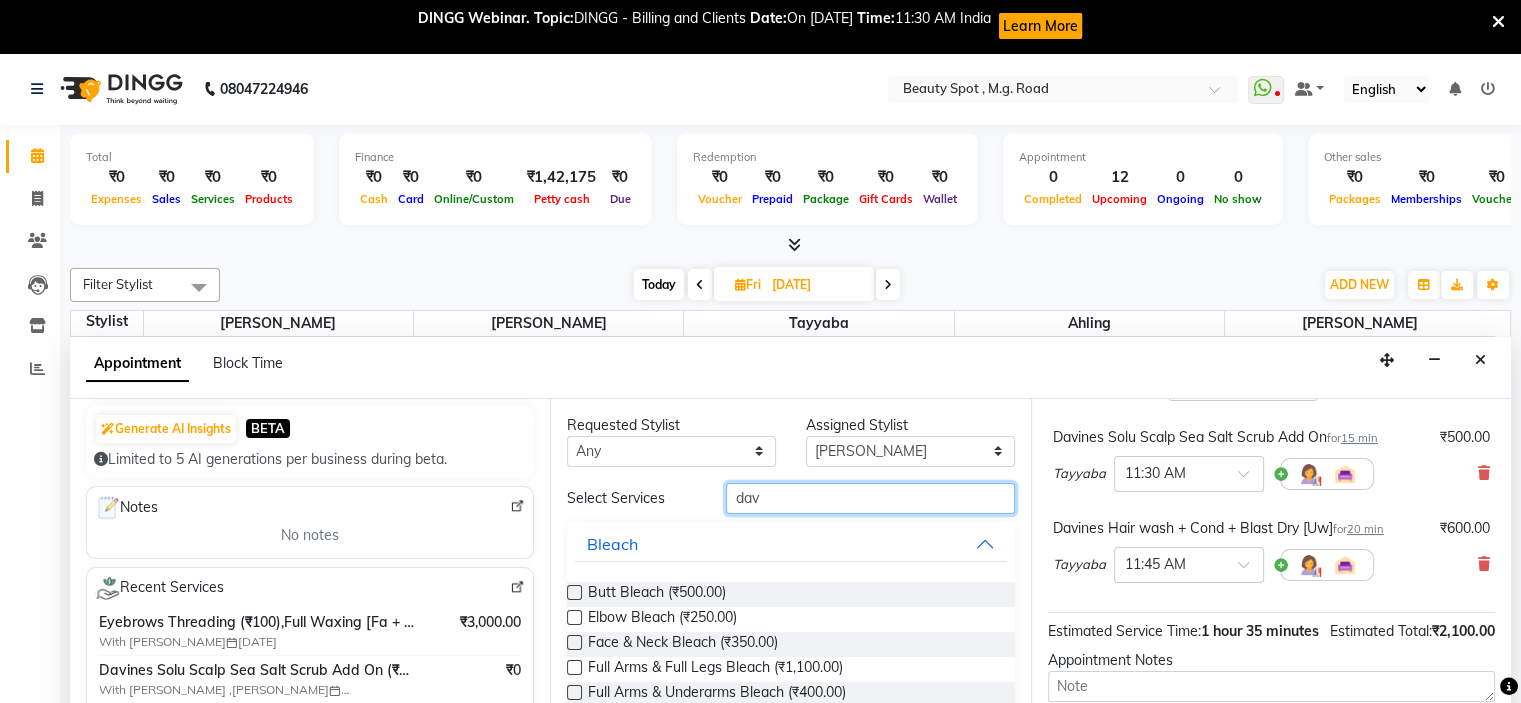click on "dav" at bounding box center [870, 498] 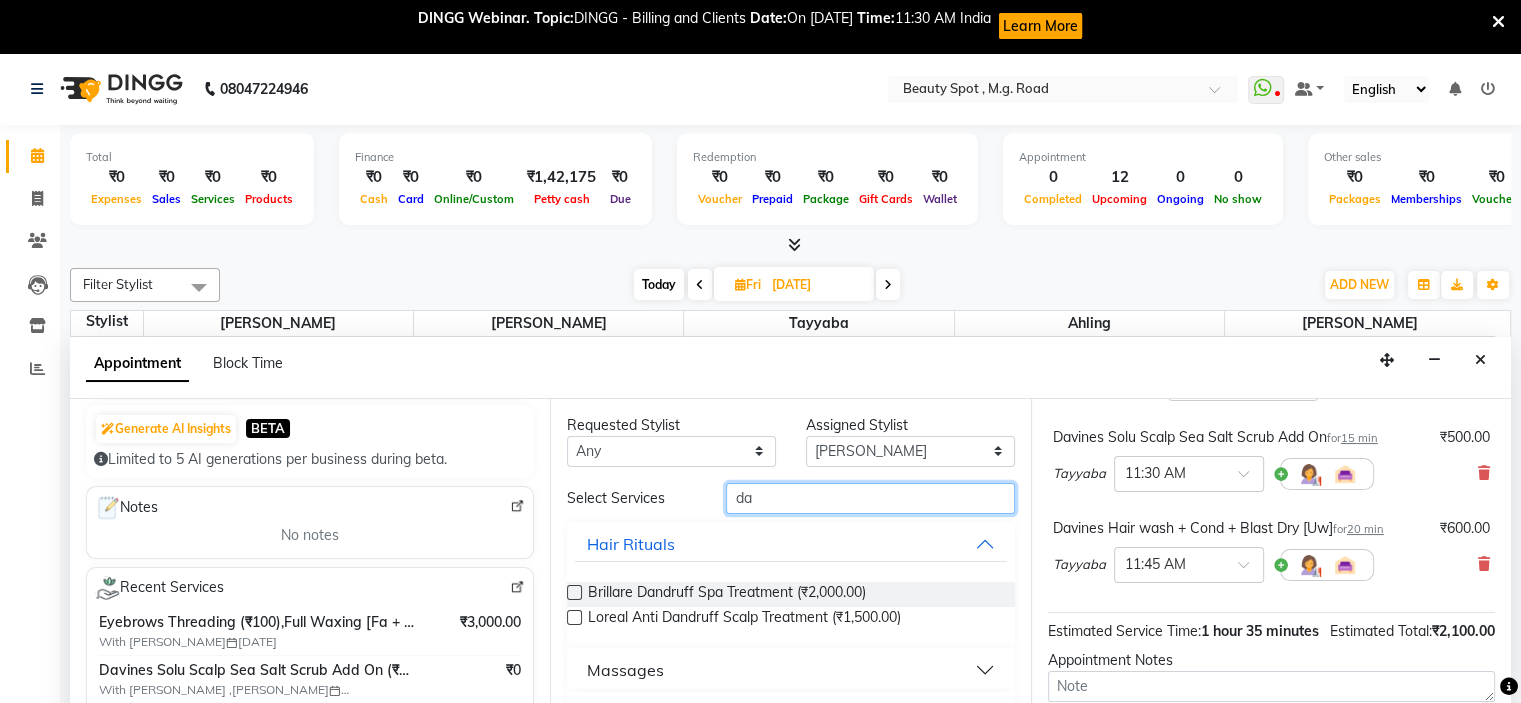 type on "d" 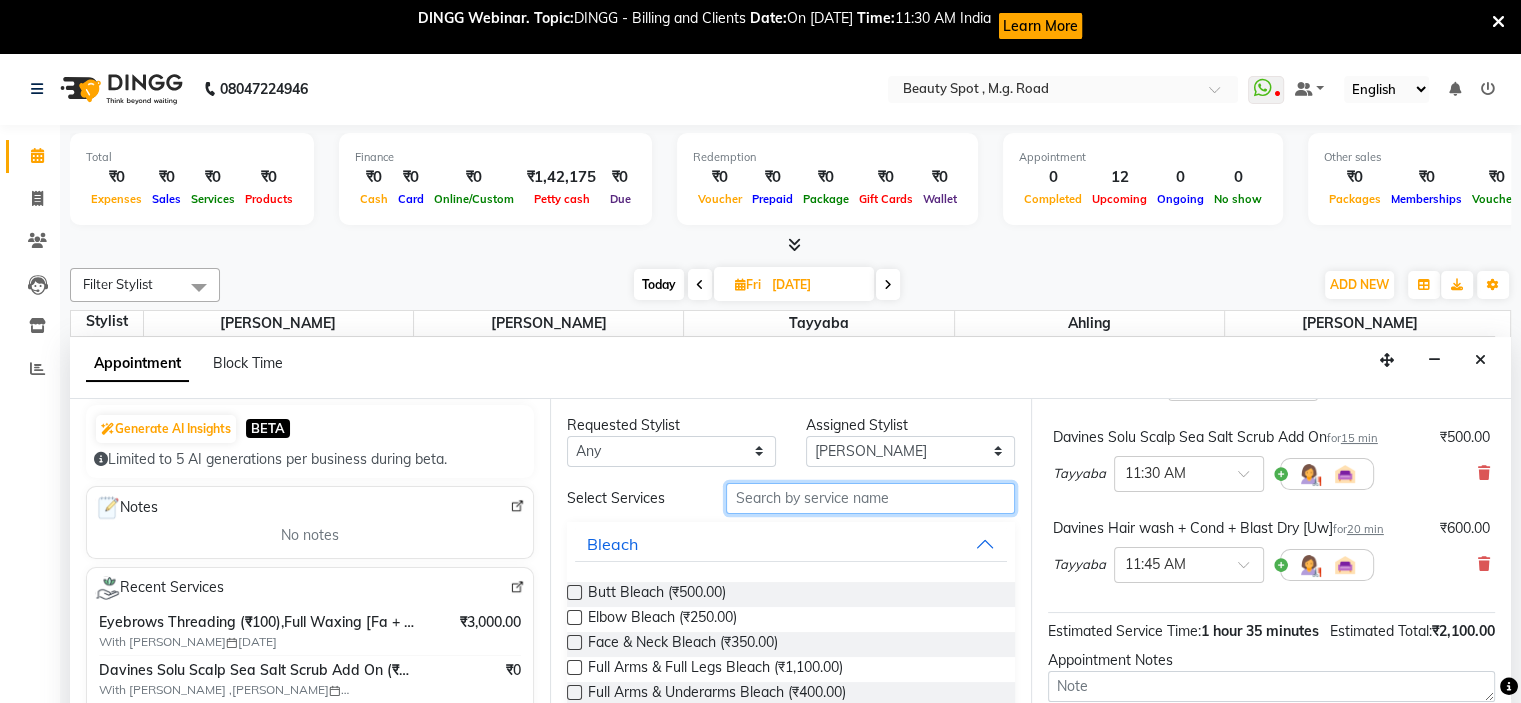 type on "d" 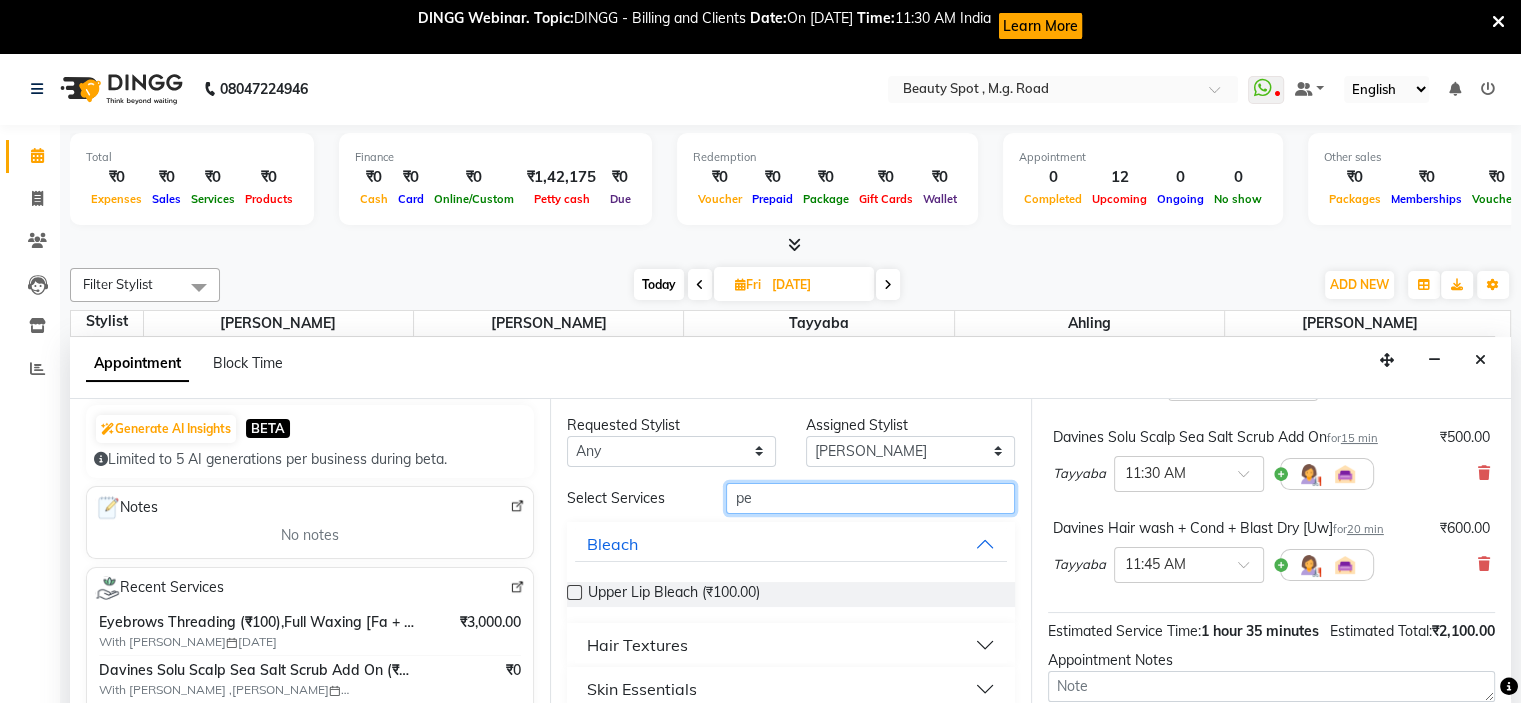 scroll, scrollTop: 100, scrollLeft: 0, axis: vertical 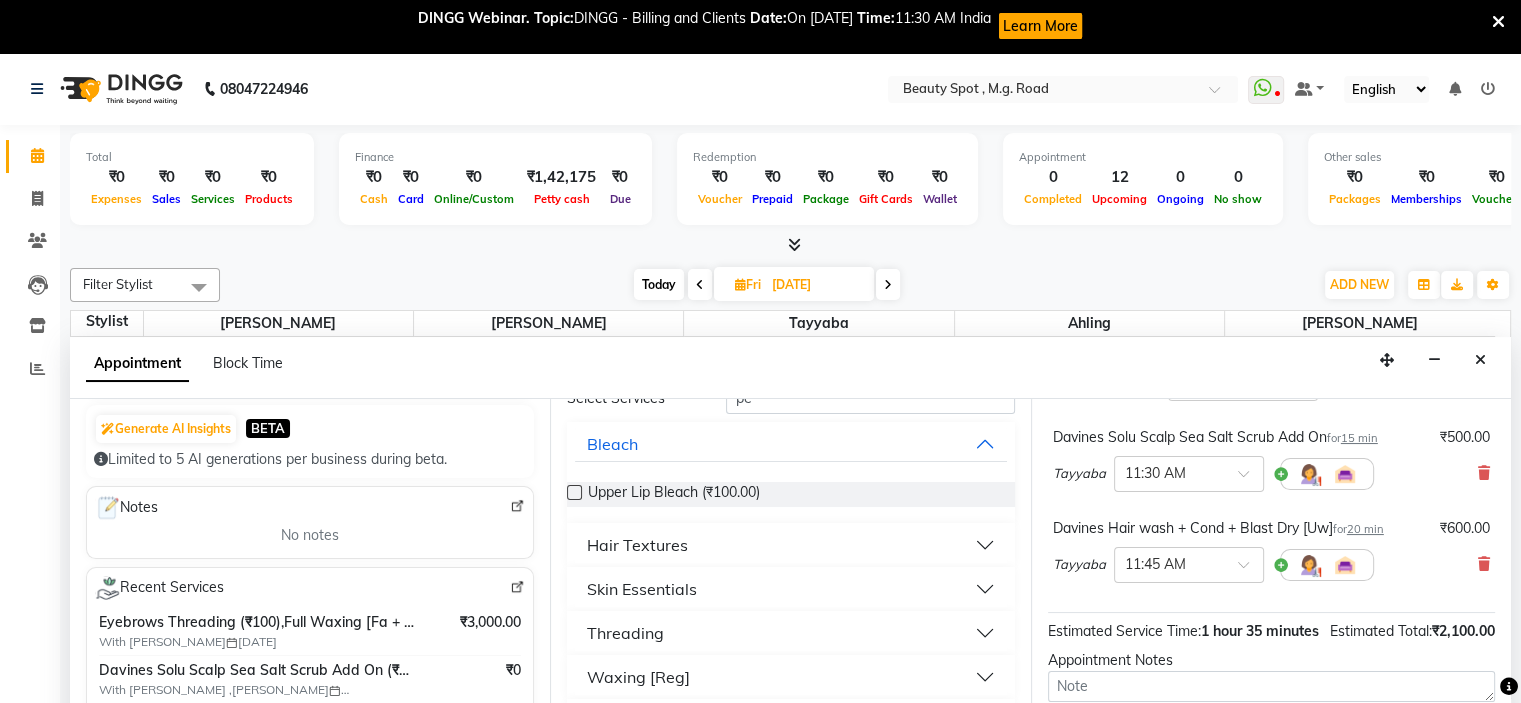 click on "Skin Essentials" at bounding box center (642, 589) 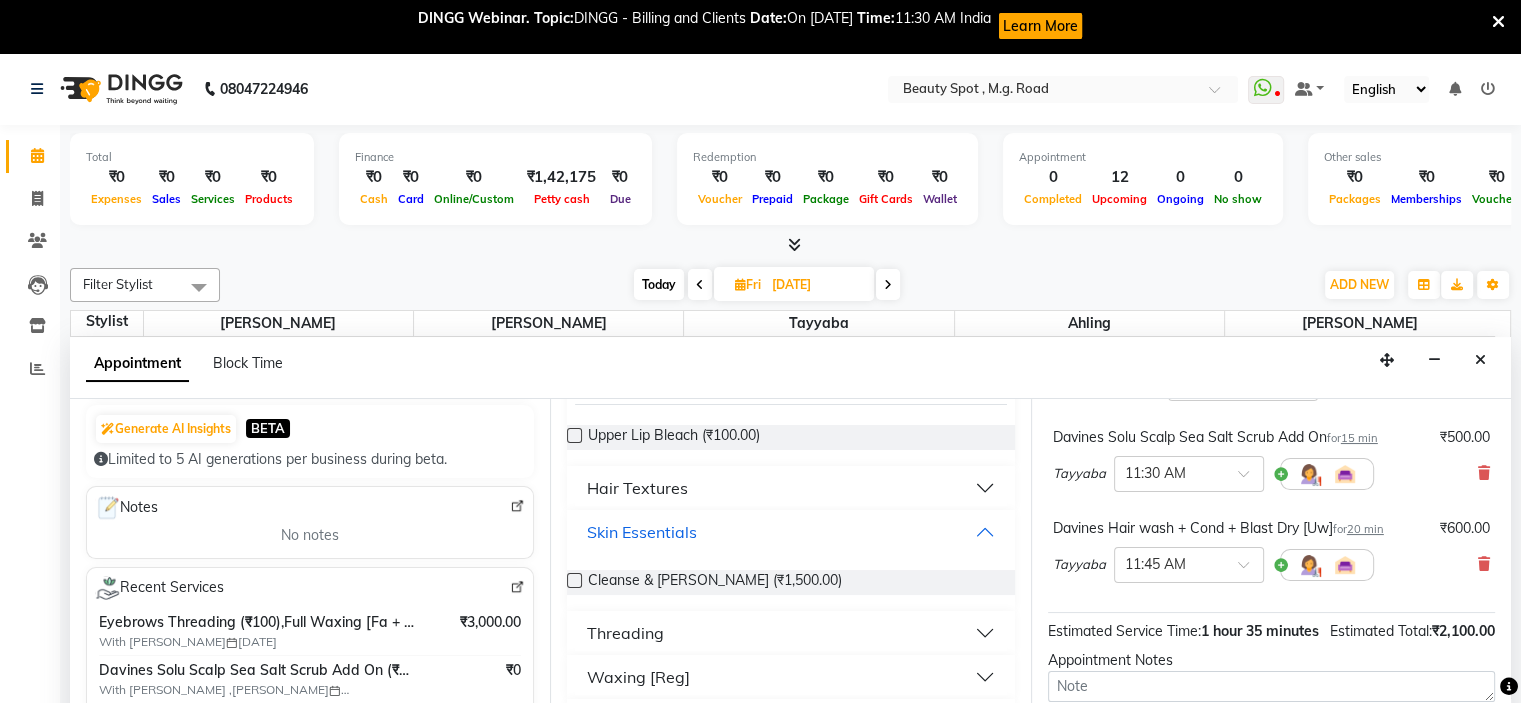 scroll, scrollTop: 200, scrollLeft: 0, axis: vertical 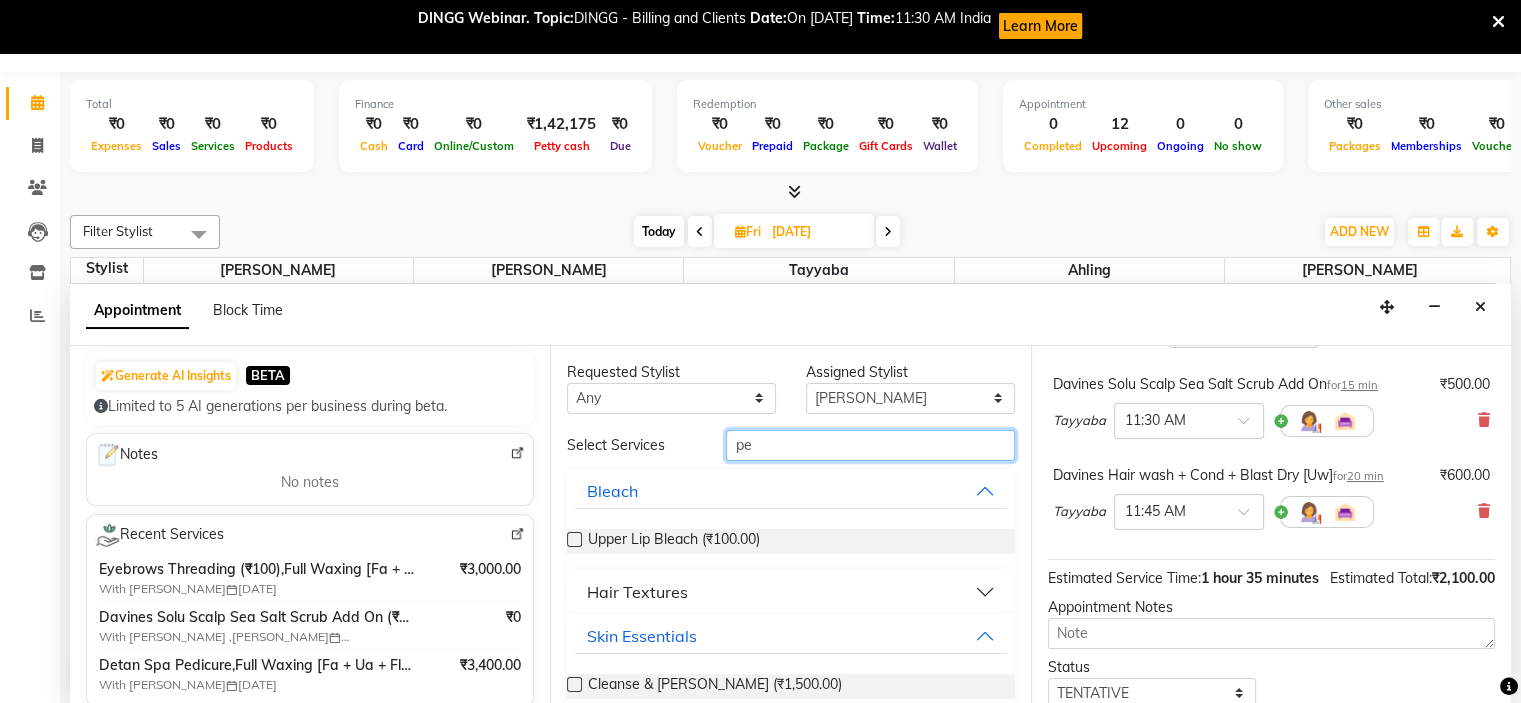 click on "pe" at bounding box center [870, 445] 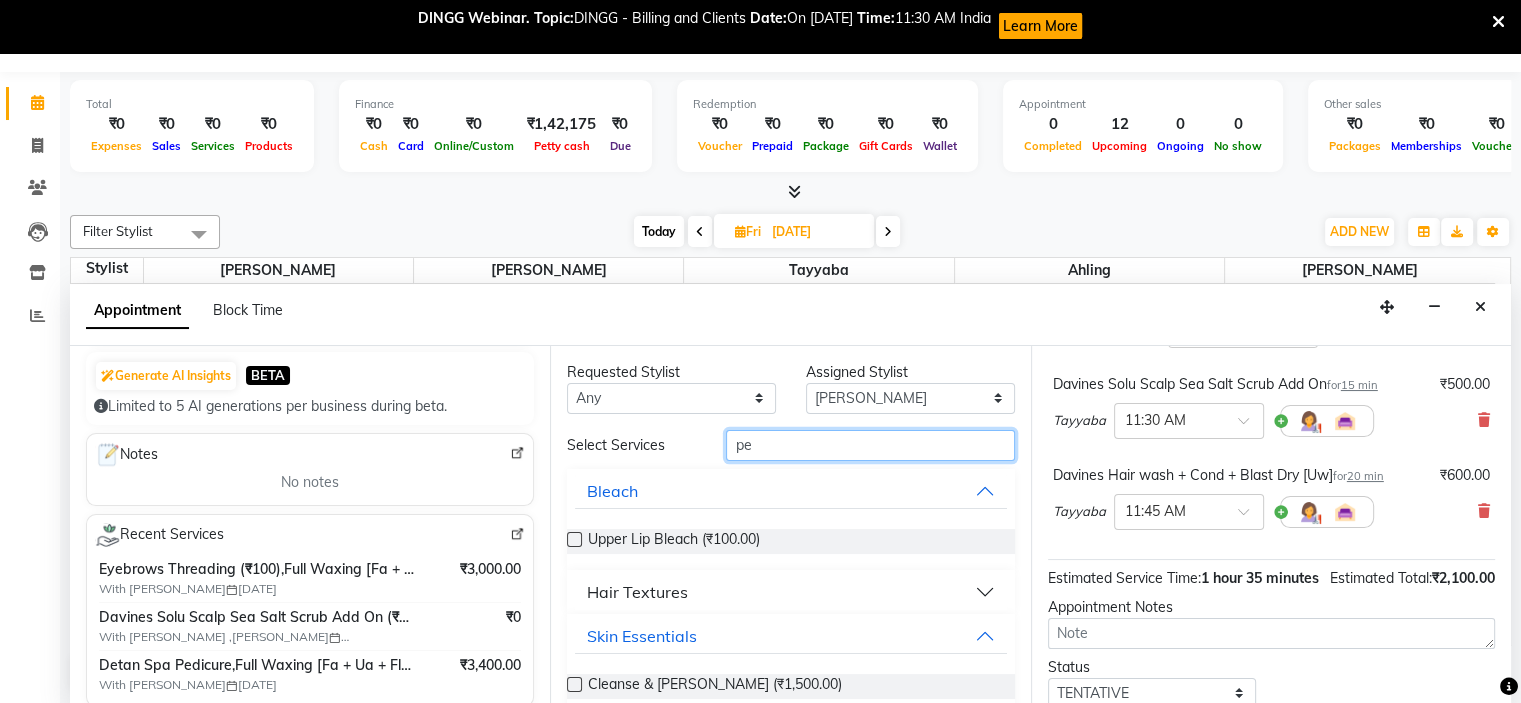 type on "p" 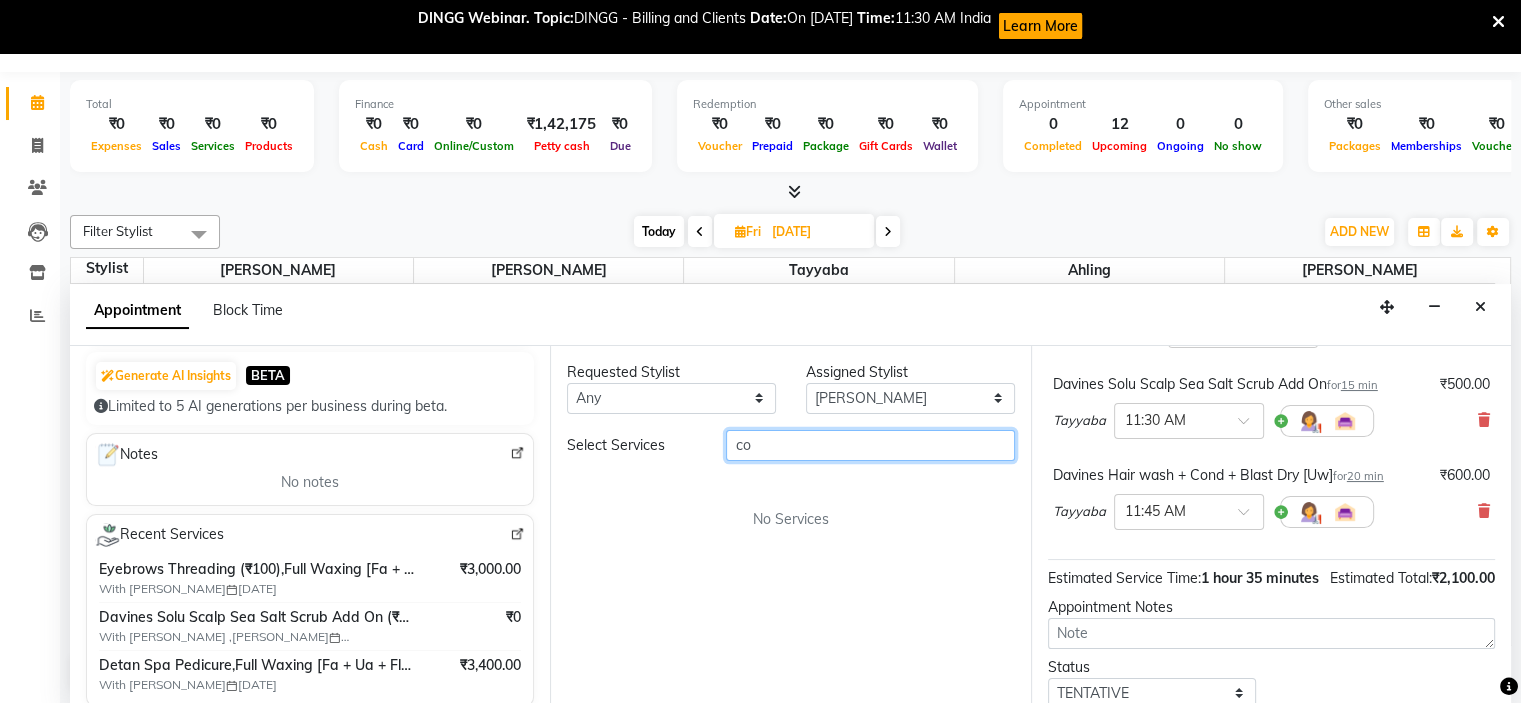 type on "c" 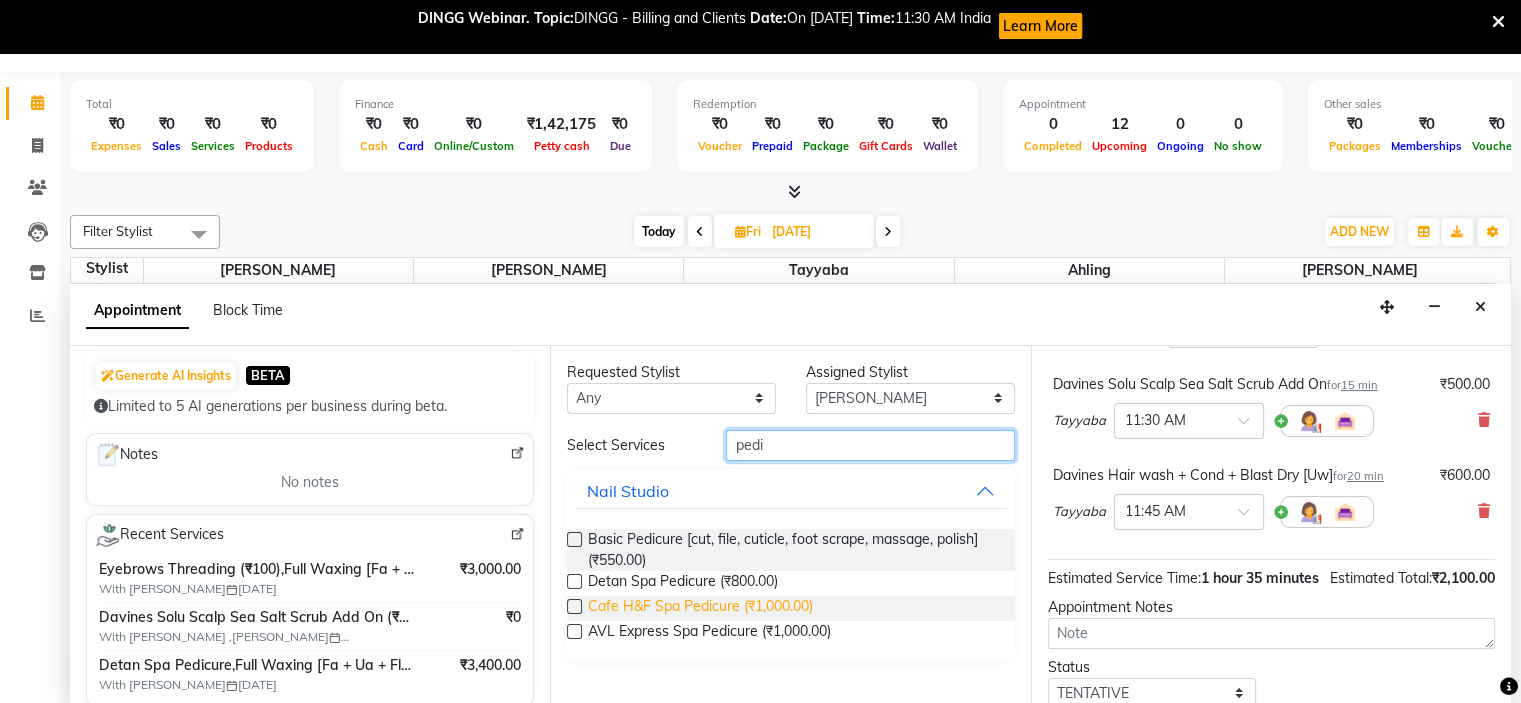 type on "pedi" 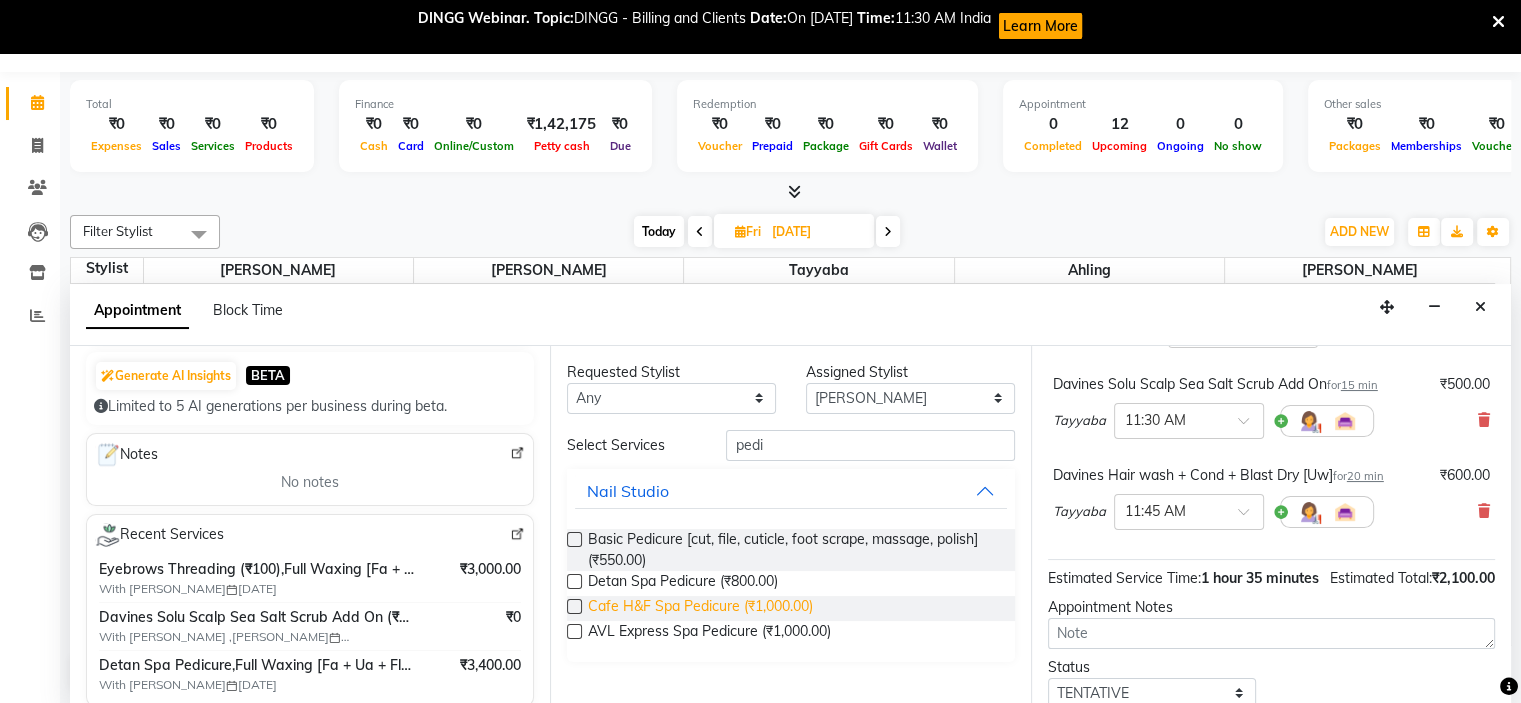 click on "Cafe H&F Spa Pedicure (₹1,000.00)" at bounding box center [700, 608] 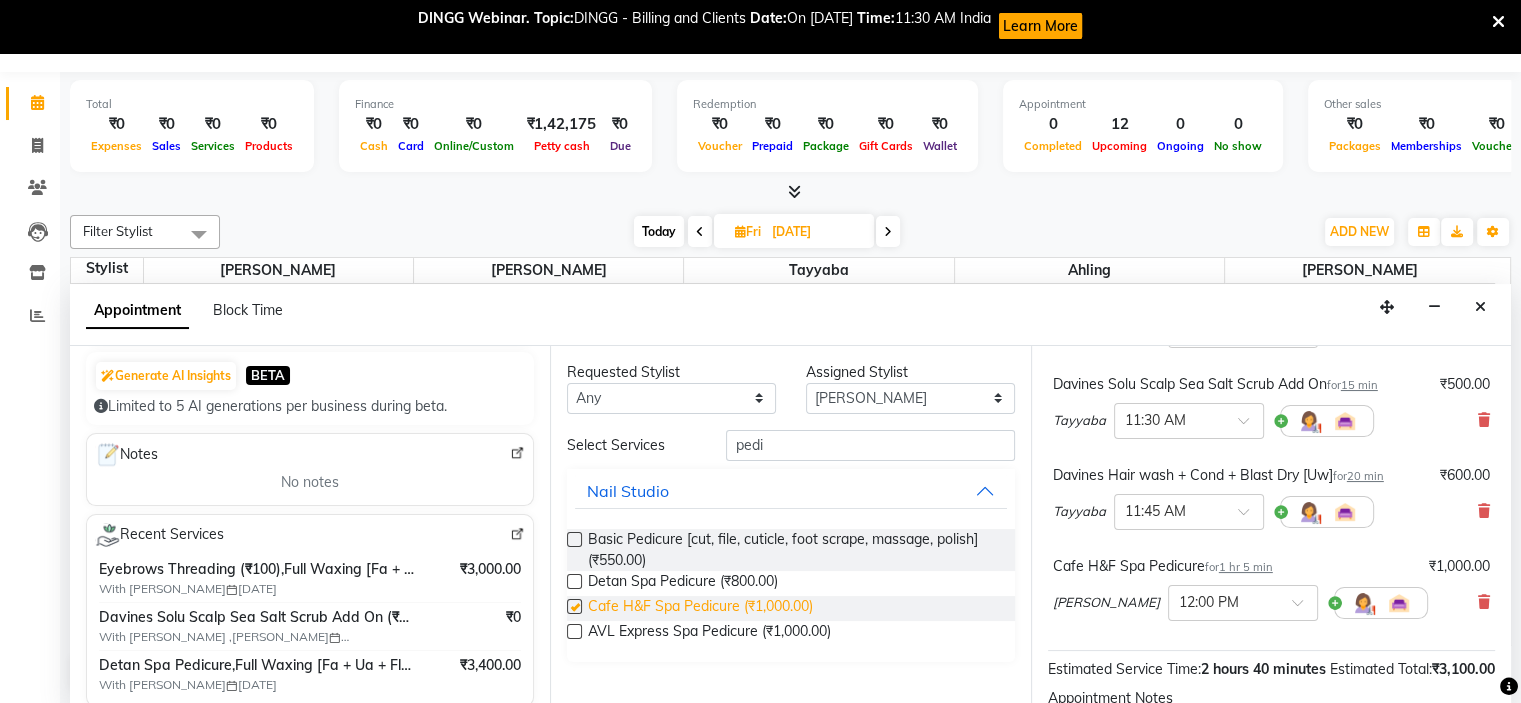 checkbox on "false" 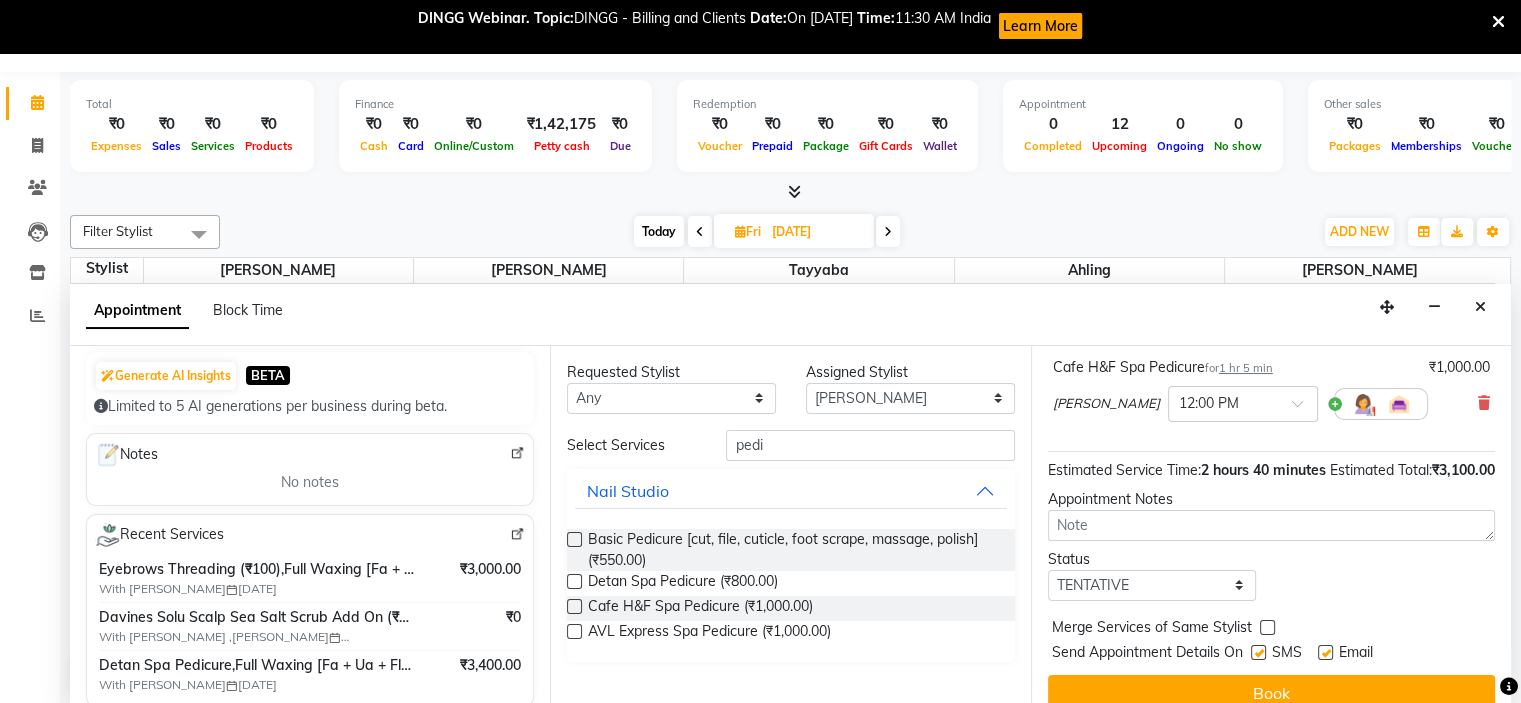 scroll, scrollTop: 440, scrollLeft: 0, axis: vertical 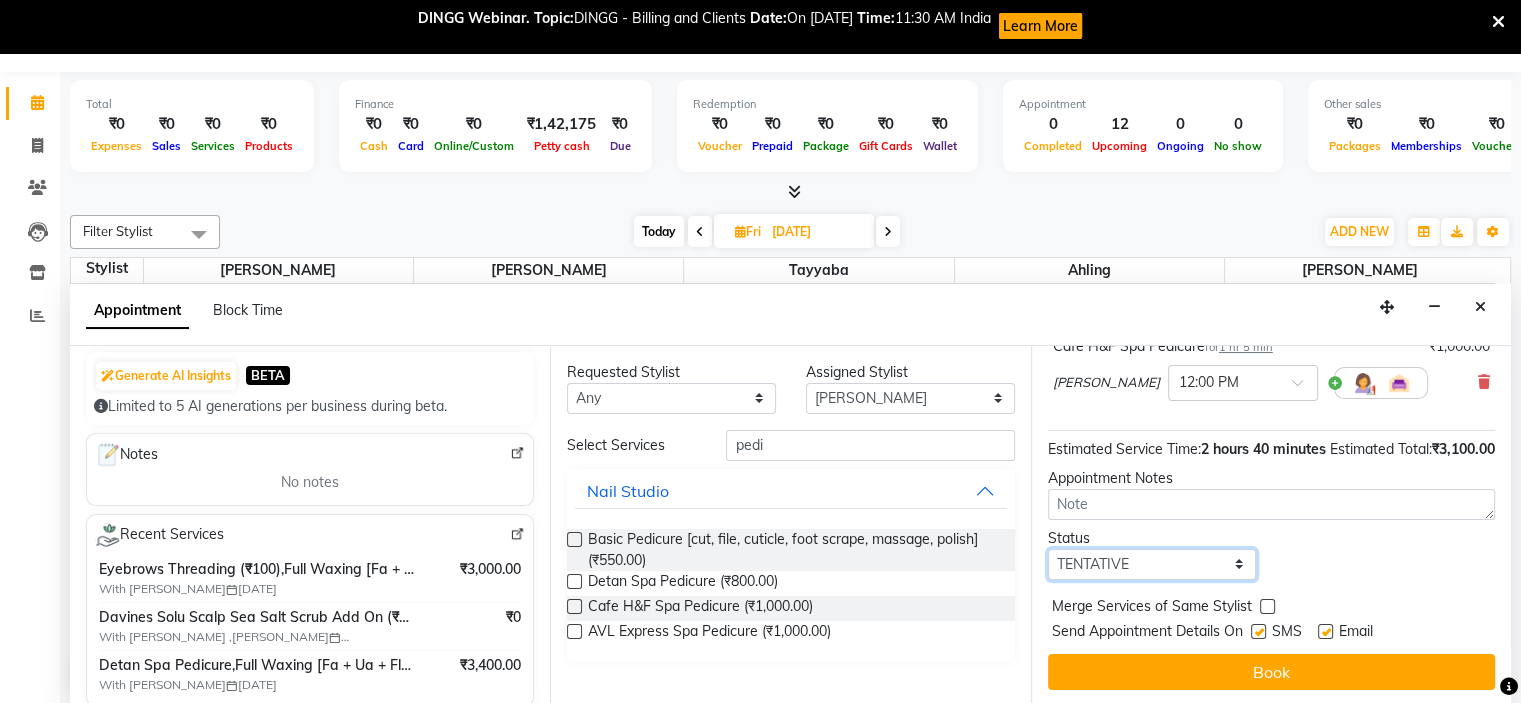 click on "Select TENTATIVE CONFIRM UPCOMING" at bounding box center [1152, 564] 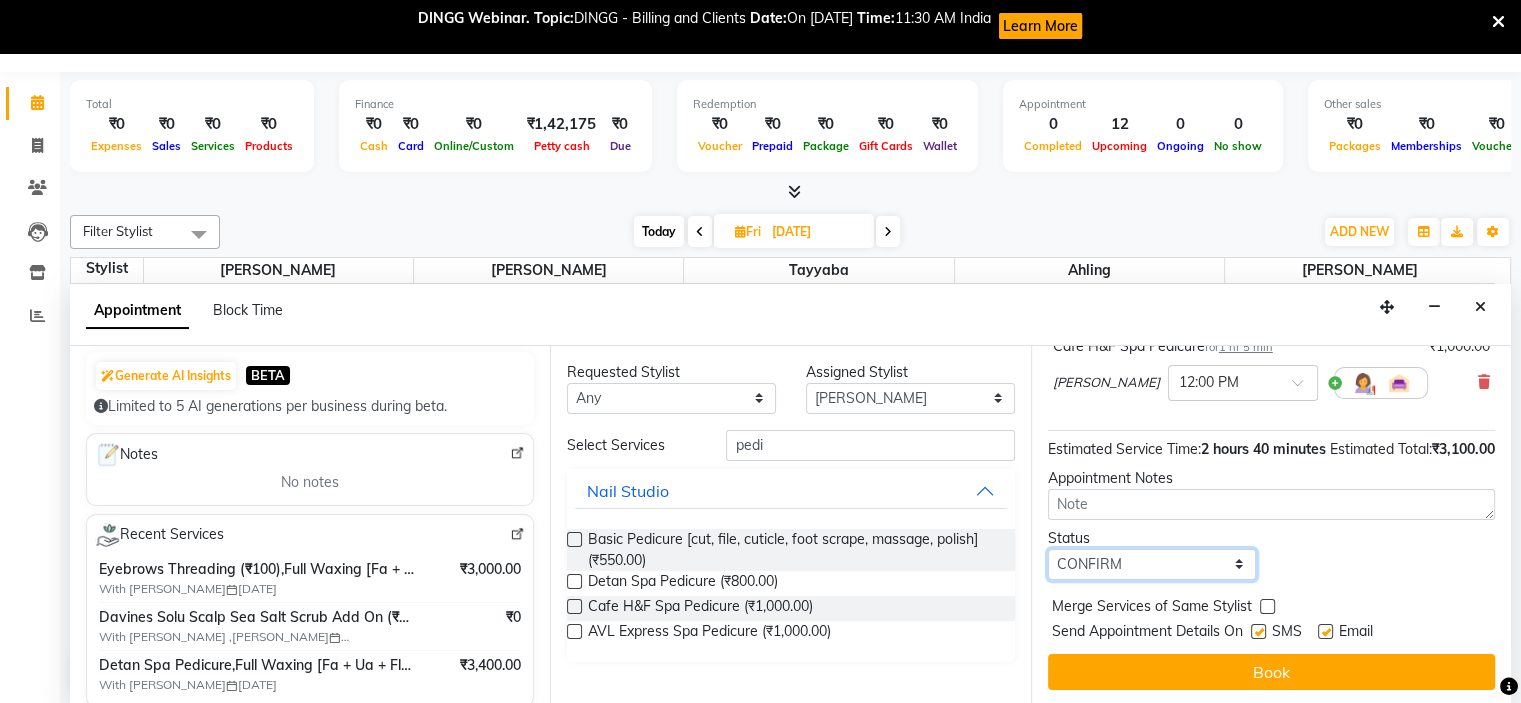 click on "Select TENTATIVE CONFIRM UPCOMING" at bounding box center (1152, 564) 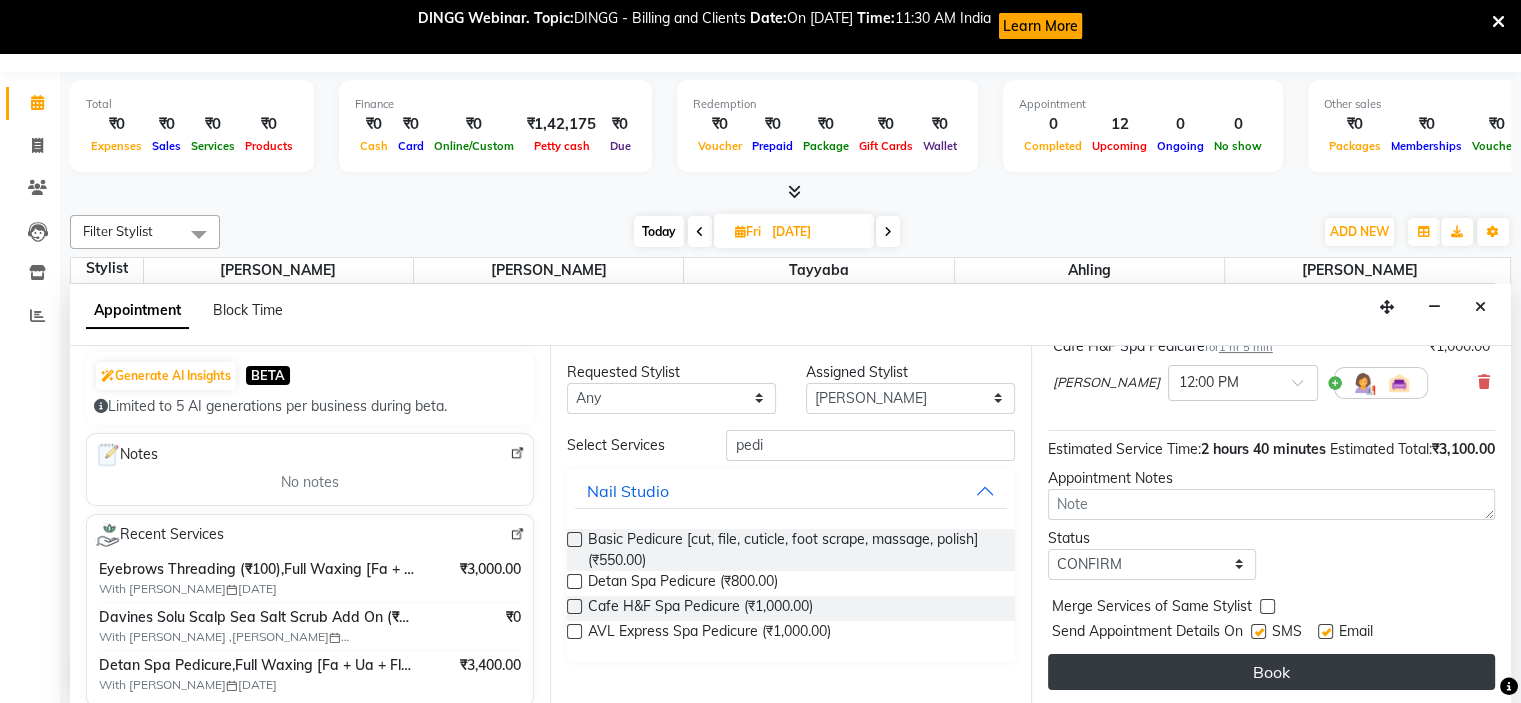 click on "Book" at bounding box center [1271, 672] 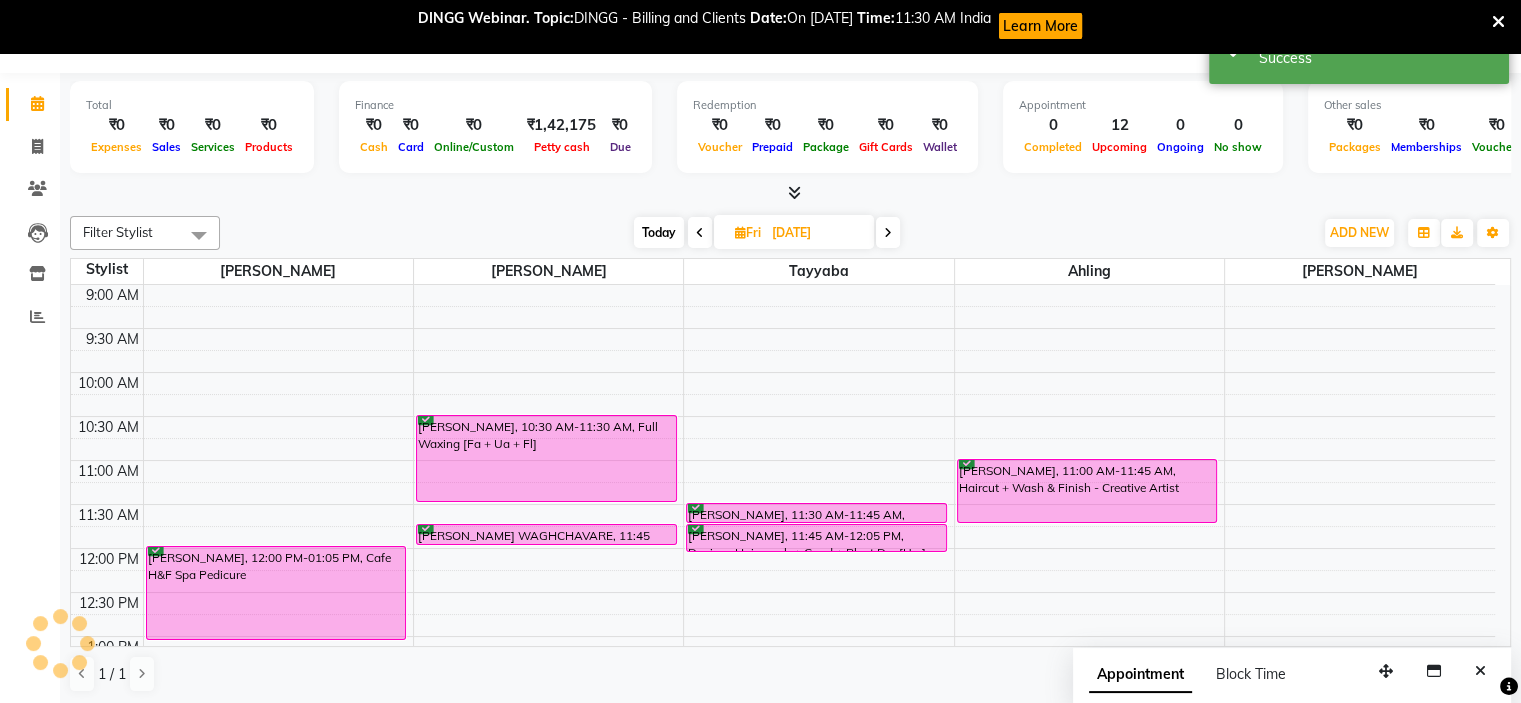 scroll, scrollTop: 0, scrollLeft: 0, axis: both 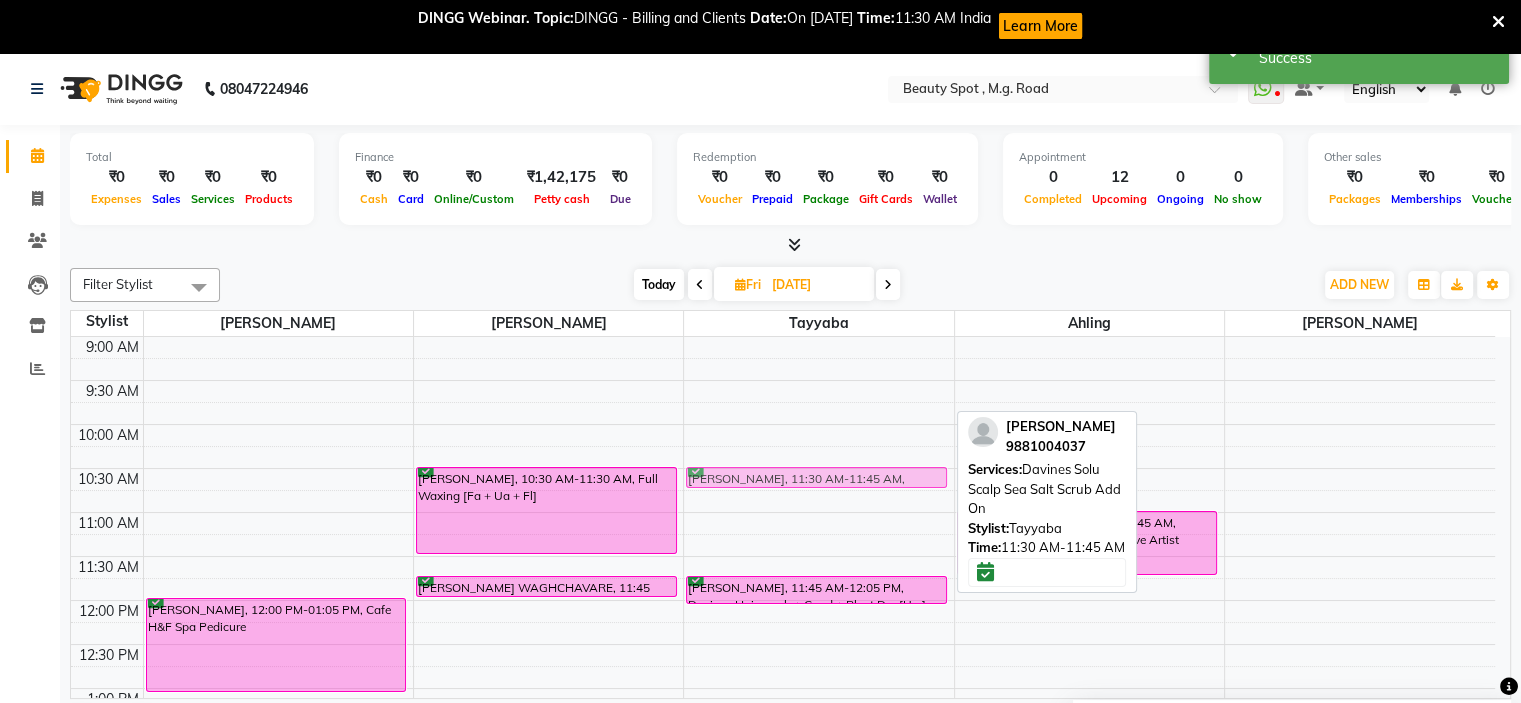 drag, startPoint x: 795, startPoint y: 562, endPoint x: 796, endPoint y: 476, distance: 86.00581 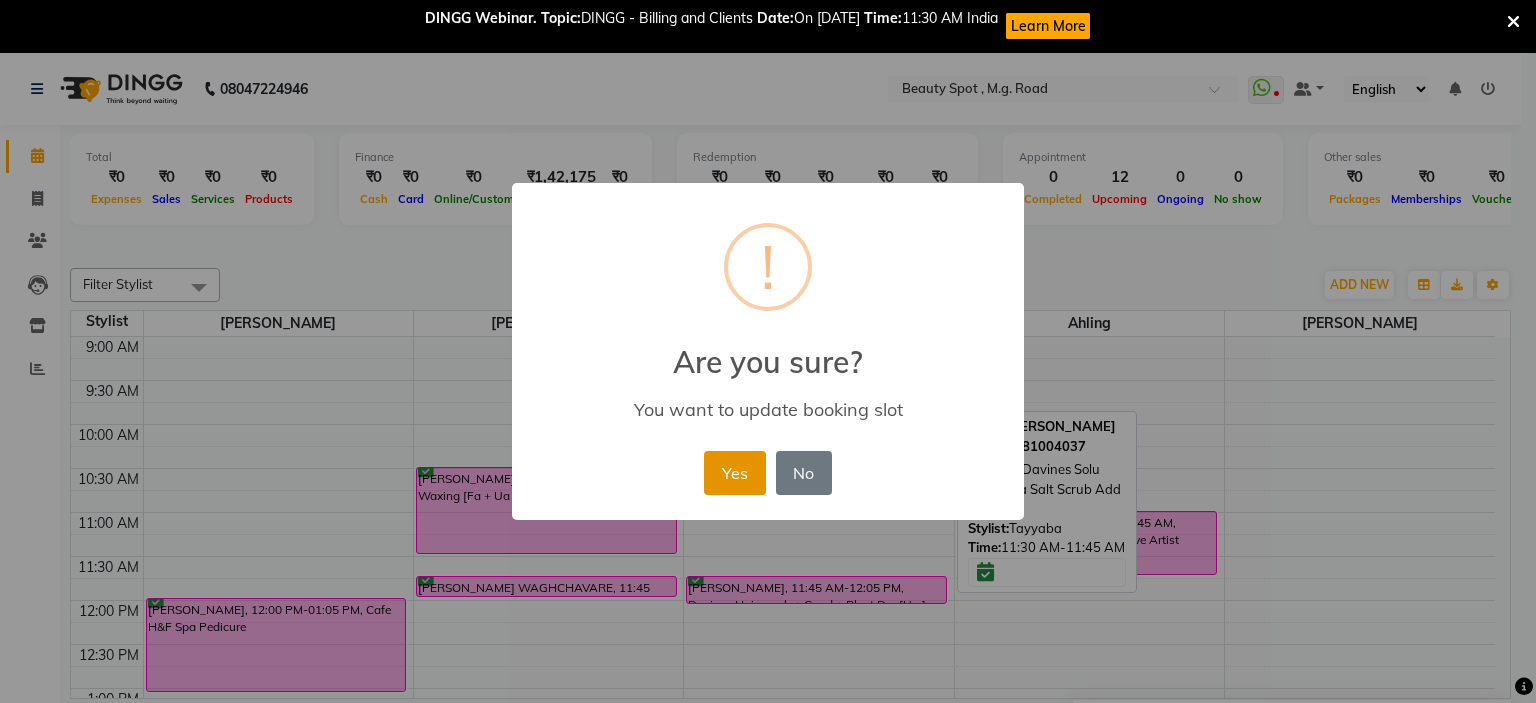 click on "Yes" at bounding box center [734, 473] 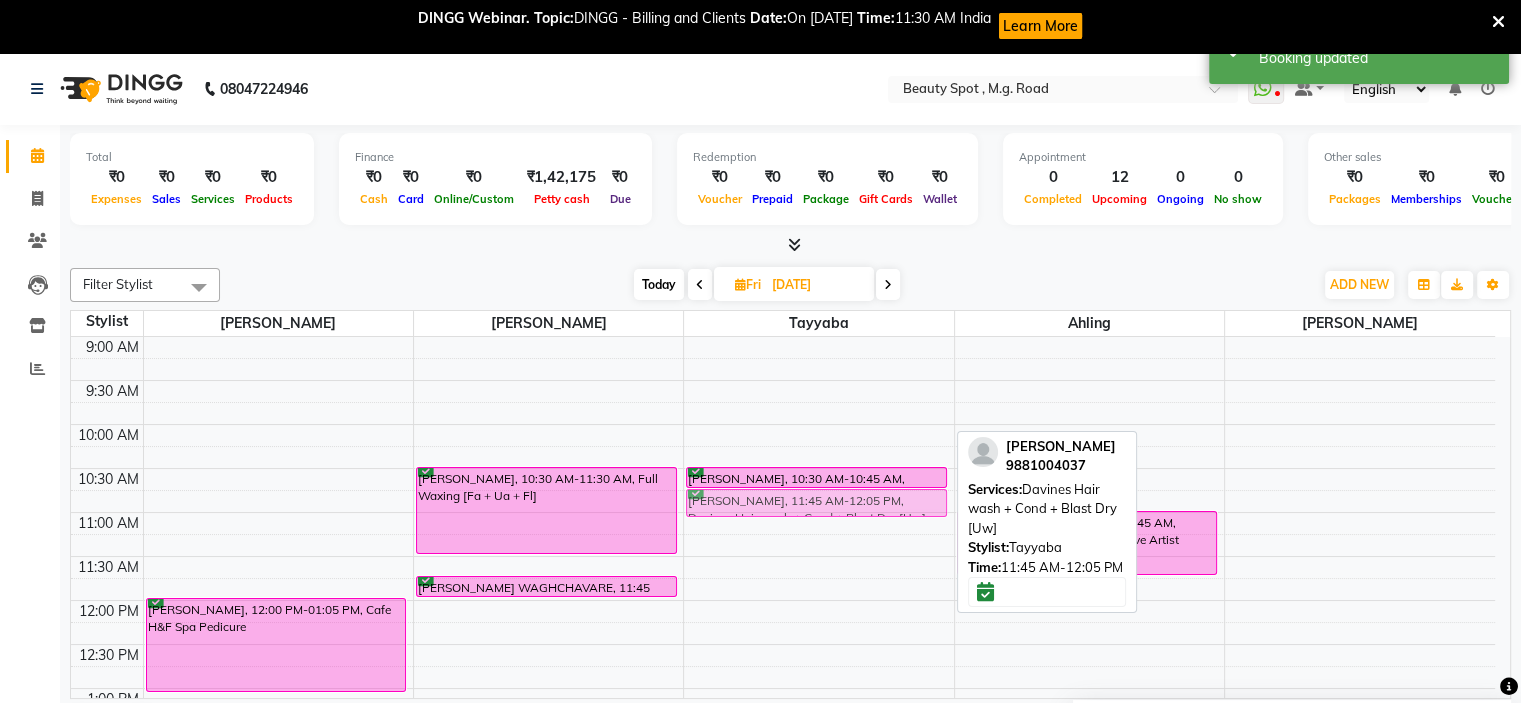 drag, startPoint x: 804, startPoint y: 593, endPoint x: 816, endPoint y: 515, distance: 78.91768 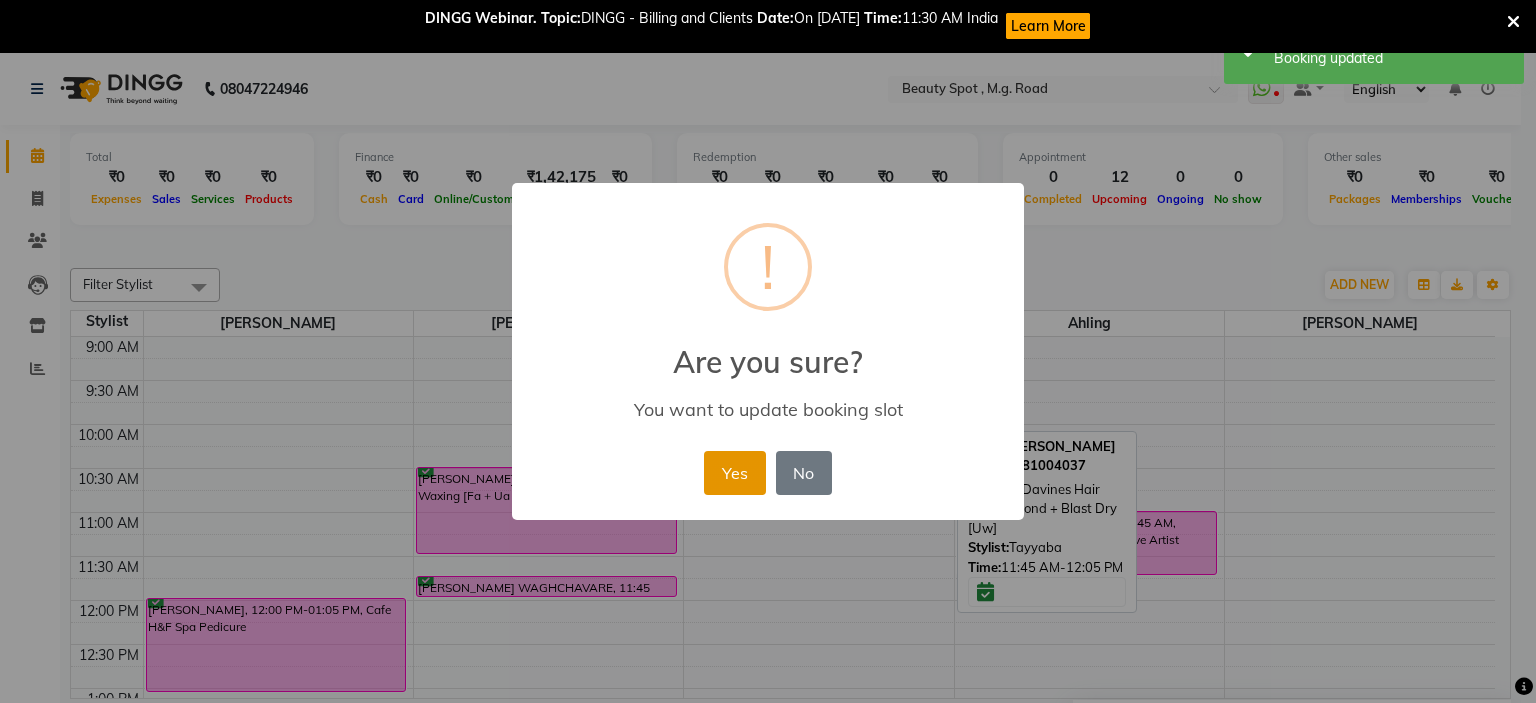 click on "Yes" at bounding box center [734, 473] 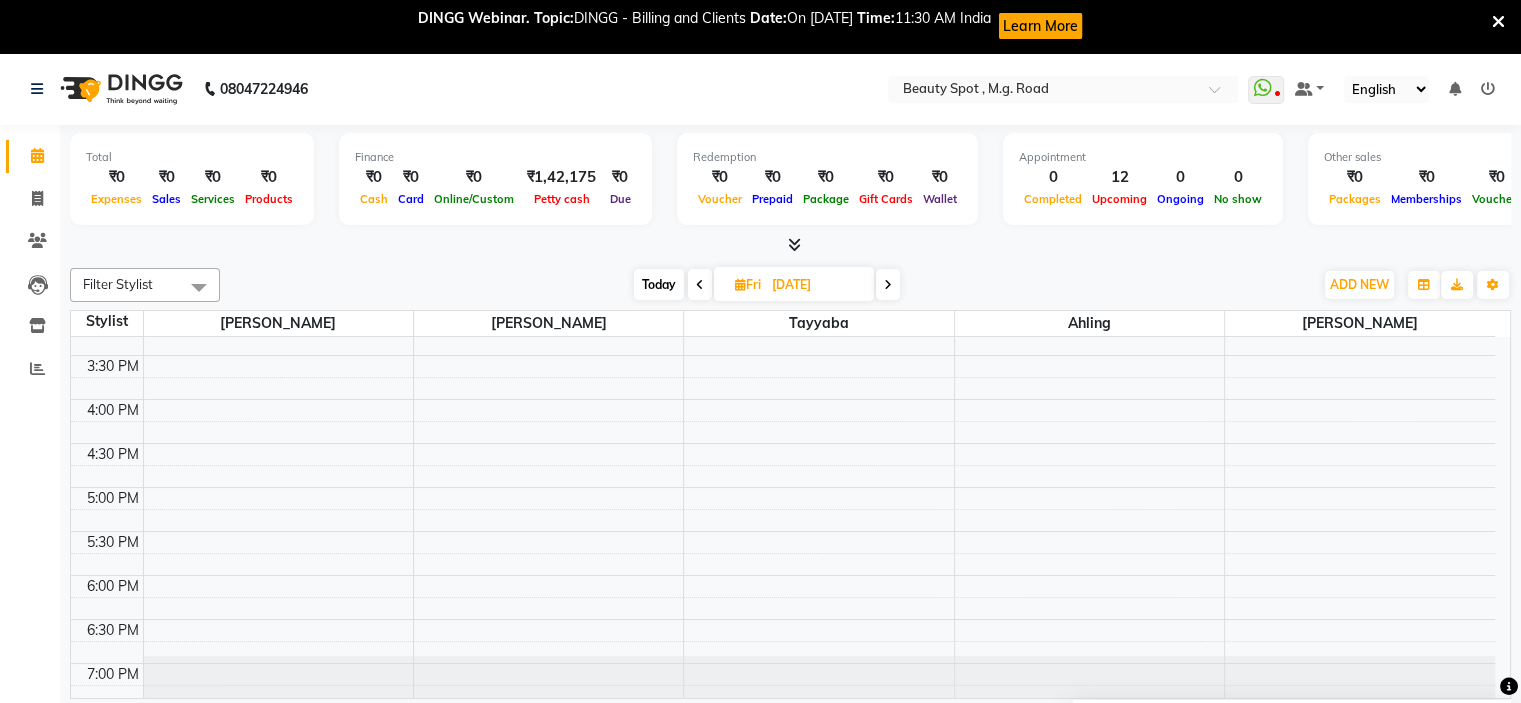 scroll, scrollTop: 596, scrollLeft: 0, axis: vertical 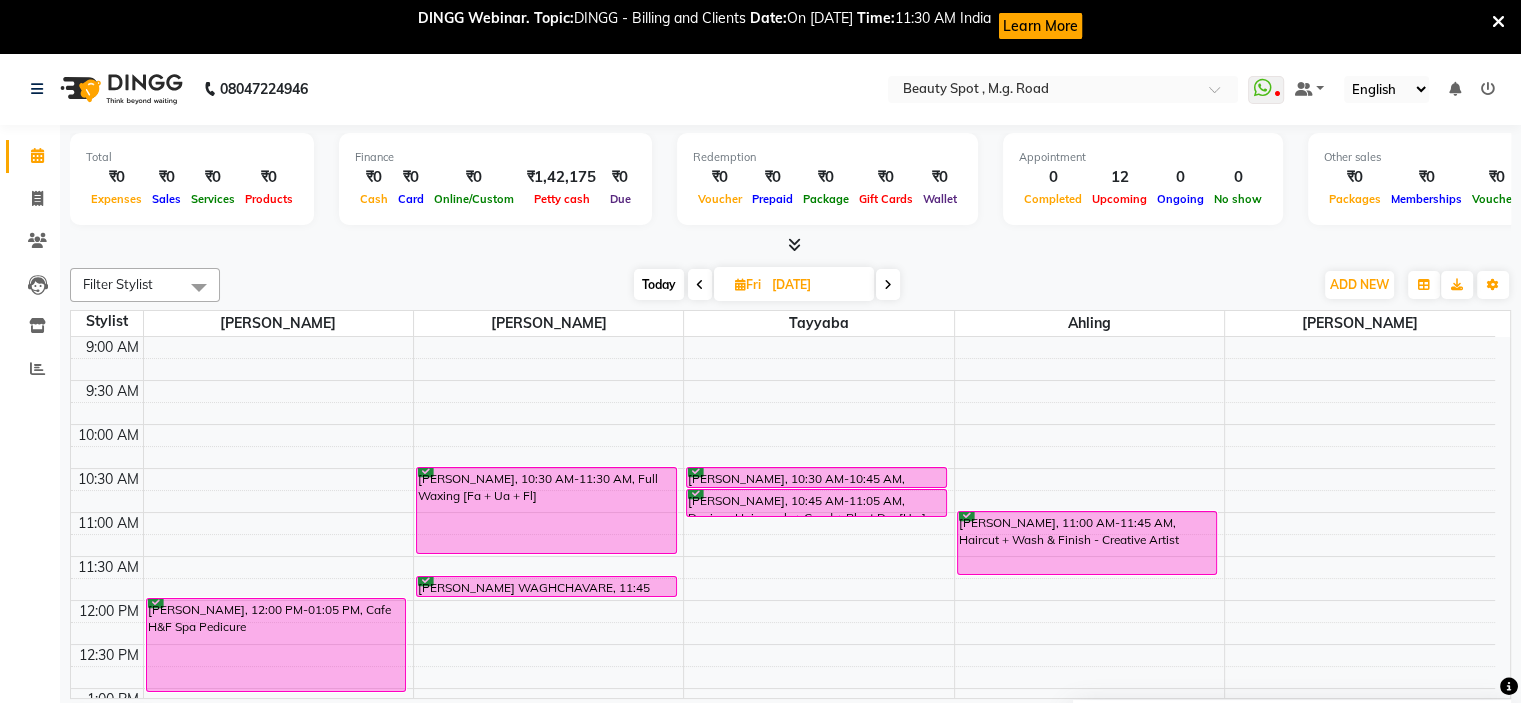 click on "Today" at bounding box center (659, 284) 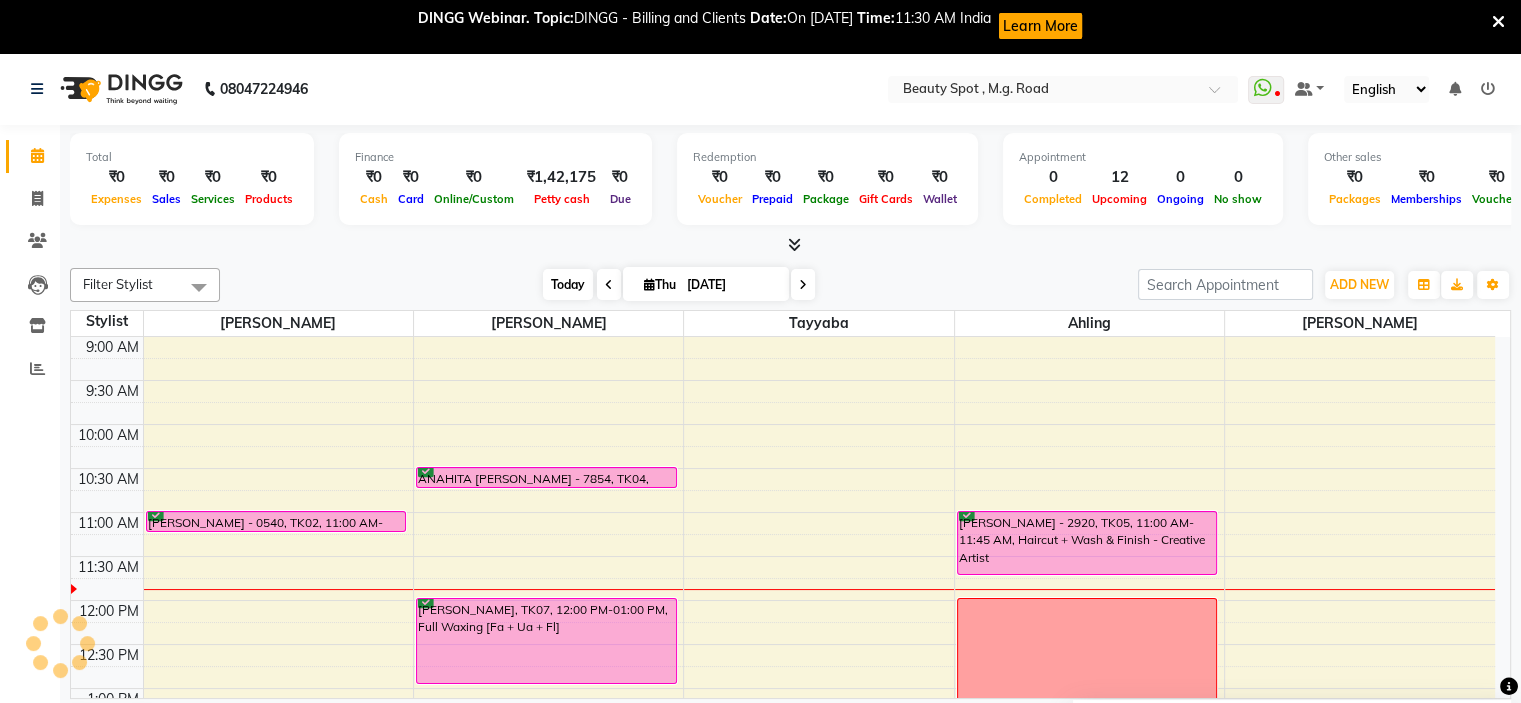 scroll, scrollTop: 175, scrollLeft: 0, axis: vertical 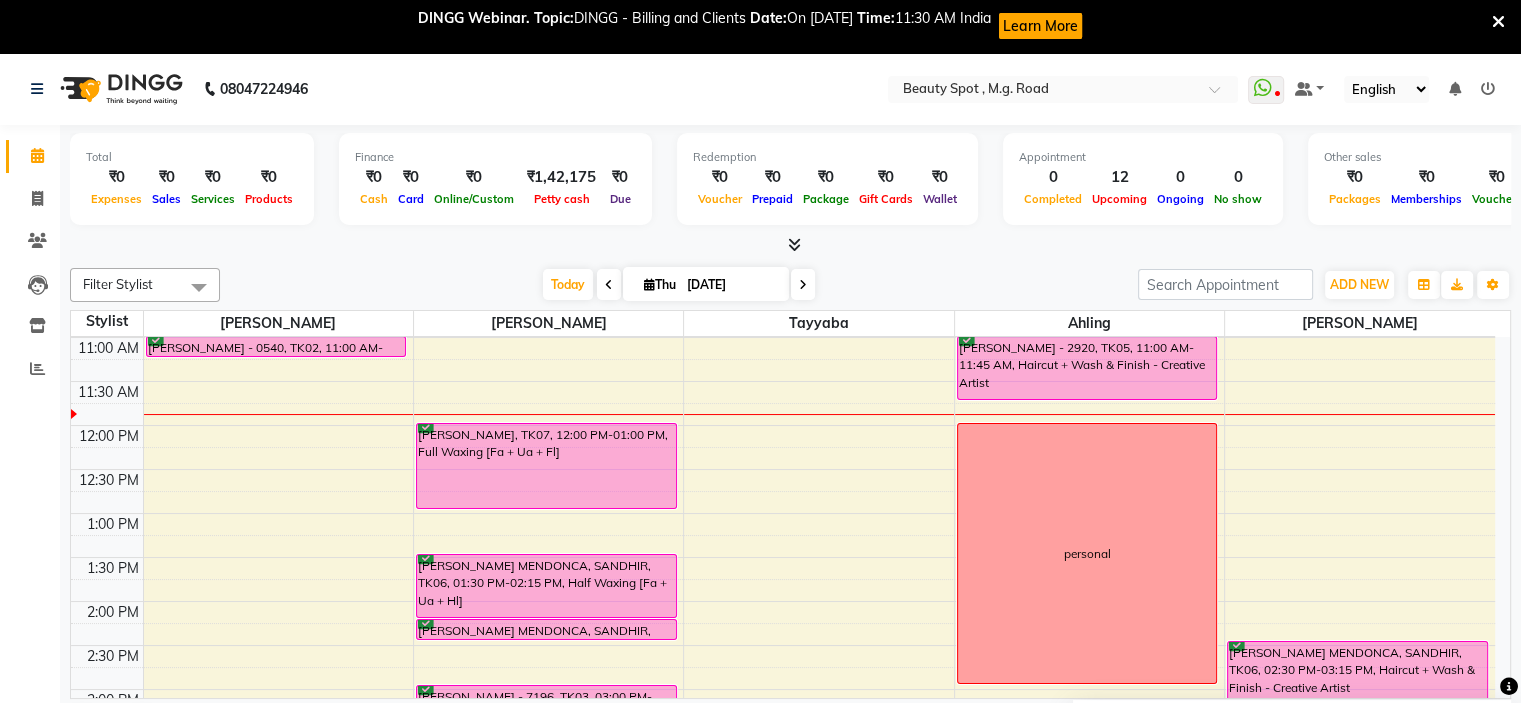 click at bounding box center [803, 285] 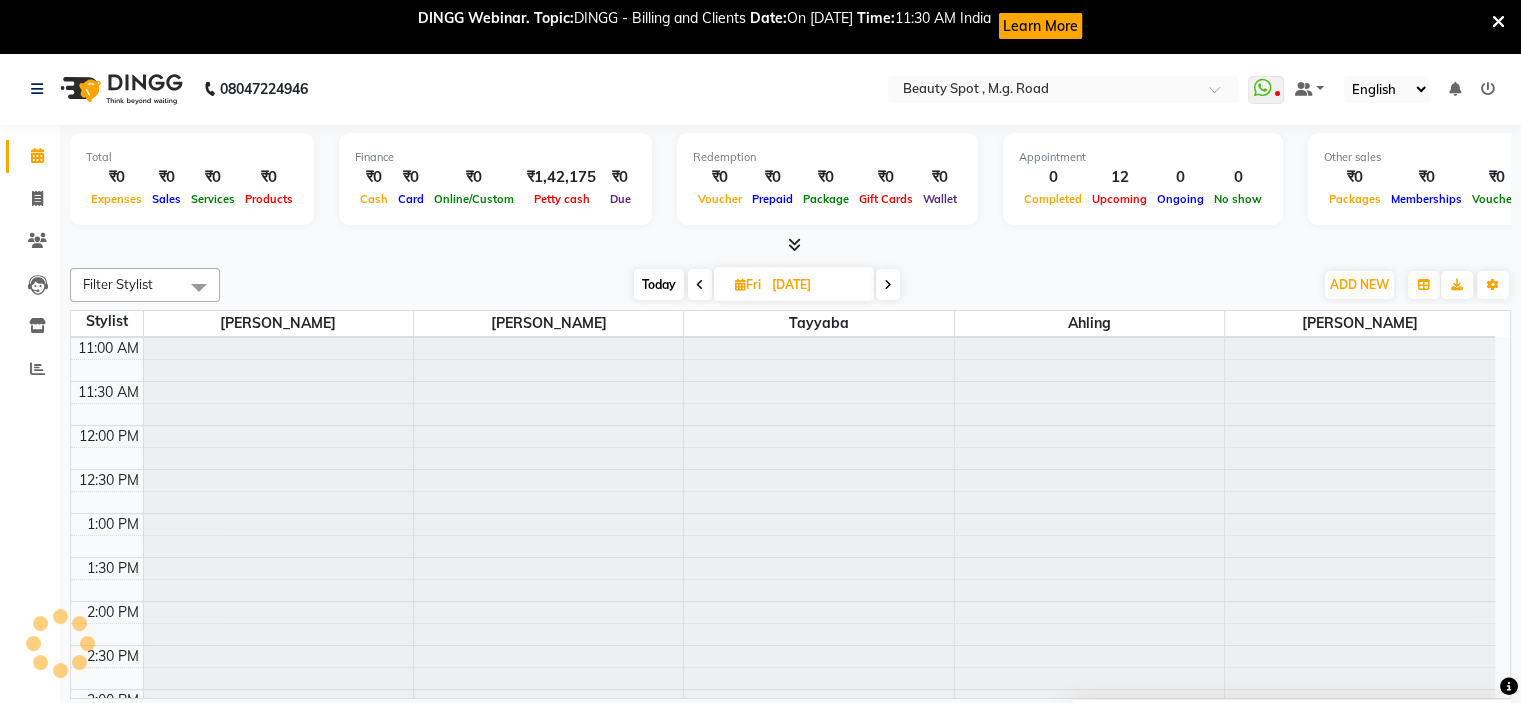 scroll, scrollTop: 176, scrollLeft: 0, axis: vertical 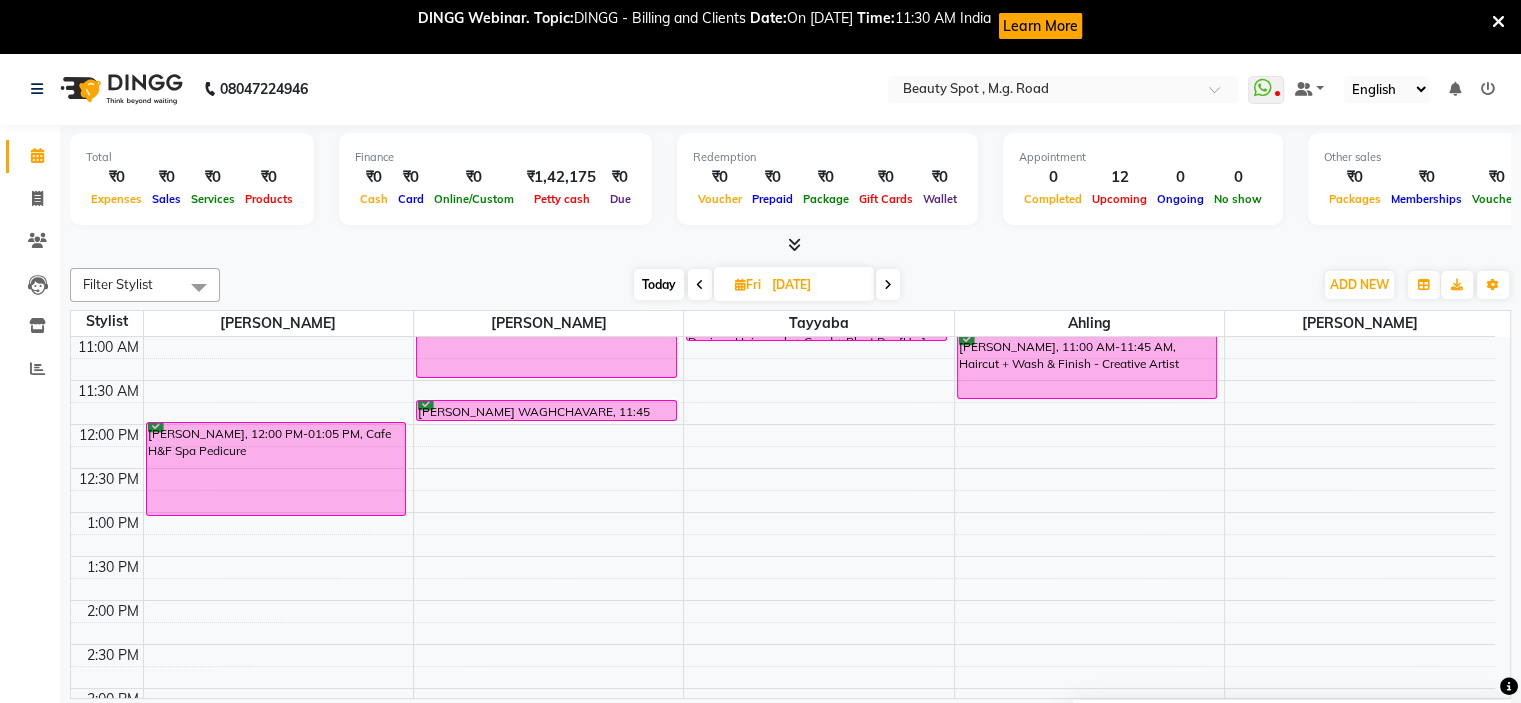 click at bounding box center (888, 285) 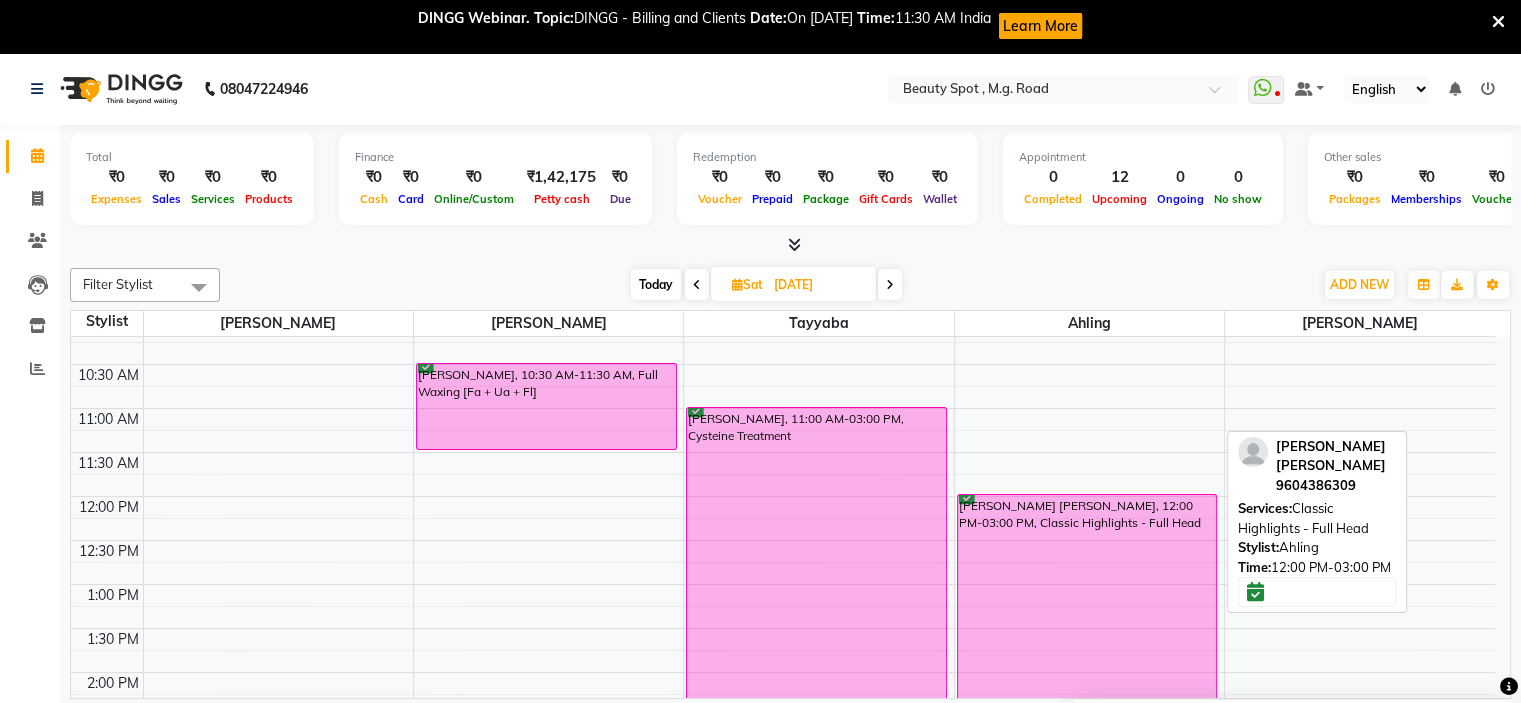 scroll, scrollTop: 75, scrollLeft: 0, axis: vertical 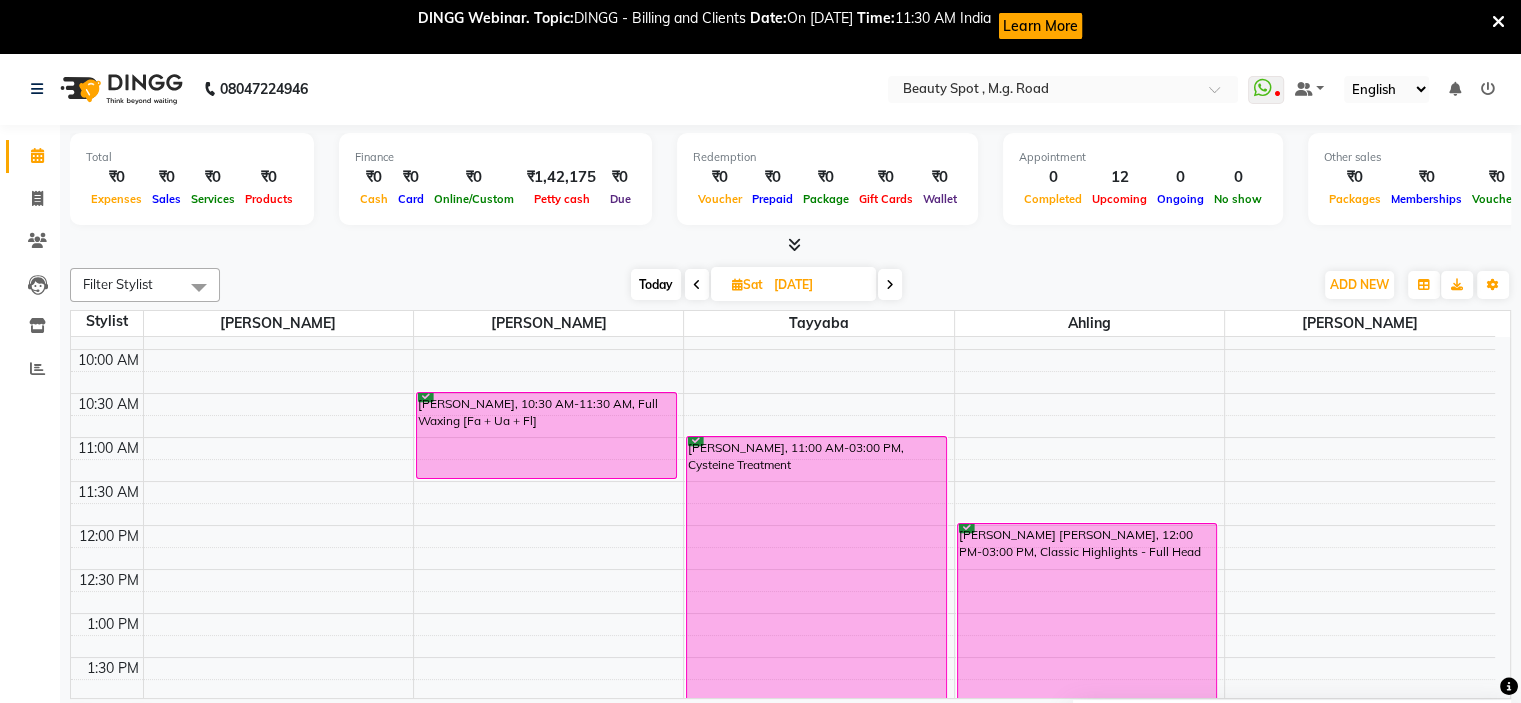 click on "Today" at bounding box center [656, 284] 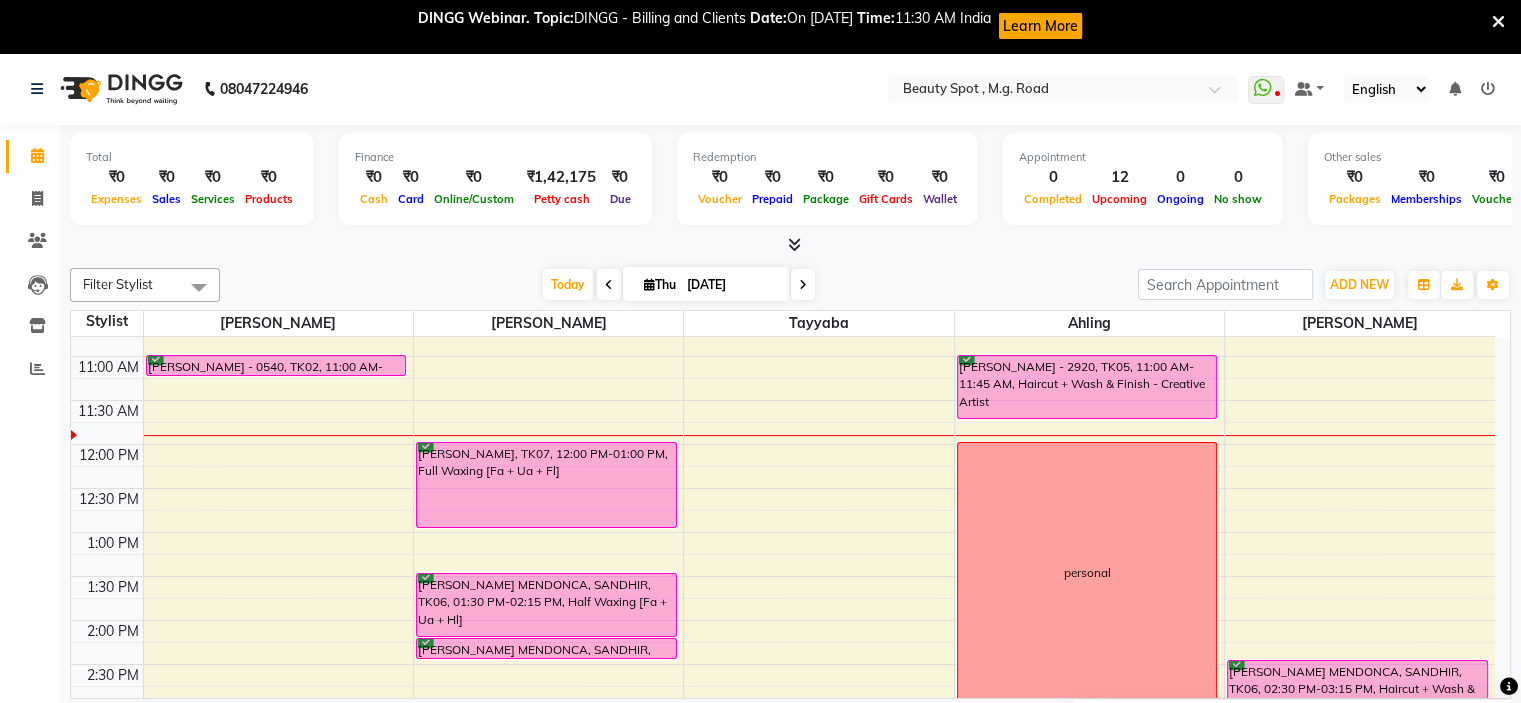 scroll, scrollTop: 0, scrollLeft: 0, axis: both 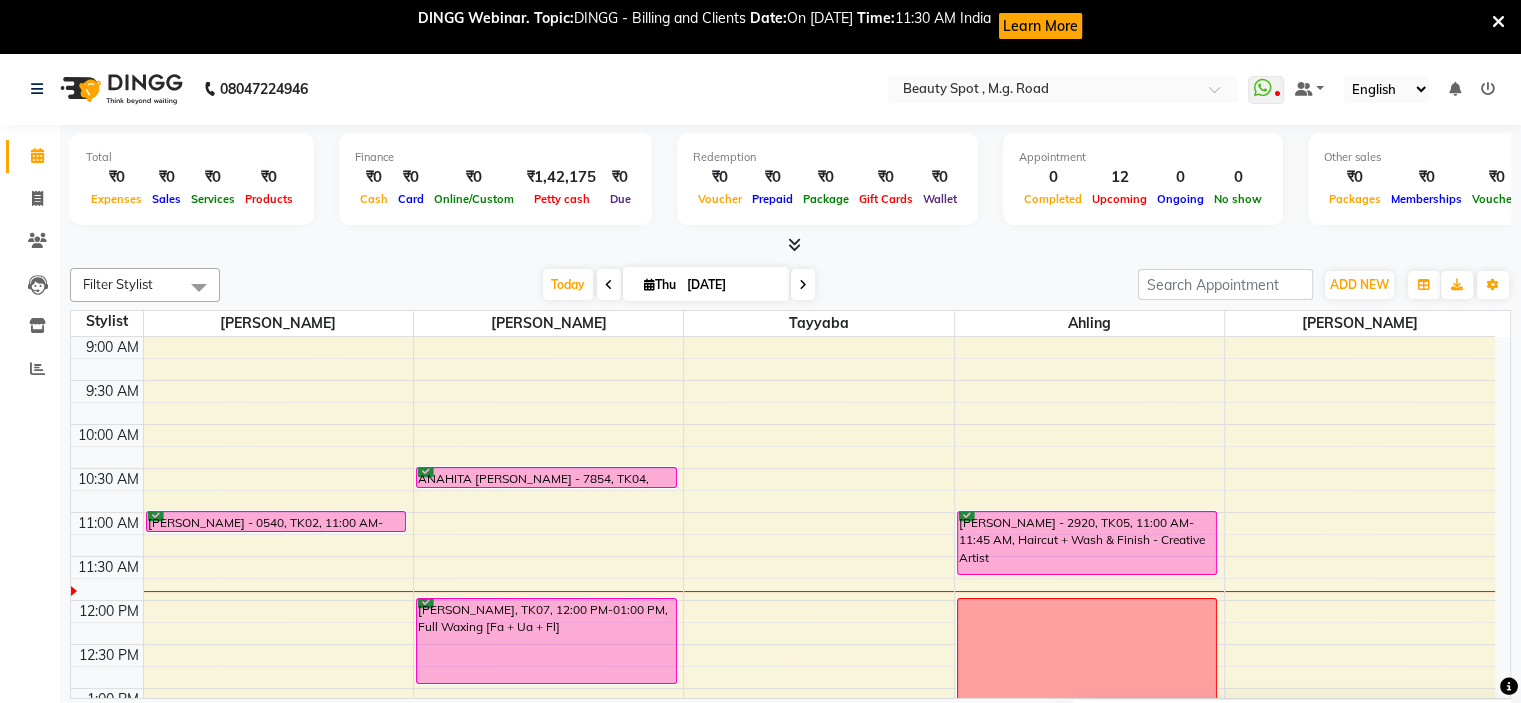 click at bounding box center (649, 284) 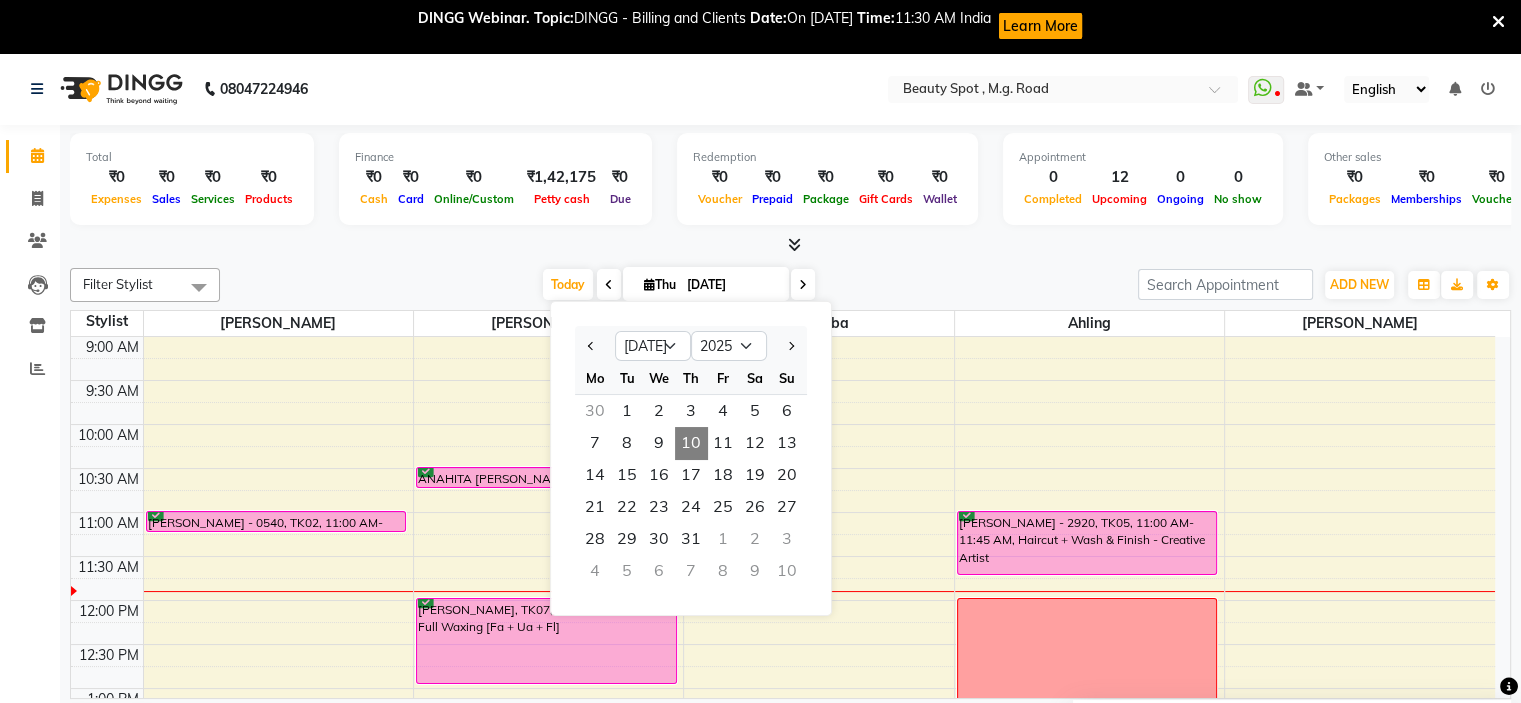 click at bounding box center (803, 285) 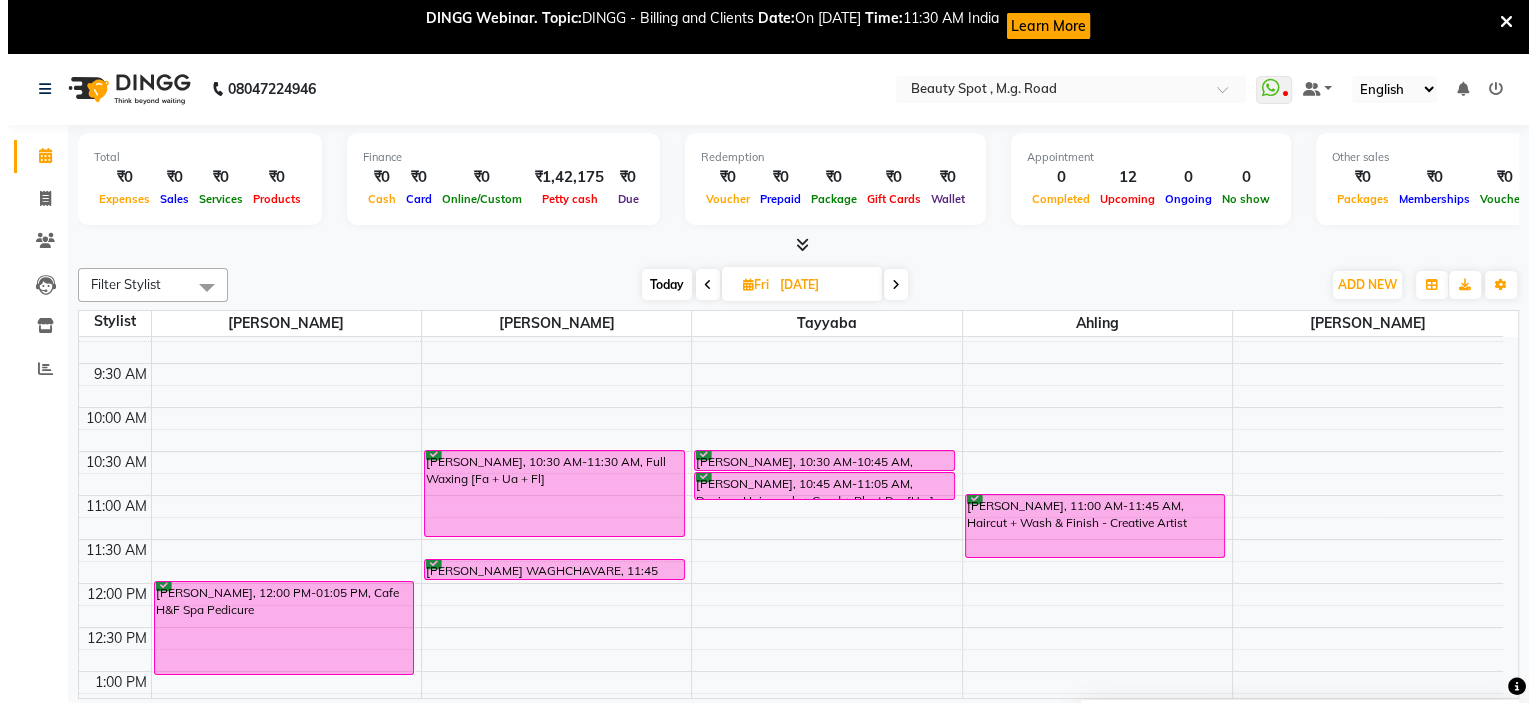 scroll, scrollTop: 0, scrollLeft: 0, axis: both 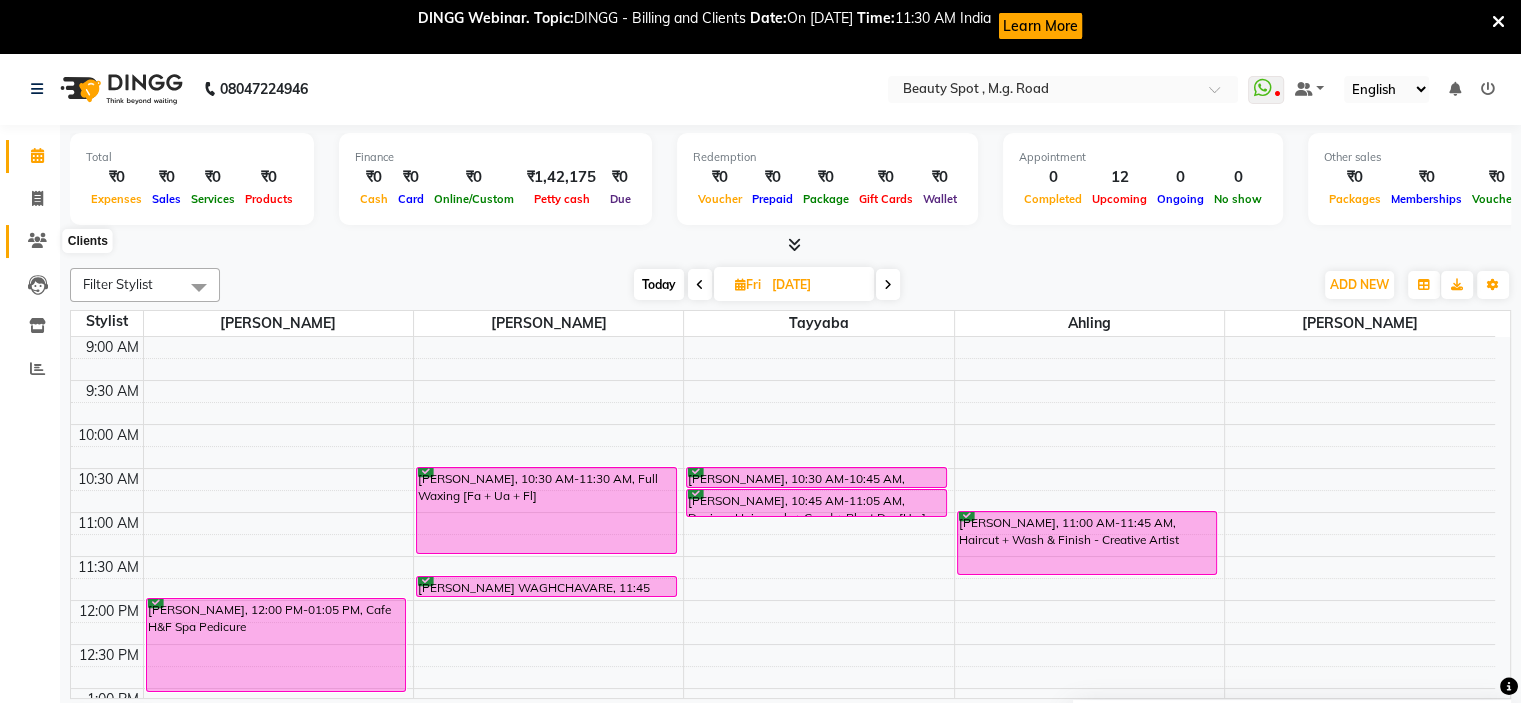 click 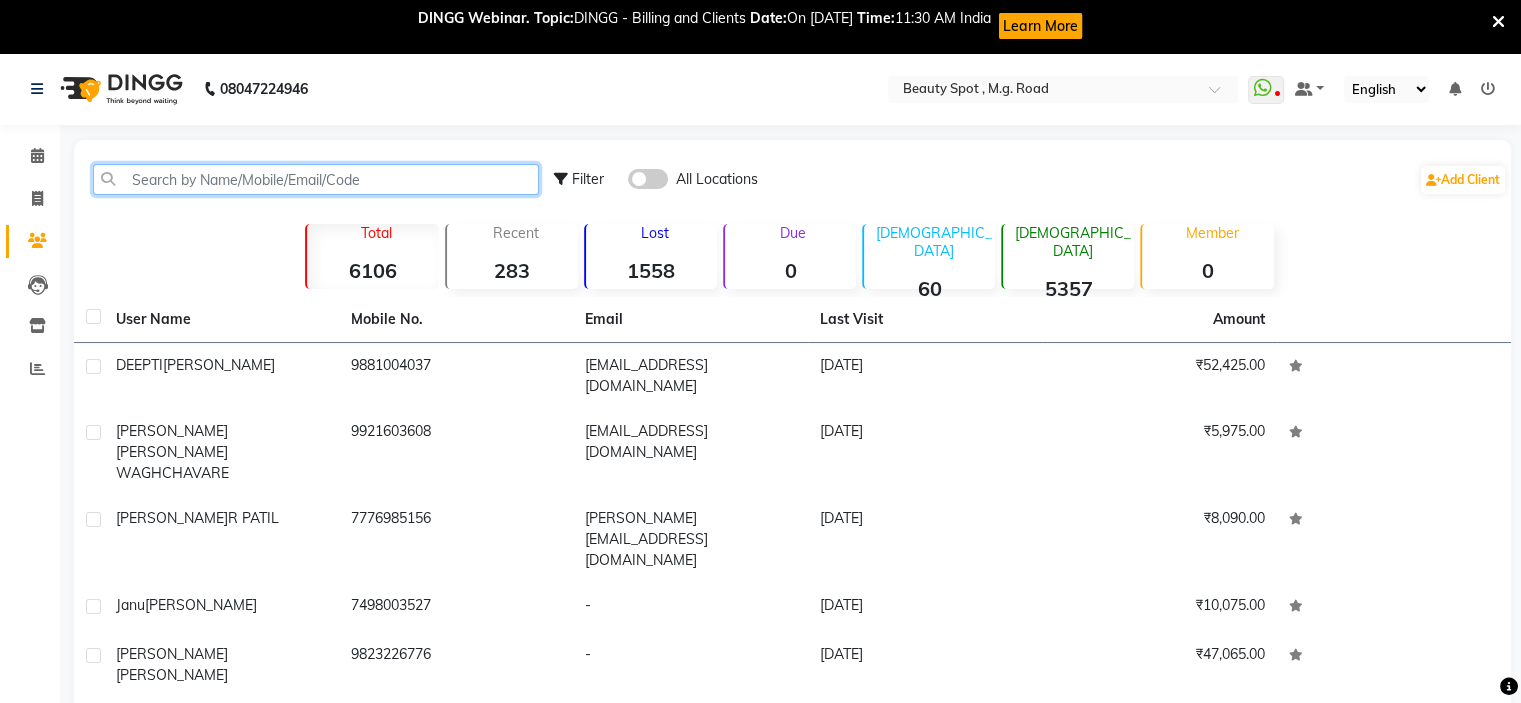 click 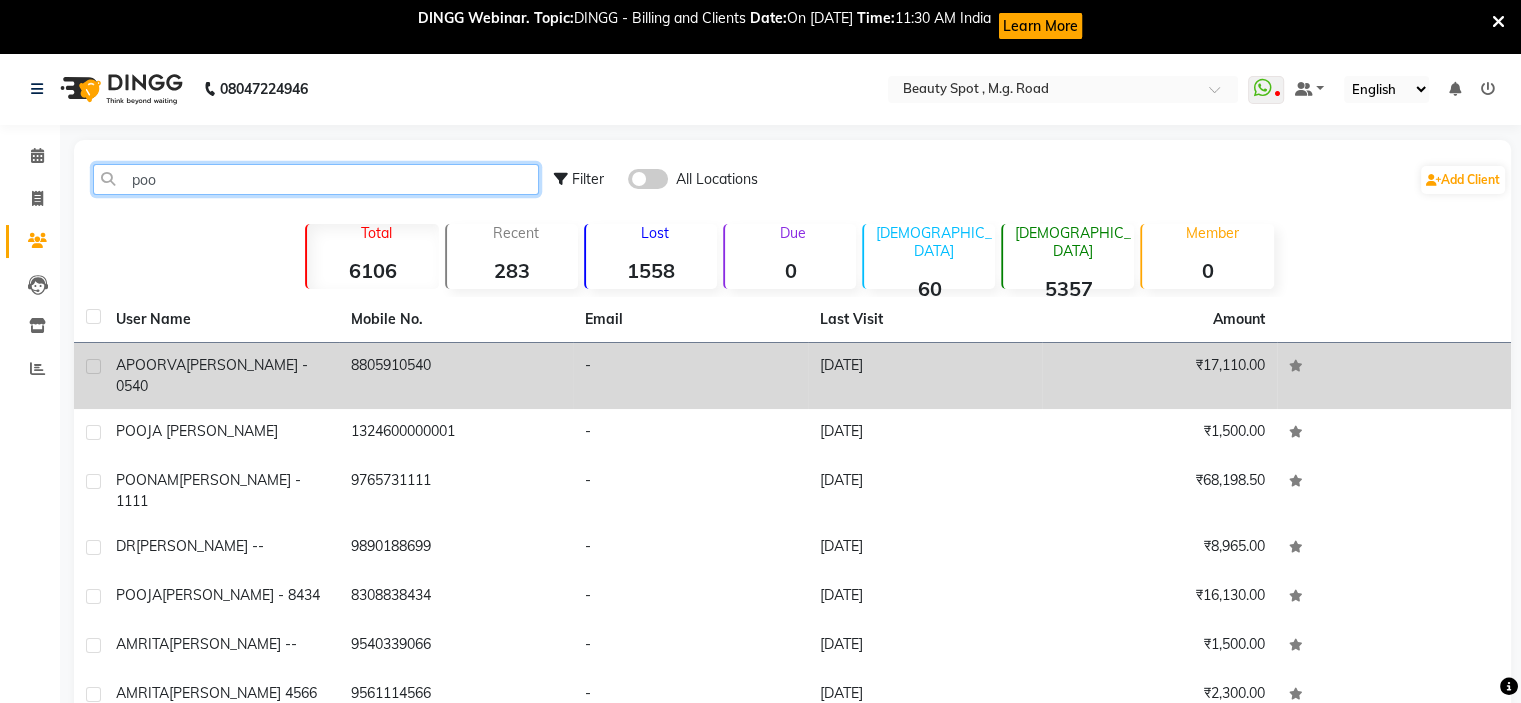 type on "poo" 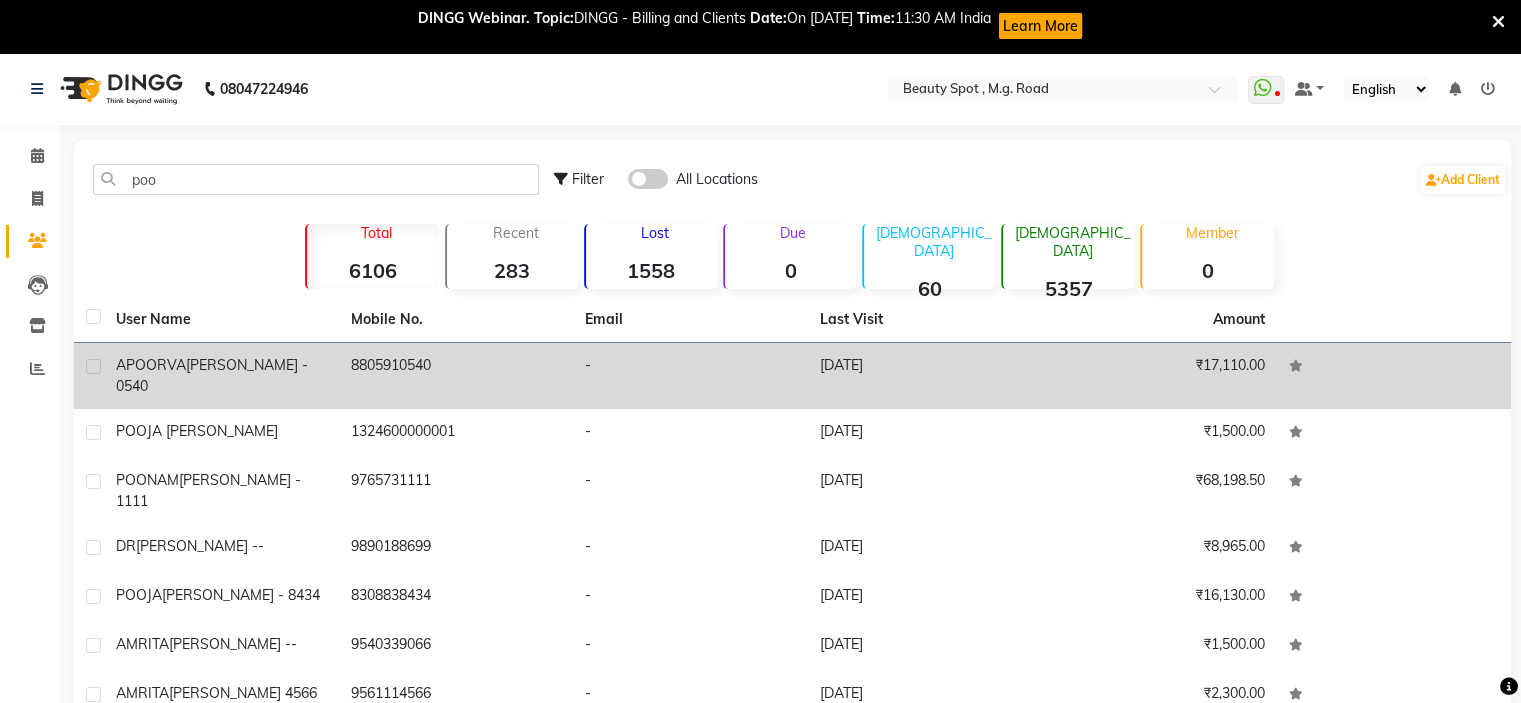 click on "[PERSON_NAME] - 0540" 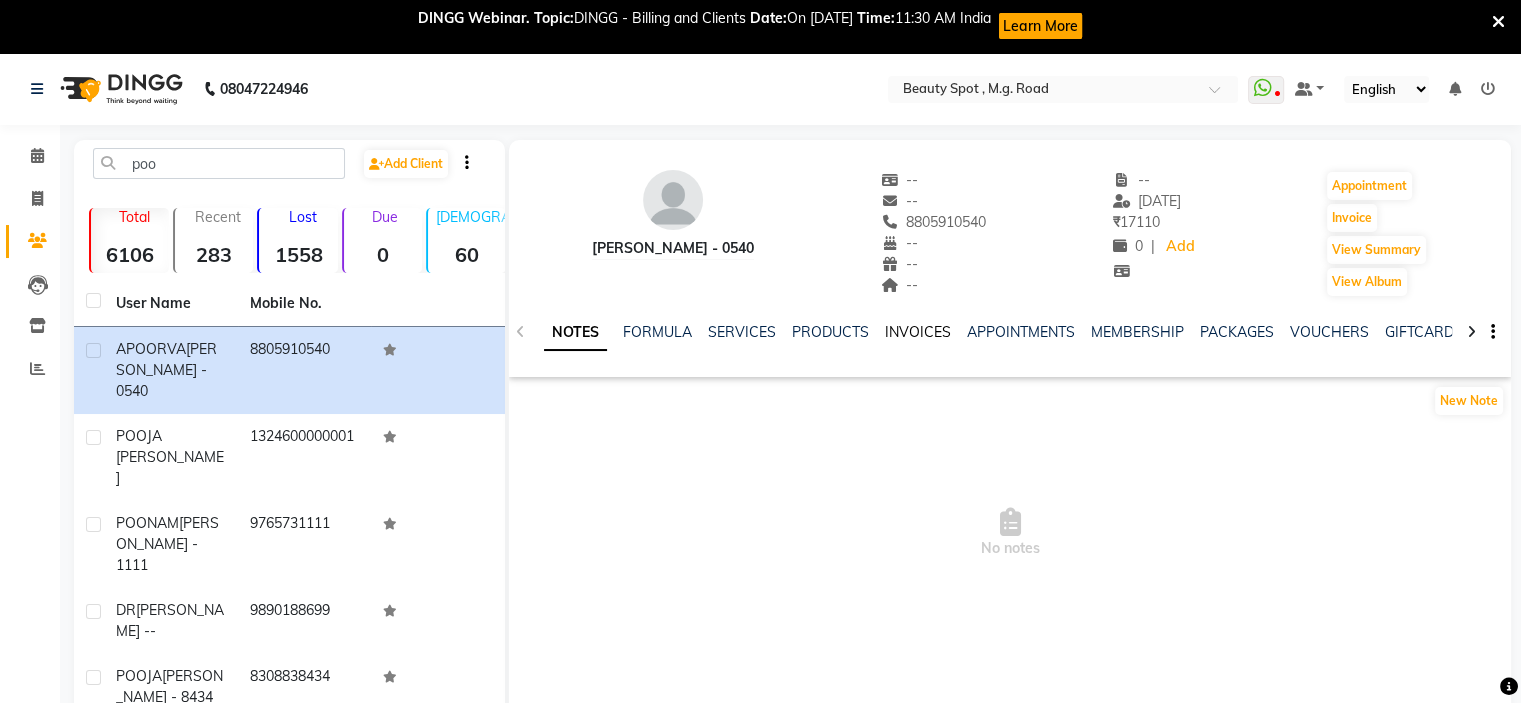 click on "INVOICES" 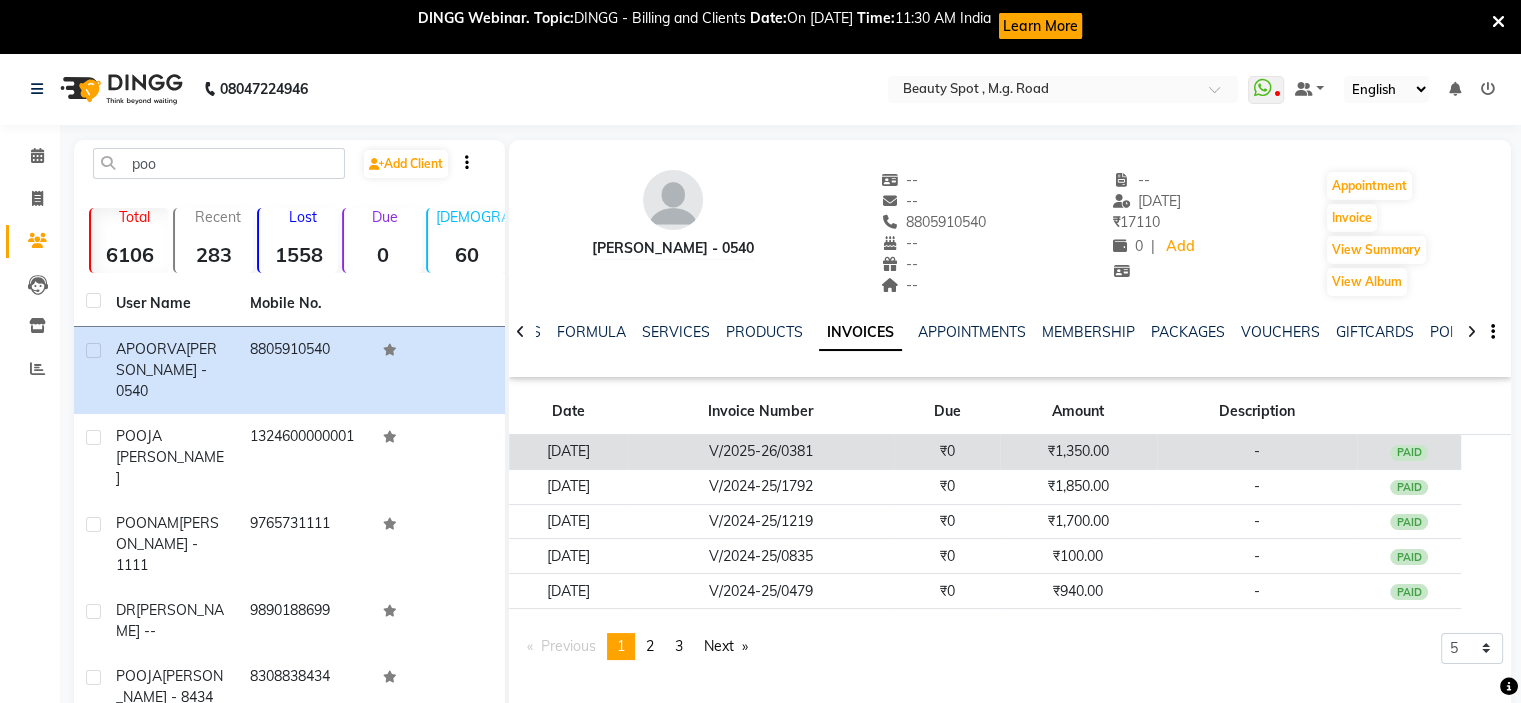 click on "V/2025-26/0381" 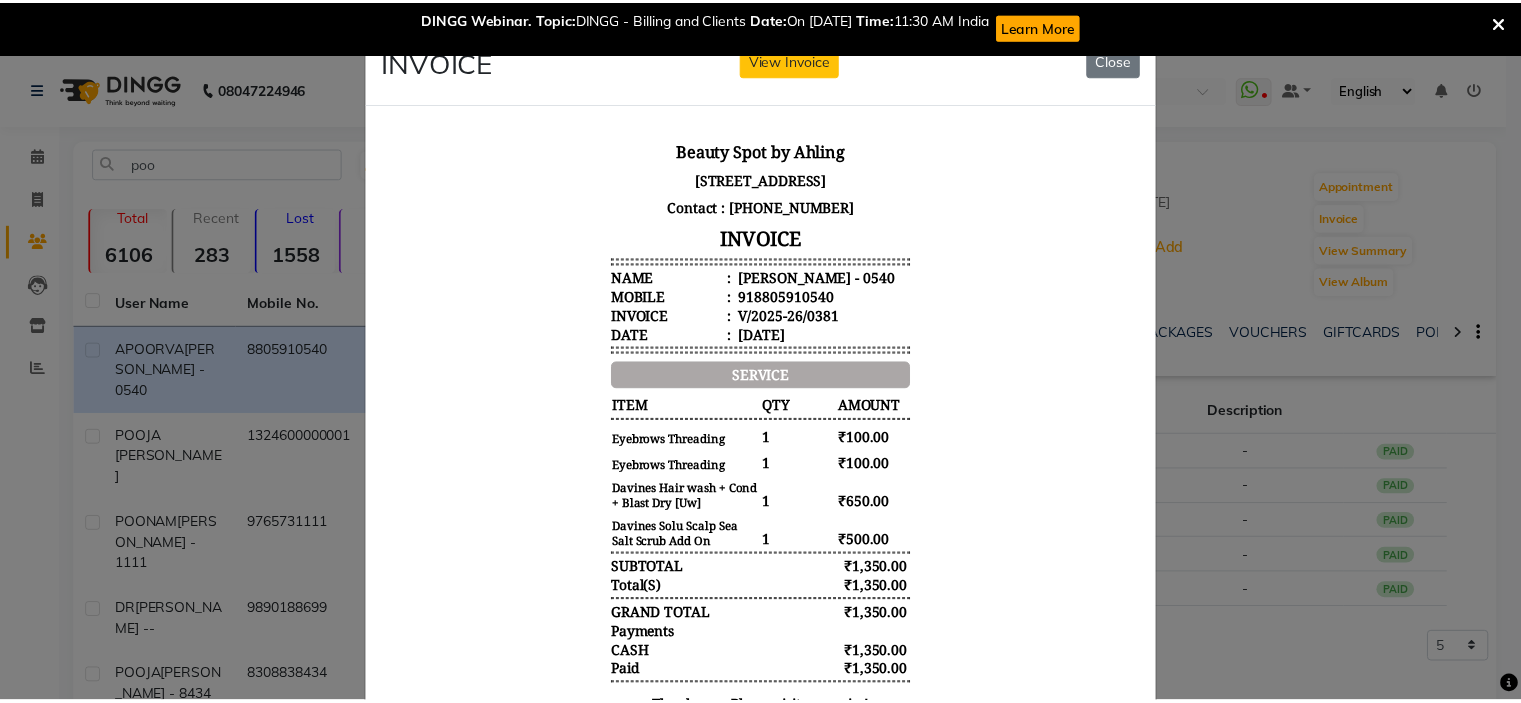 scroll, scrollTop: 0, scrollLeft: 0, axis: both 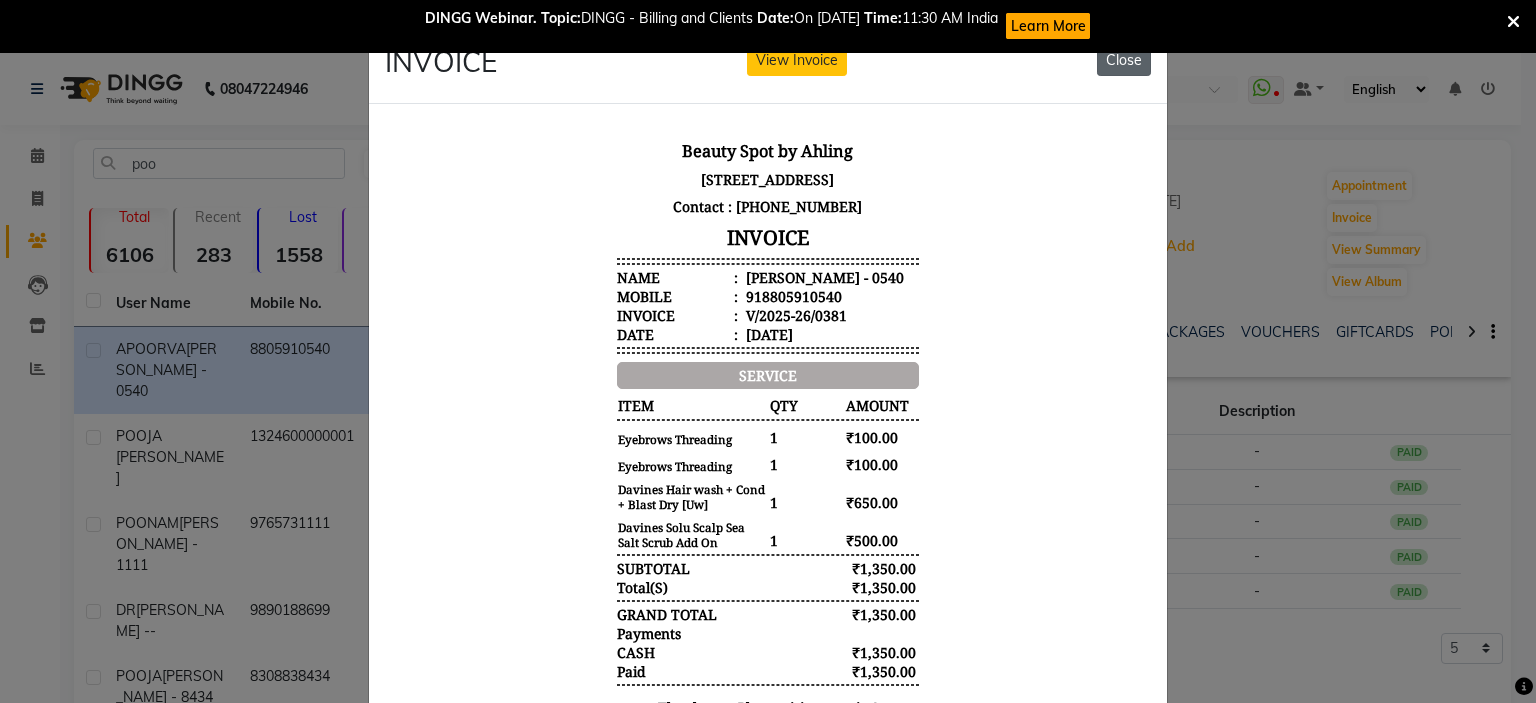 click on "Close" 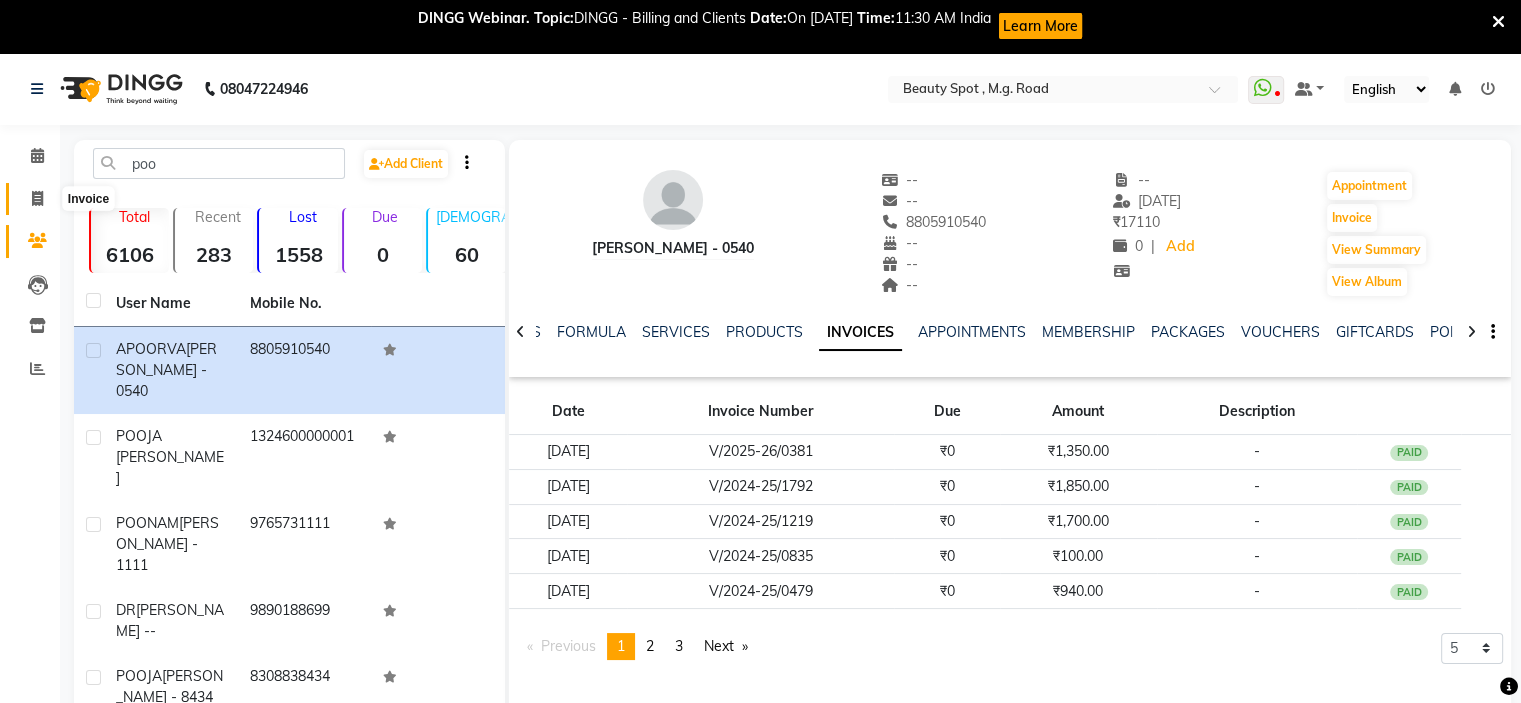 click 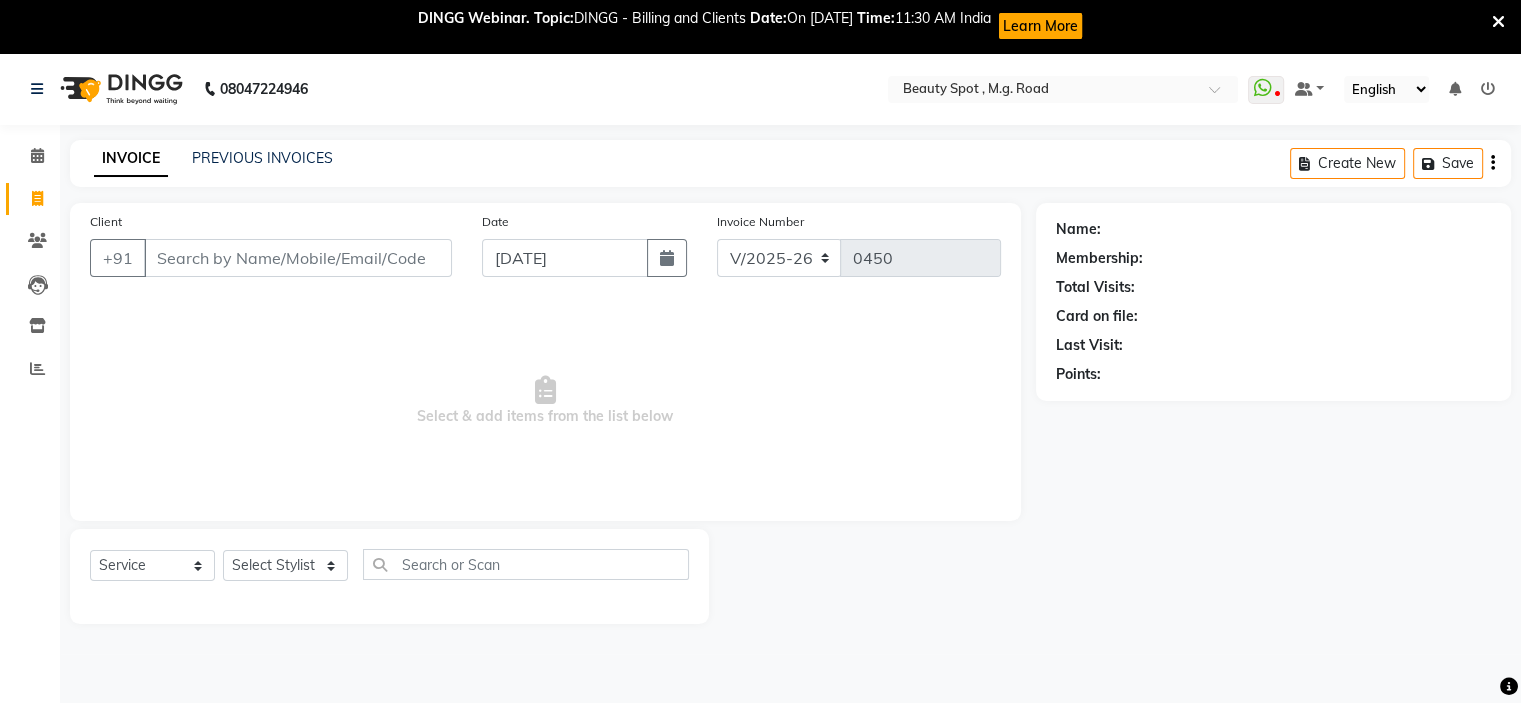 scroll, scrollTop: 52, scrollLeft: 0, axis: vertical 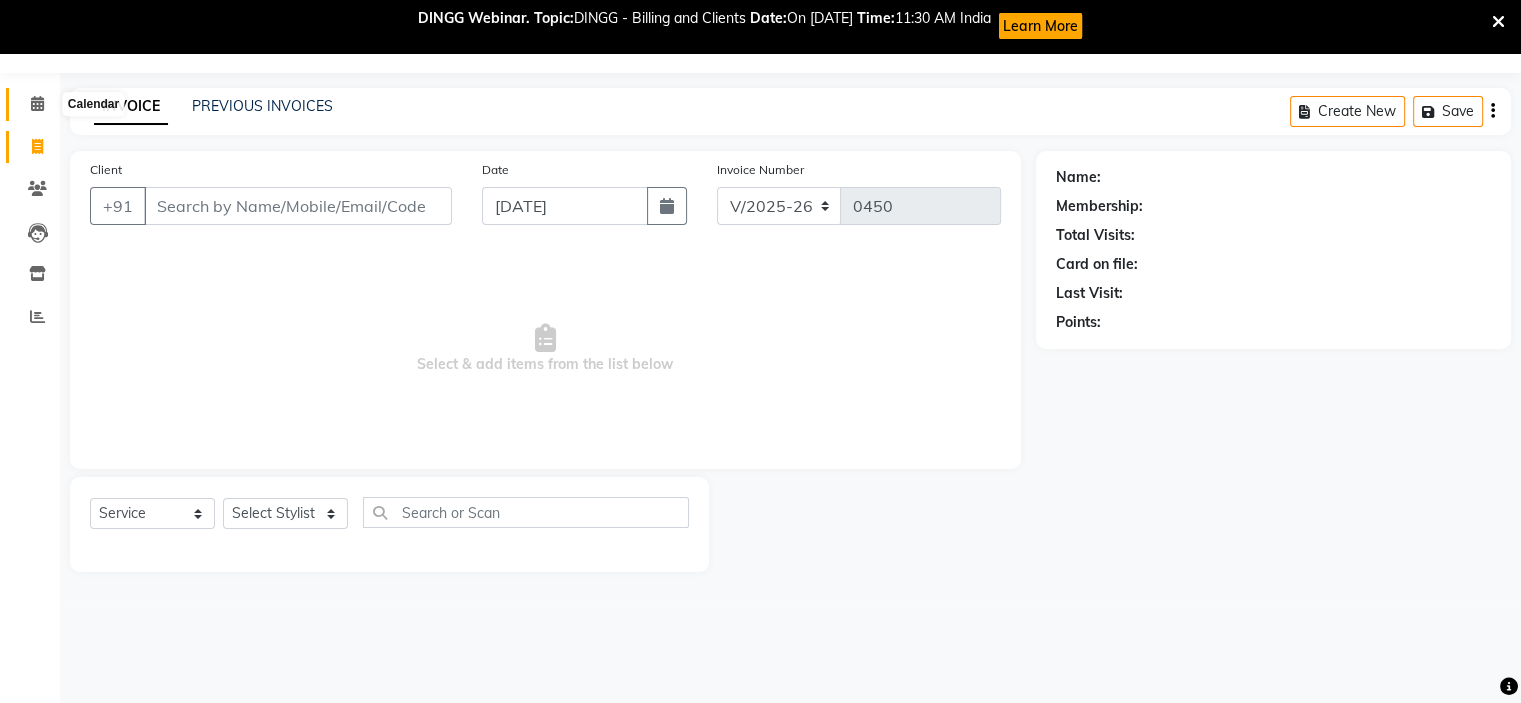 click 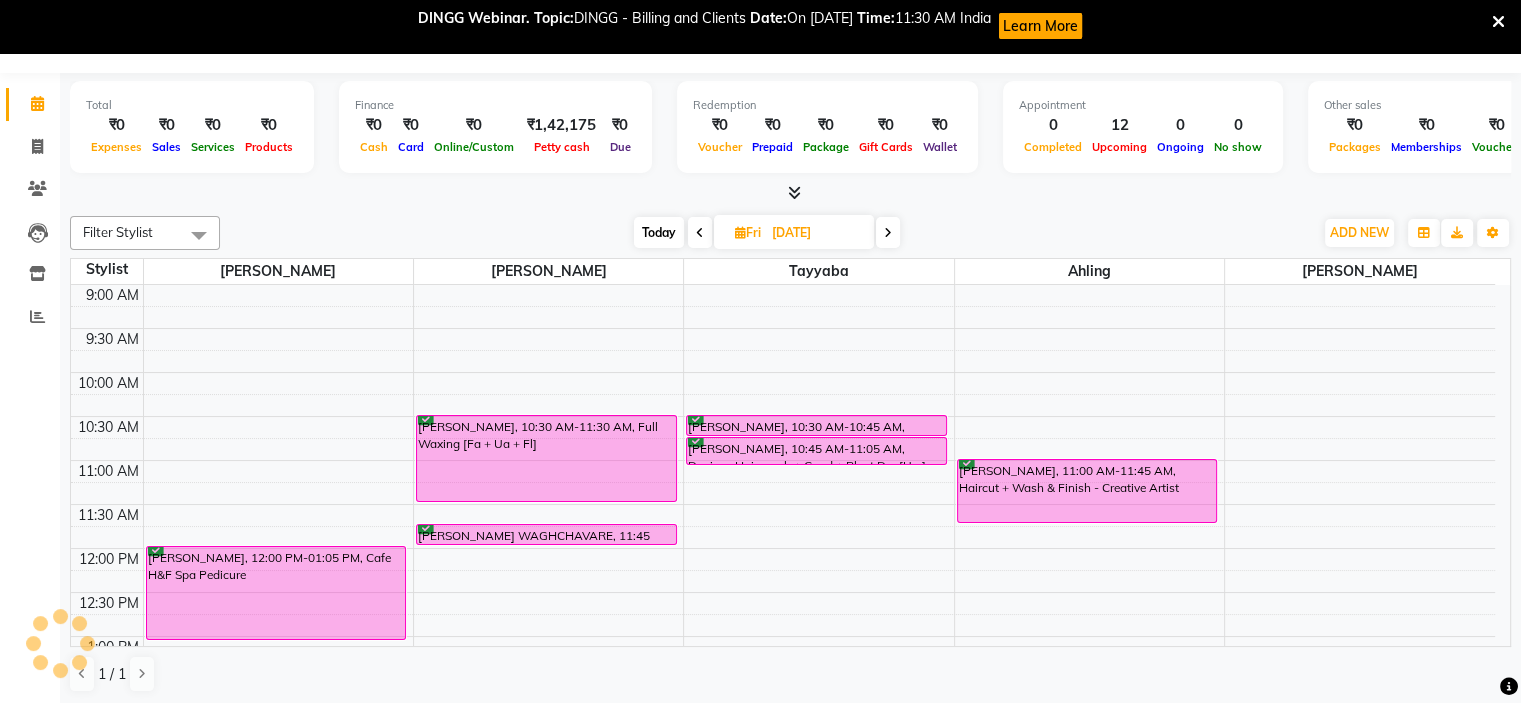 scroll, scrollTop: 0, scrollLeft: 0, axis: both 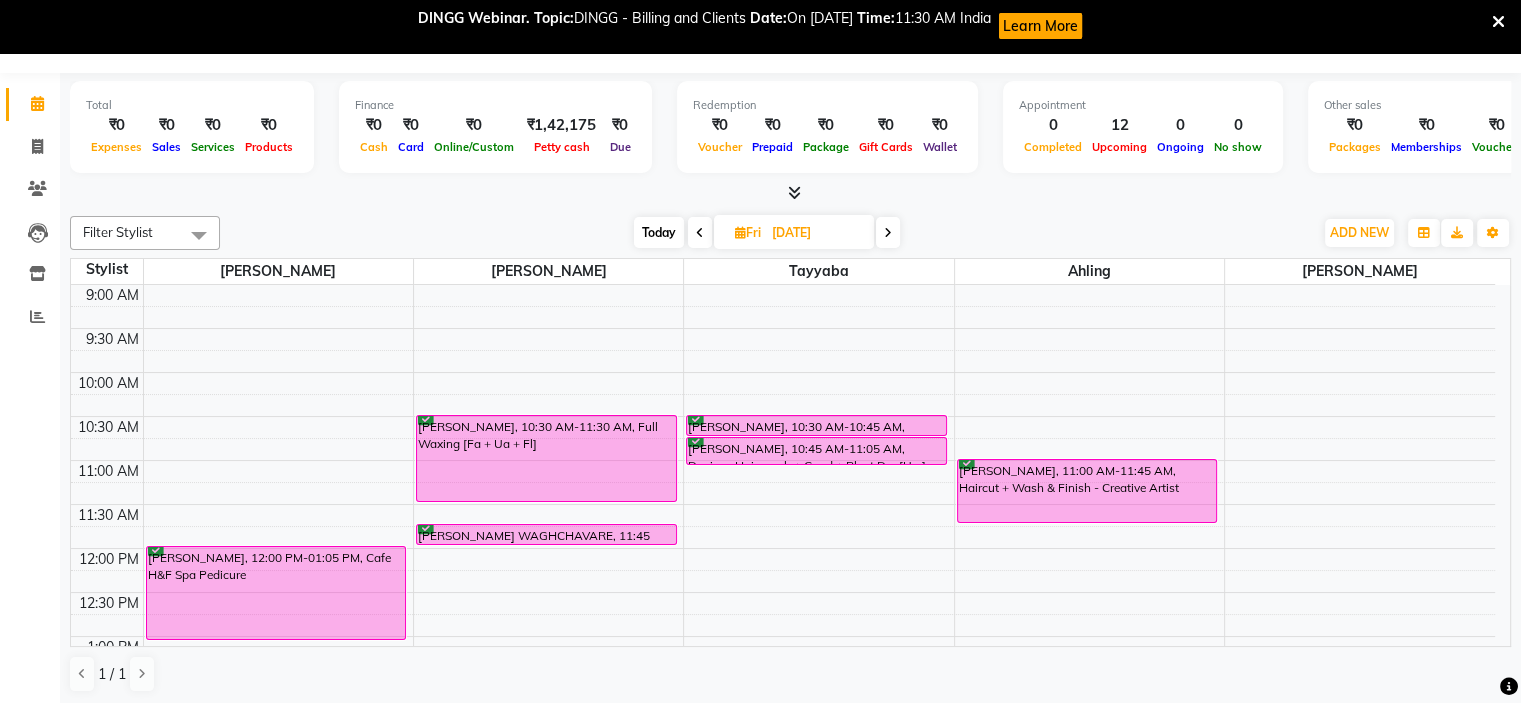click on "Today" at bounding box center (659, 232) 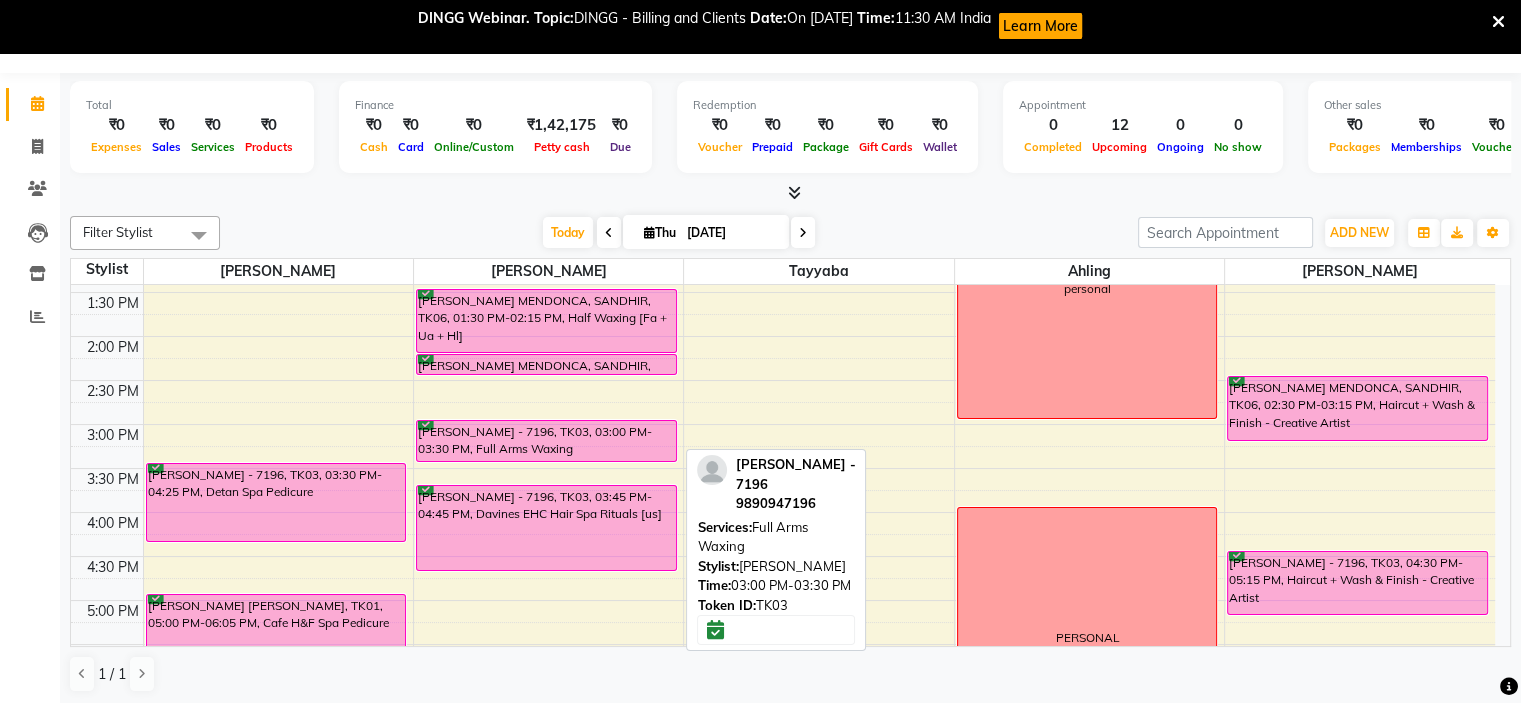 scroll, scrollTop: 188, scrollLeft: 0, axis: vertical 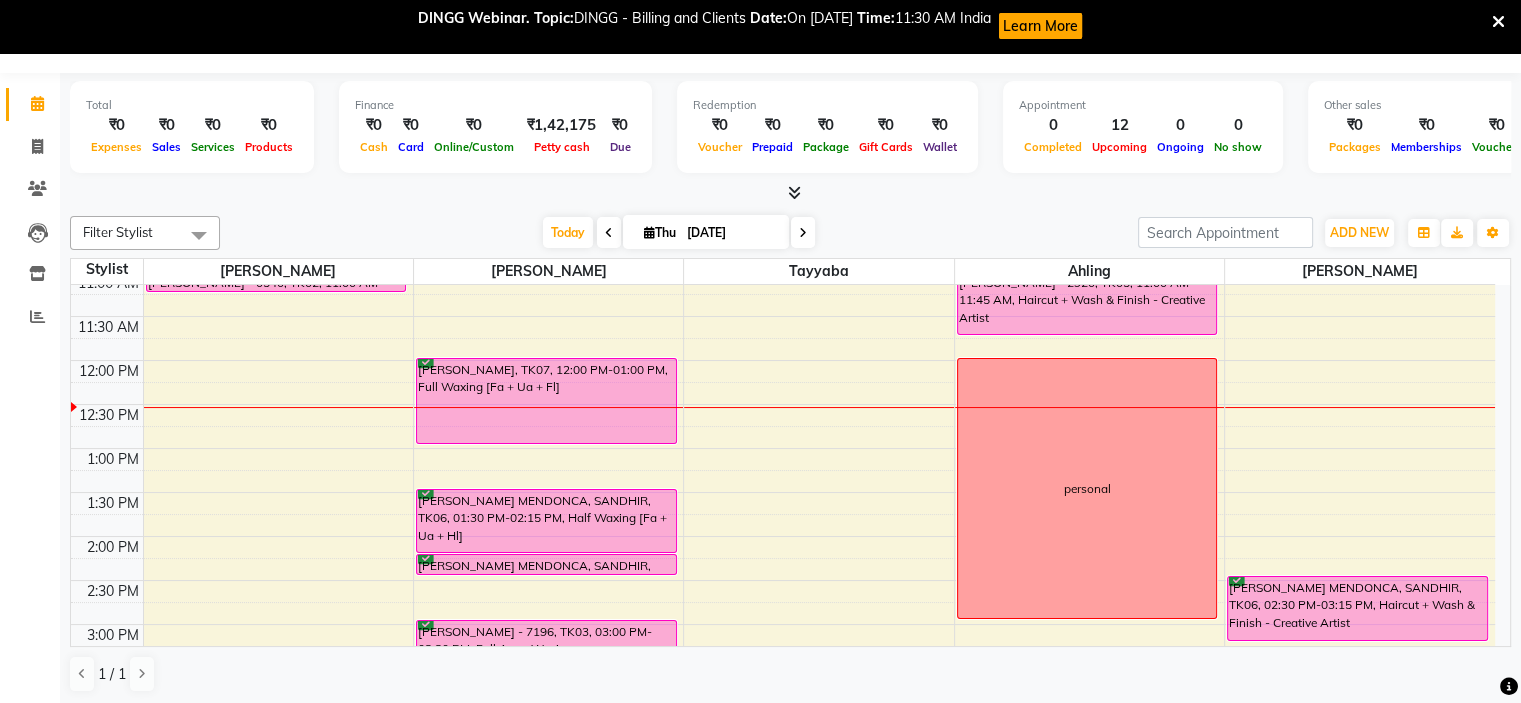 click at bounding box center (1498, 22) 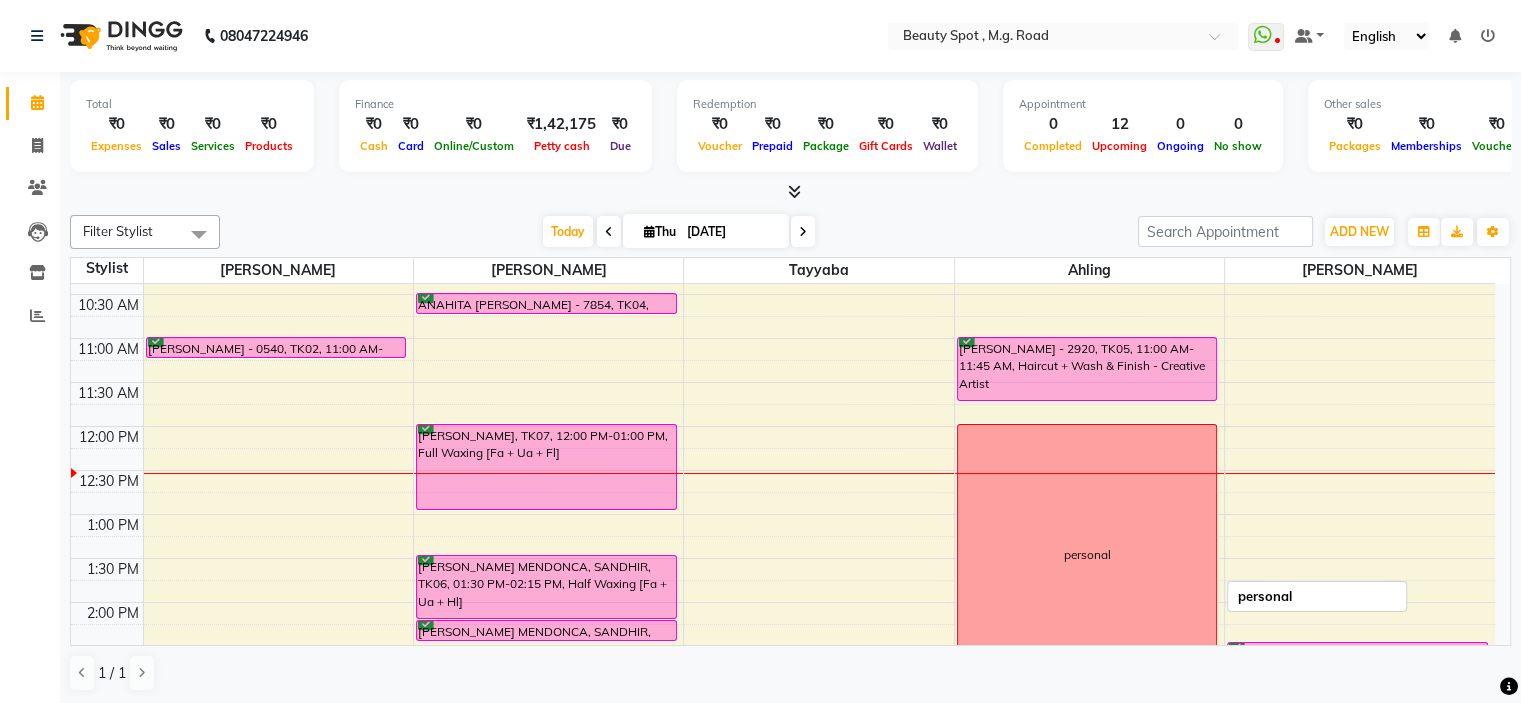 scroll, scrollTop: 88, scrollLeft: 0, axis: vertical 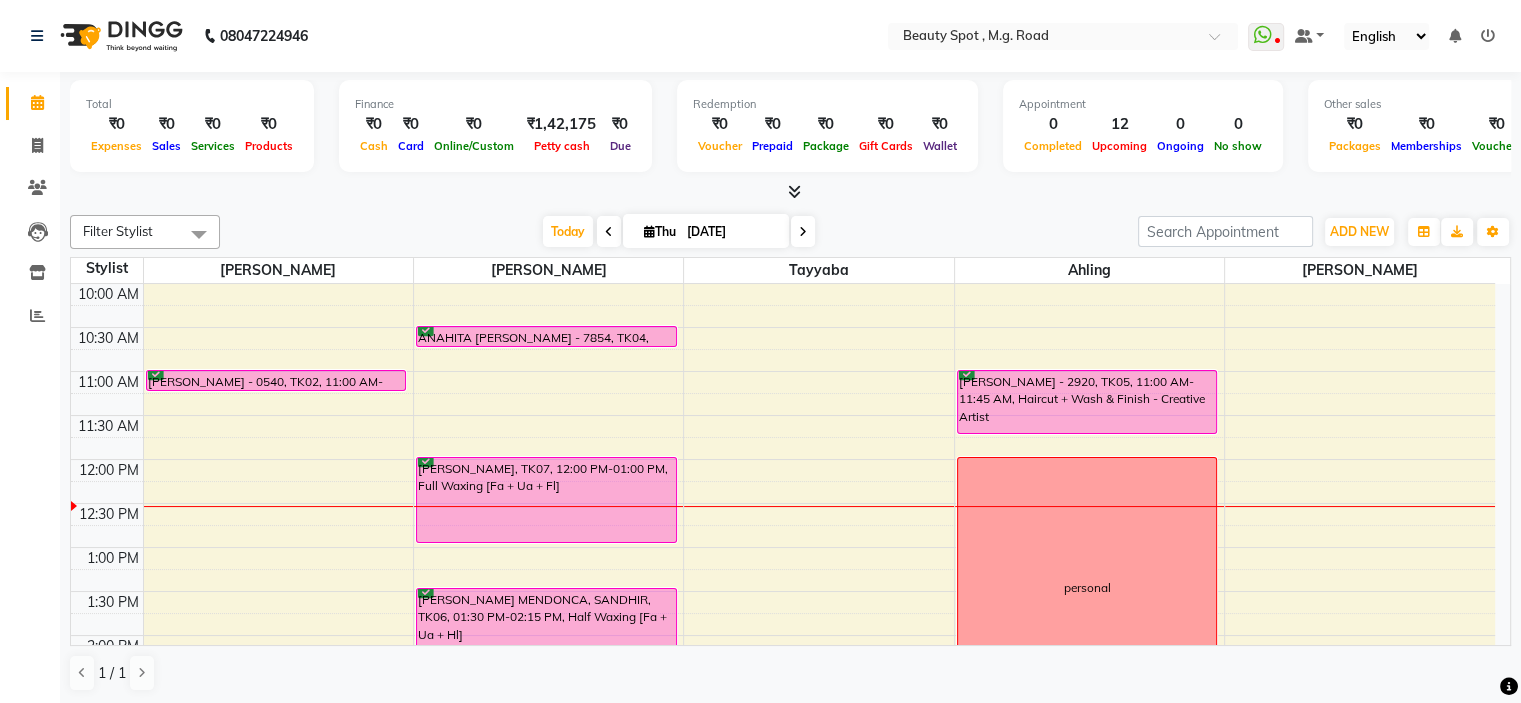 click at bounding box center [803, 232] 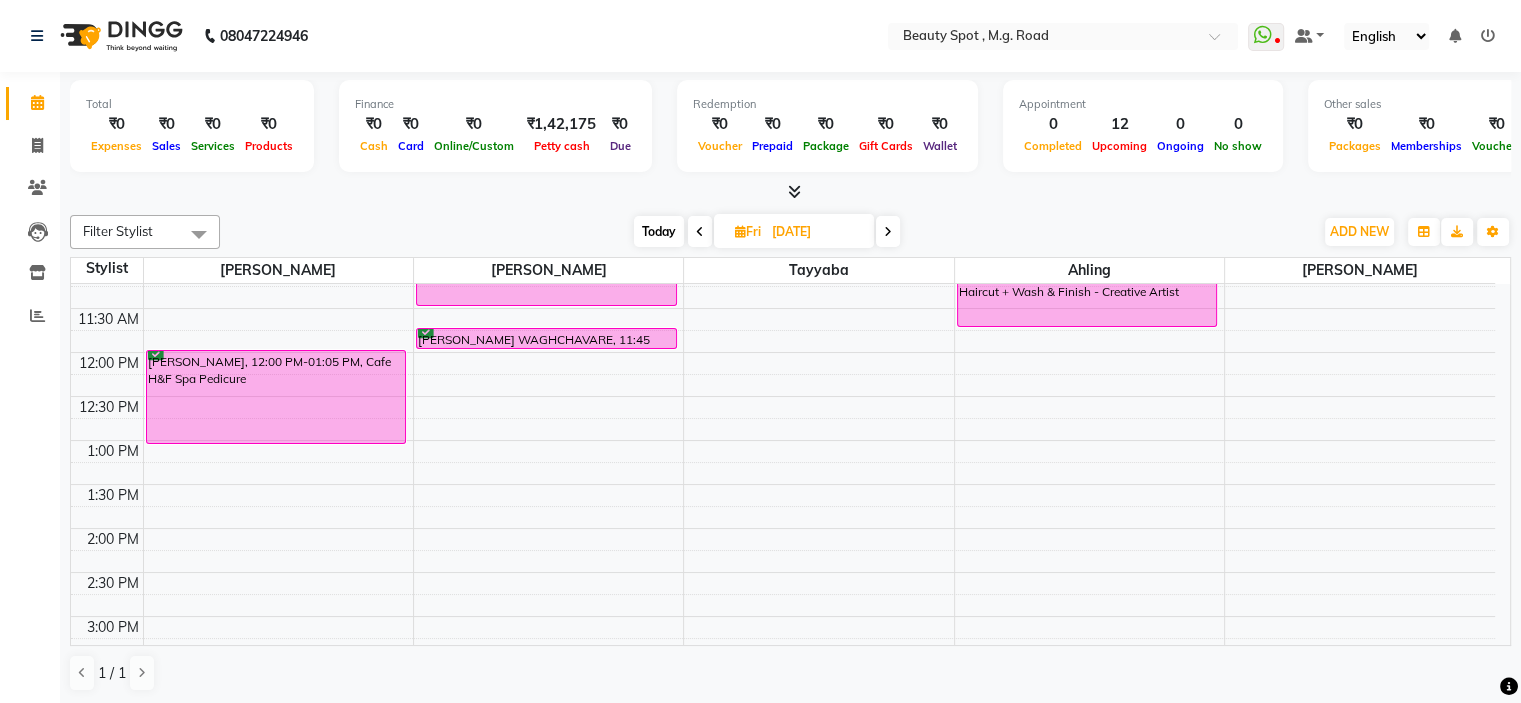 scroll, scrollTop: 63, scrollLeft: 0, axis: vertical 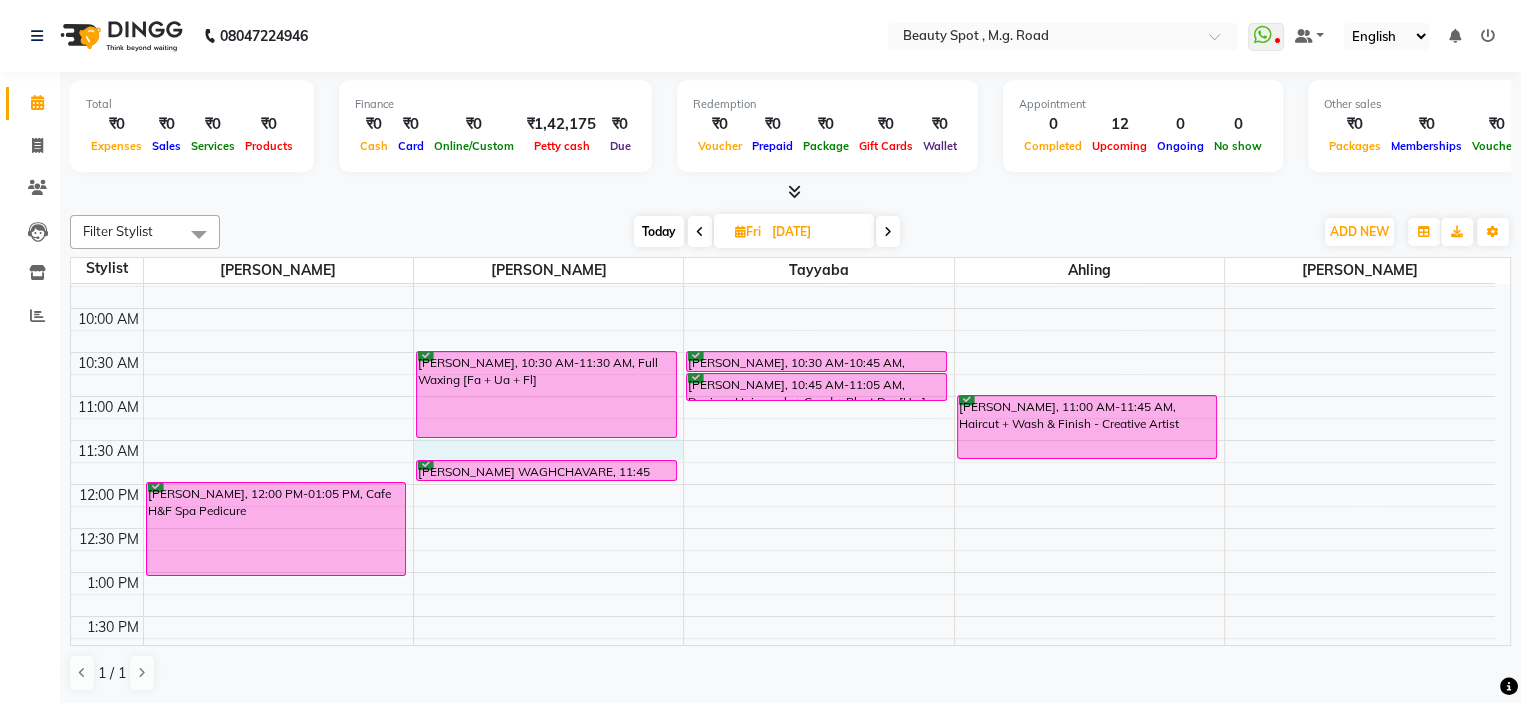 click on "9:00 AM 9:30 AM 10:00 AM 10:30 AM 11:00 AM 11:30 AM 12:00 PM 12:30 PM 1:00 PM 1:30 PM 2:00 PM 2:30 PM 3:00 PM 3:30 PM 4:00 PM 4:30 PM 5:00 PM 5:30 PM 6:00 PM 6:30 PM 7:00 PM 7:30 PM     [PERSON_NAME], 12:00 PM-01:05 PM, Cafe H&F Spa Pedicure     [PERSON_NAME], 10:30 AM-11:30 AM, Full Waxing [Fa + Ua + Fl]     [PERSON_NAME] WAGHCHAVARE, 11:45 AM-12:00 PM, Eyebrows + U Lip + Chin Threading     [PERSON_NAME], 10:30 AM-10:45 AM, Davines Solu Scalp Sea Salt Scrub Add On     [PERSON_NAME], 10:45 AM-11:05 AM, Davines Hair wash + Cond + Blast Dry [Uw]     [PERSON_NAME] WAGHCHAVARE, 11:00 AM-11:45 AM, Haircut + Wash & Finish - Creative Artist" at bounding box center [783, 704] 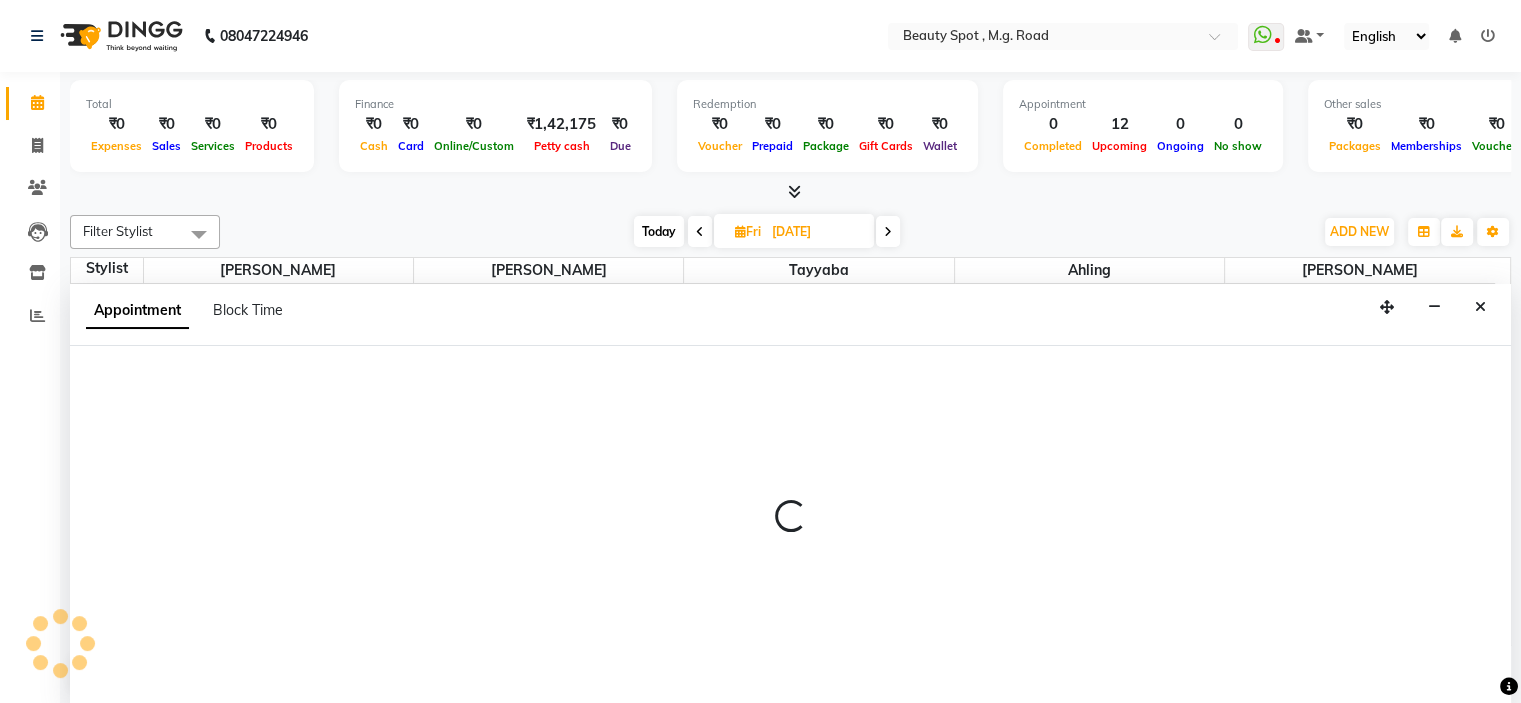 select on "70085" 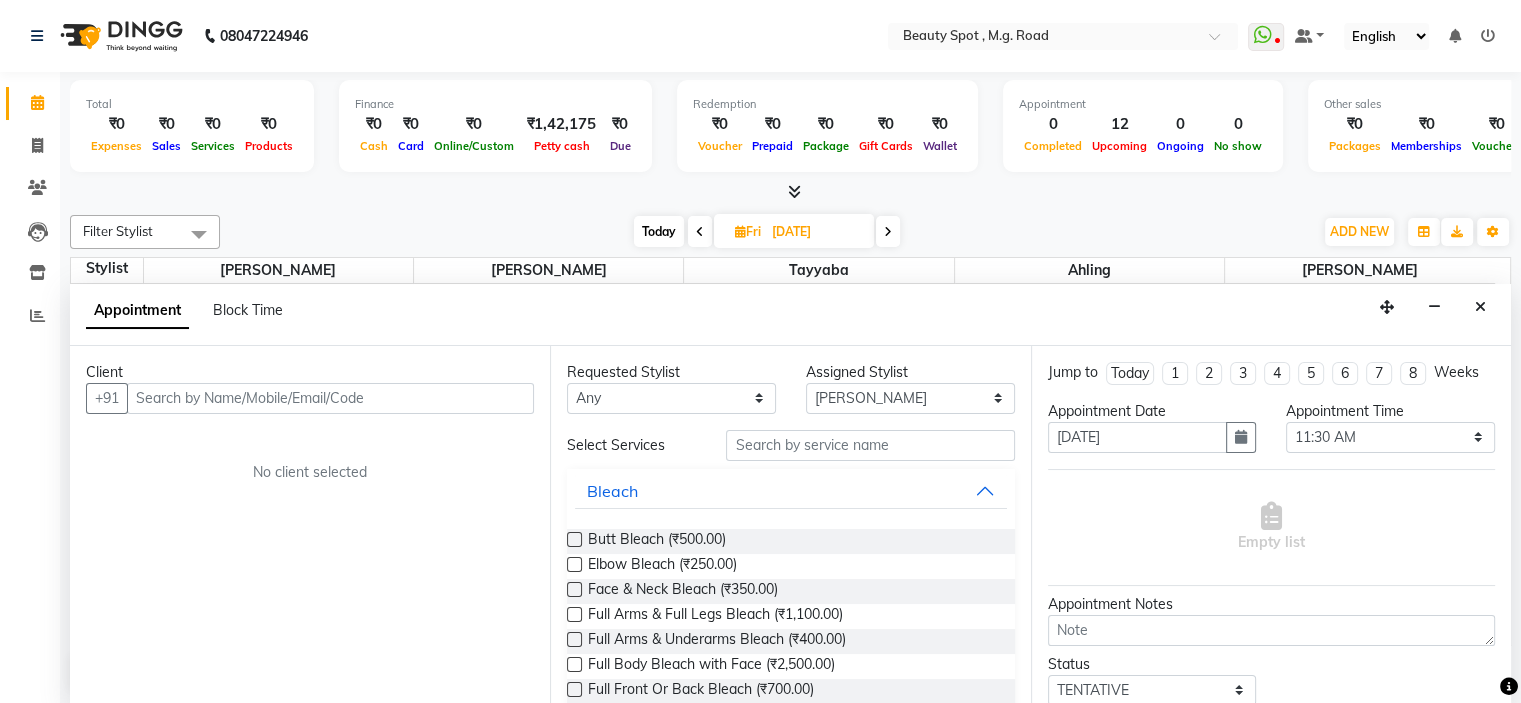 click at bounding box center [330, 398] 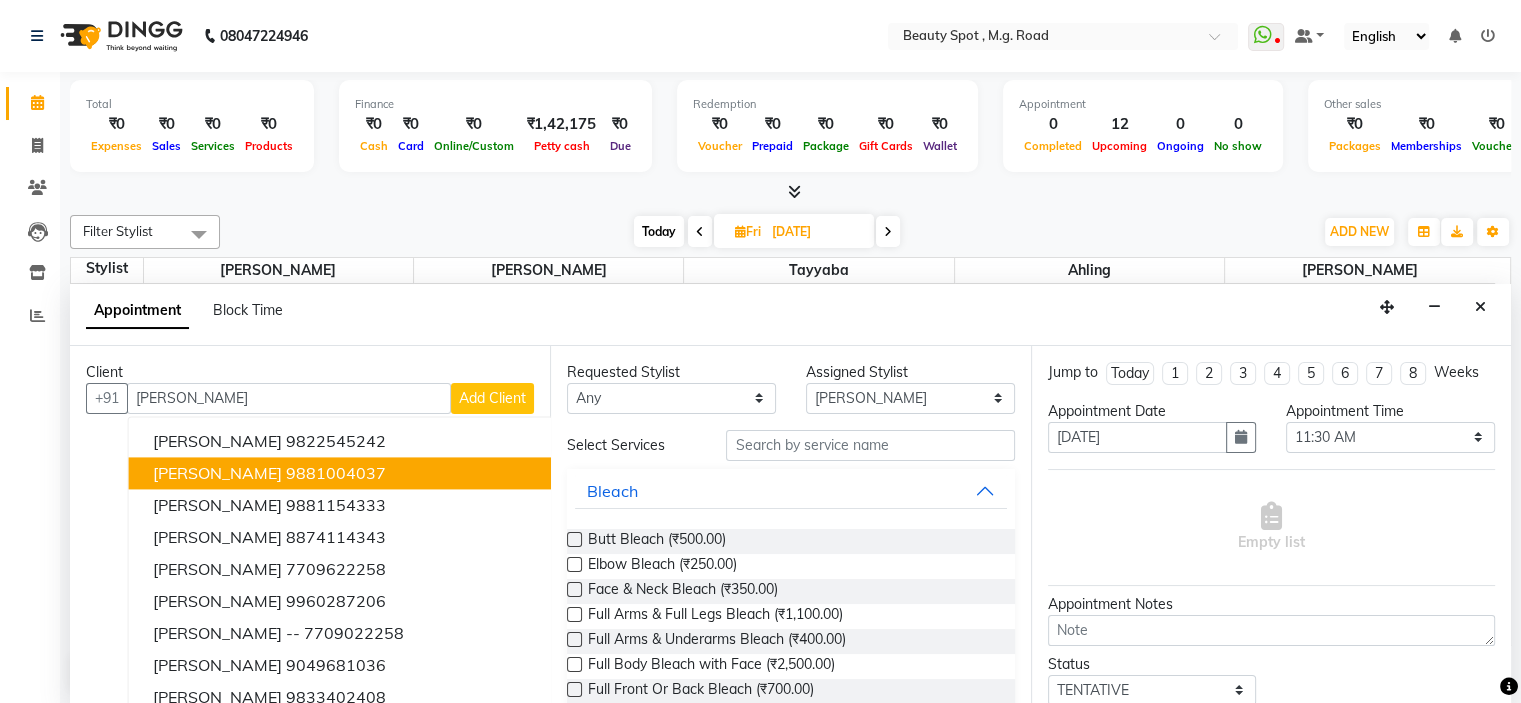 click on "[PERSON_NAME]  9881004037" at bounding box center [360, 473] 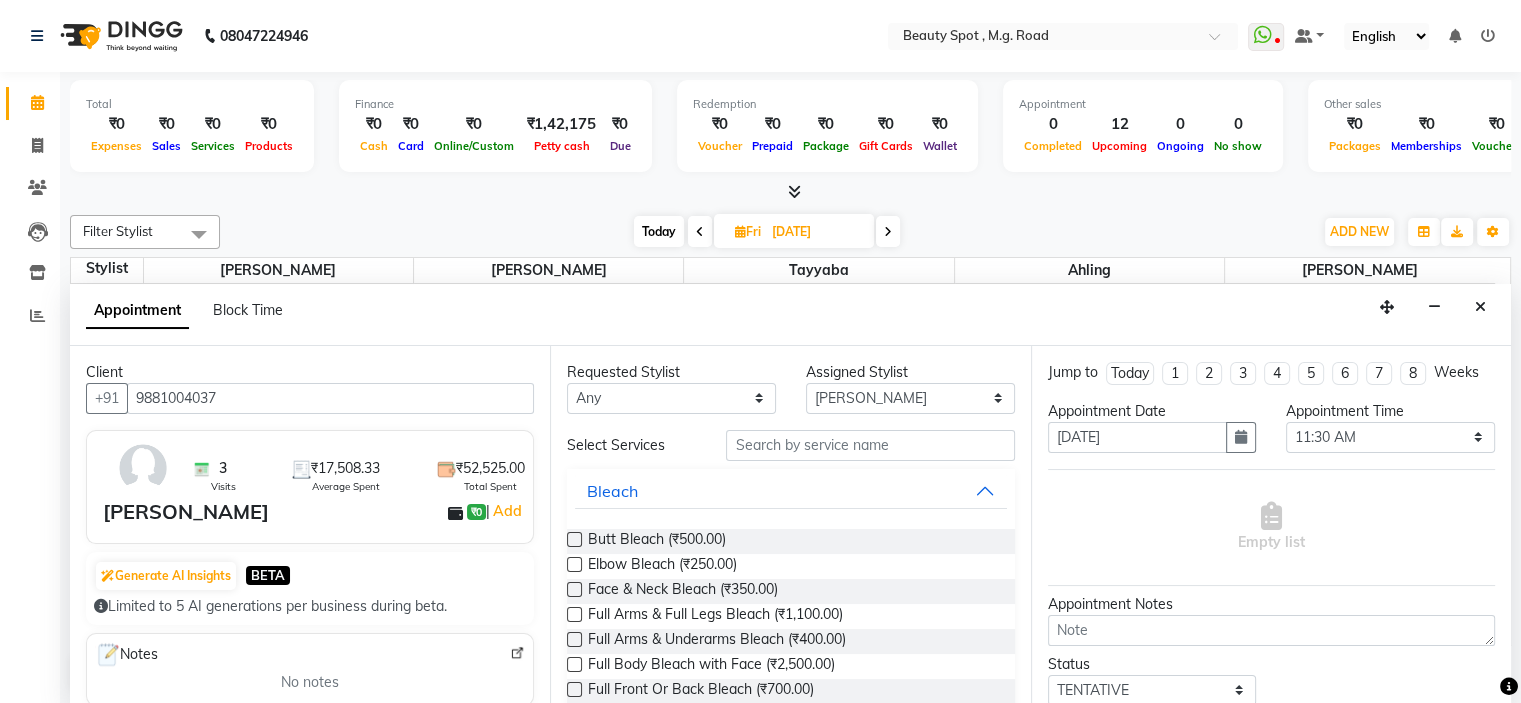 type on "9881004037" 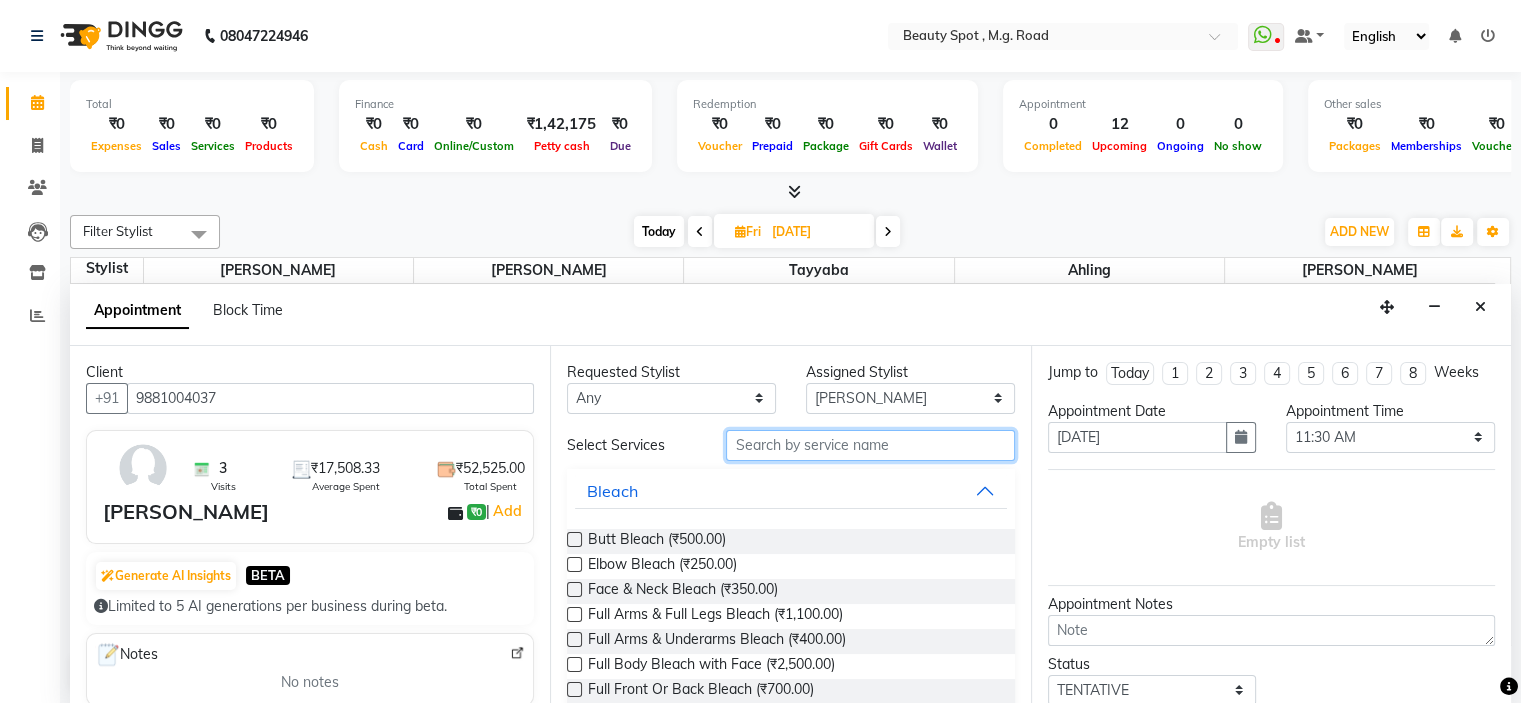 click at bounding box center [870, 445] 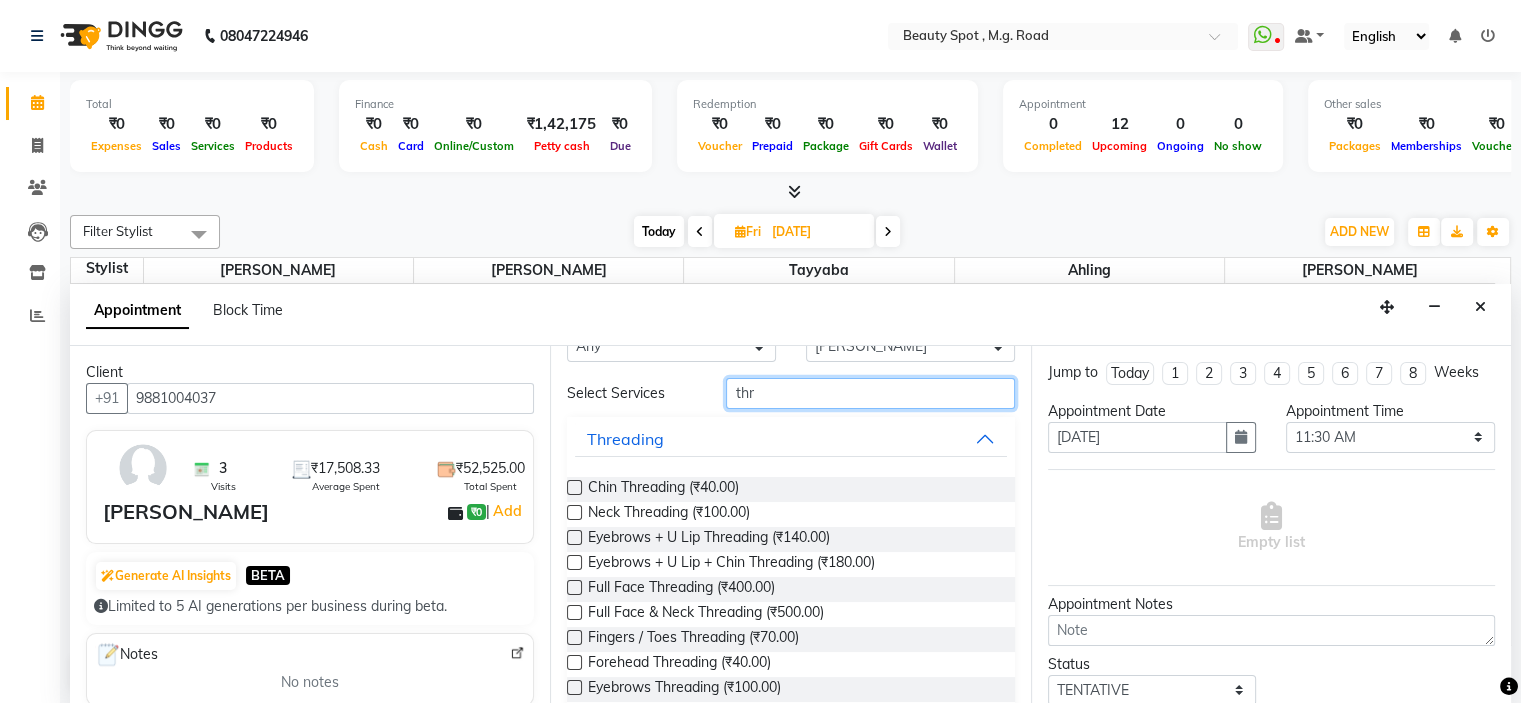 scroll, scrollTop: 100, scrollLeft: 0, axis: vertical 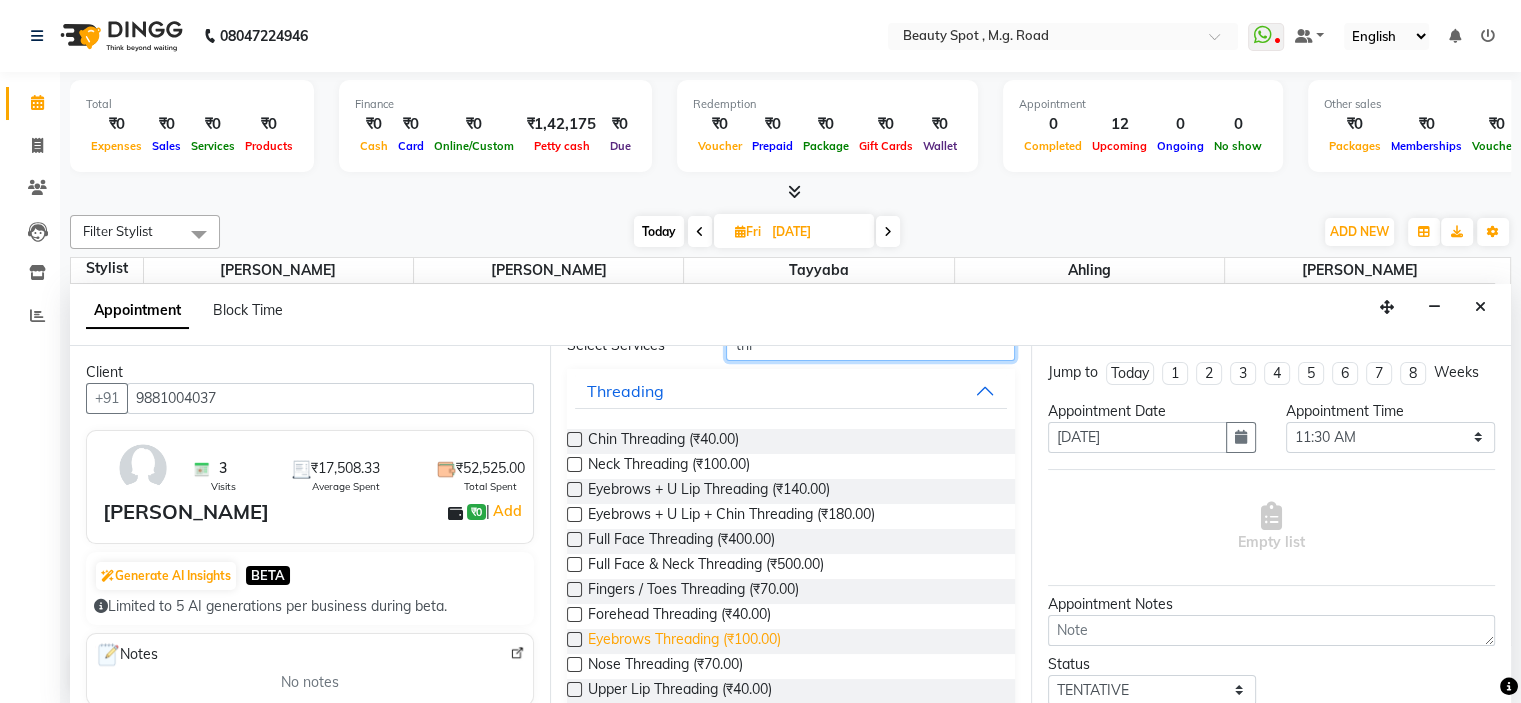 type on "thr" 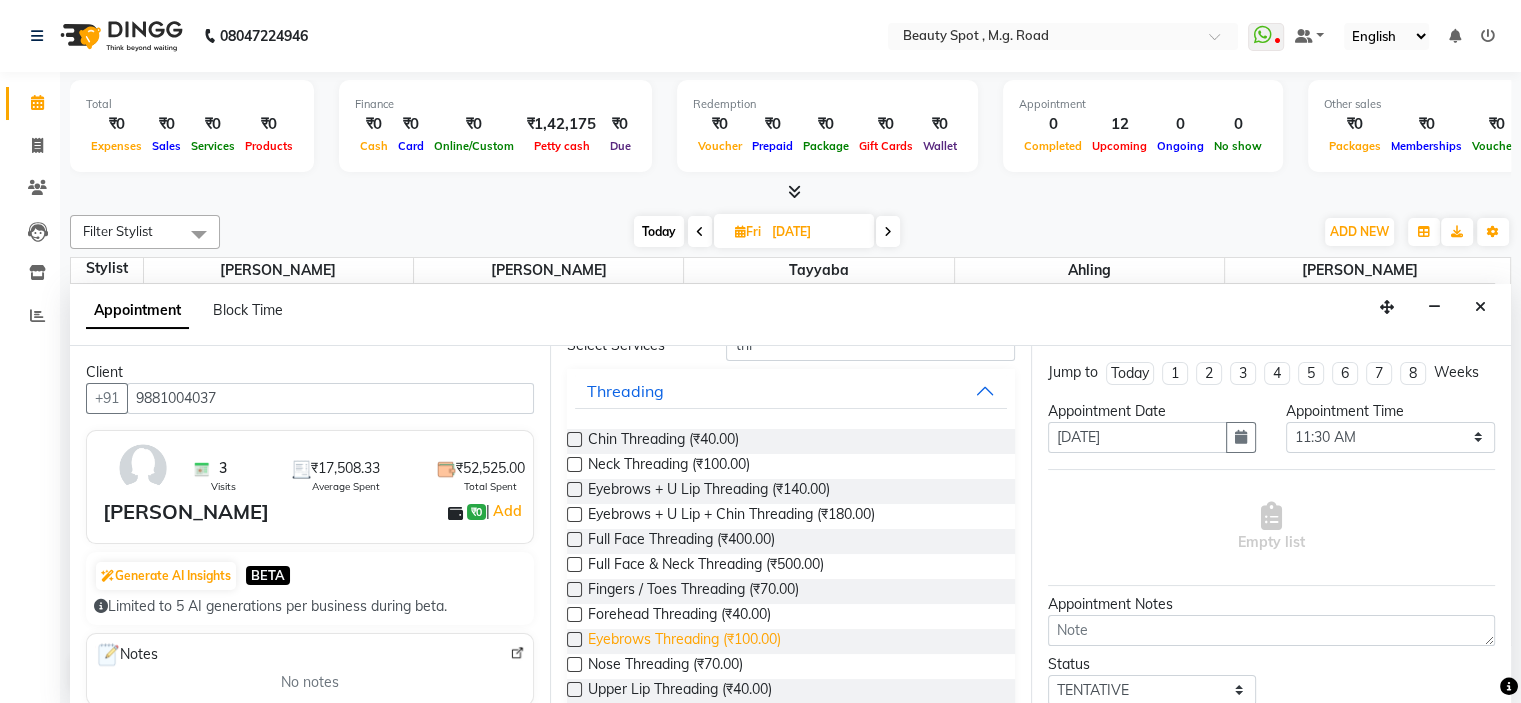 click on "Eyebrows Threading (₹100.00)" at bounding box center [684, 641] 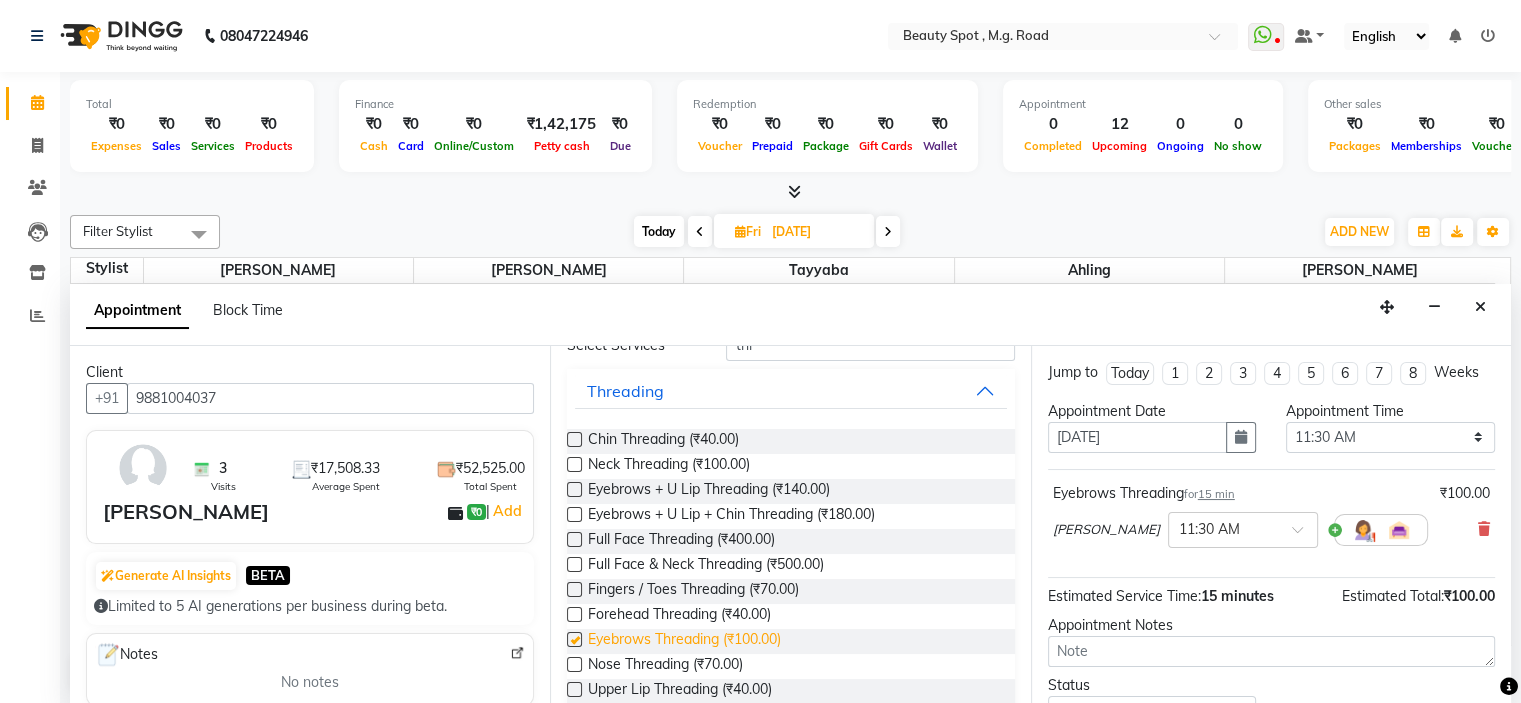 checkbox on "false" 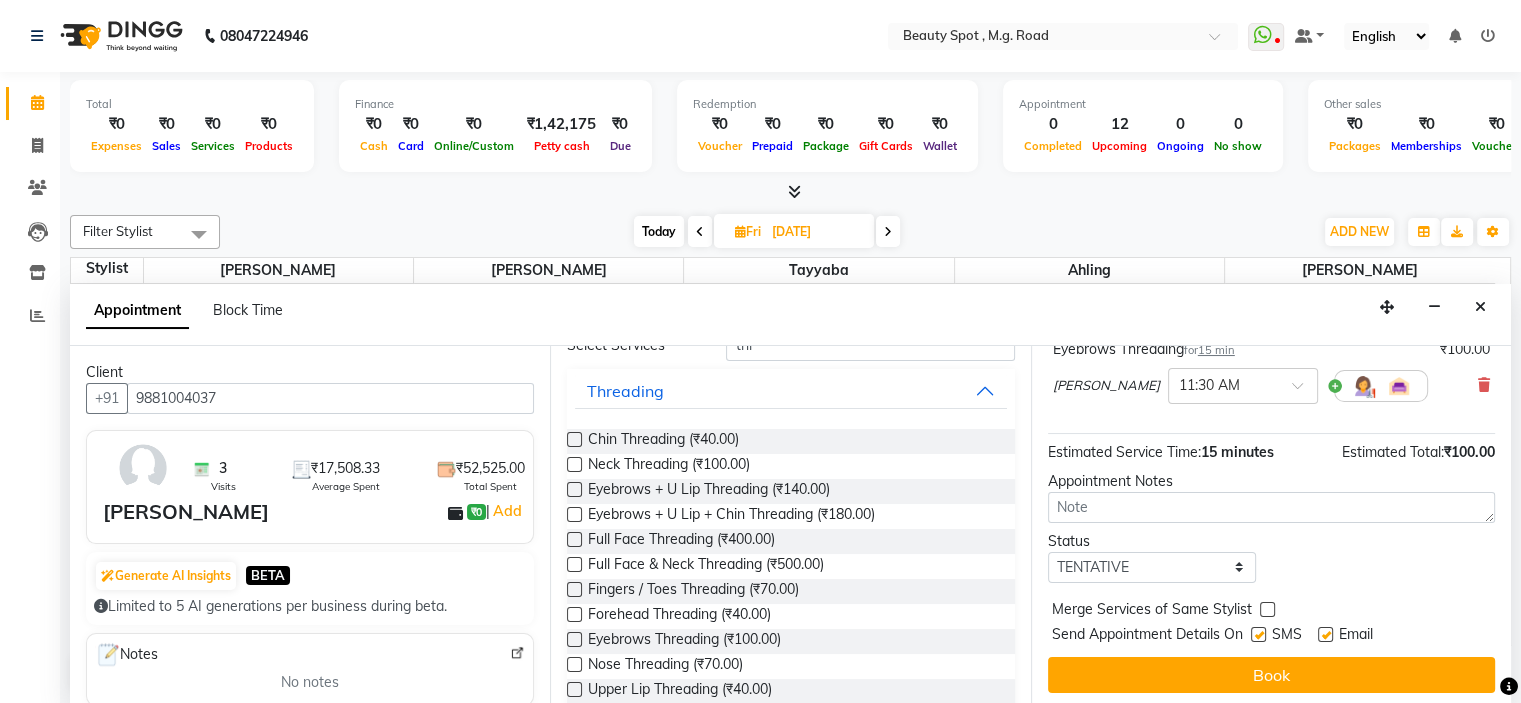 scroll, scrollTop: 146, scrollLeft: 0, axis: vertical 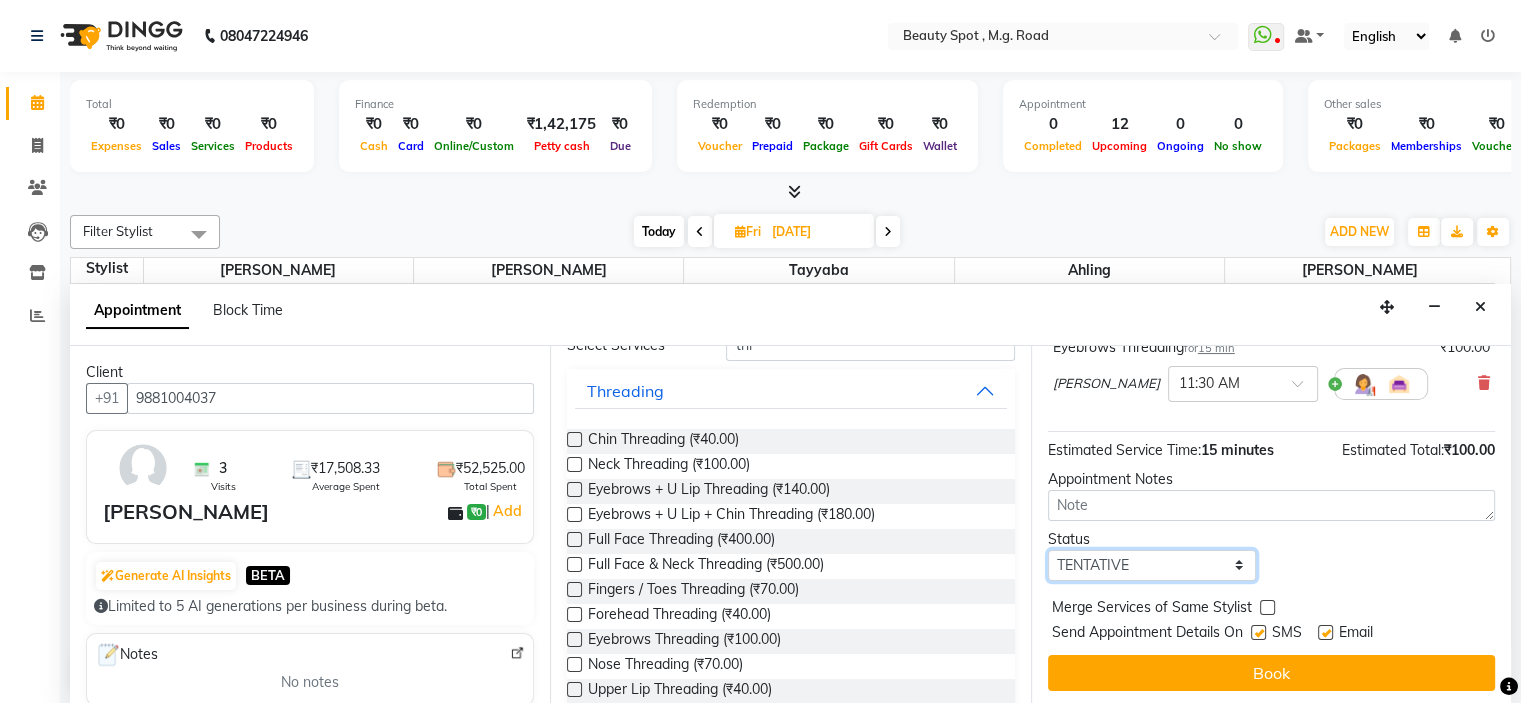 click on "Select TENTATIVE CONFIRM UPCOMING" at bounding box center (1152, 565) 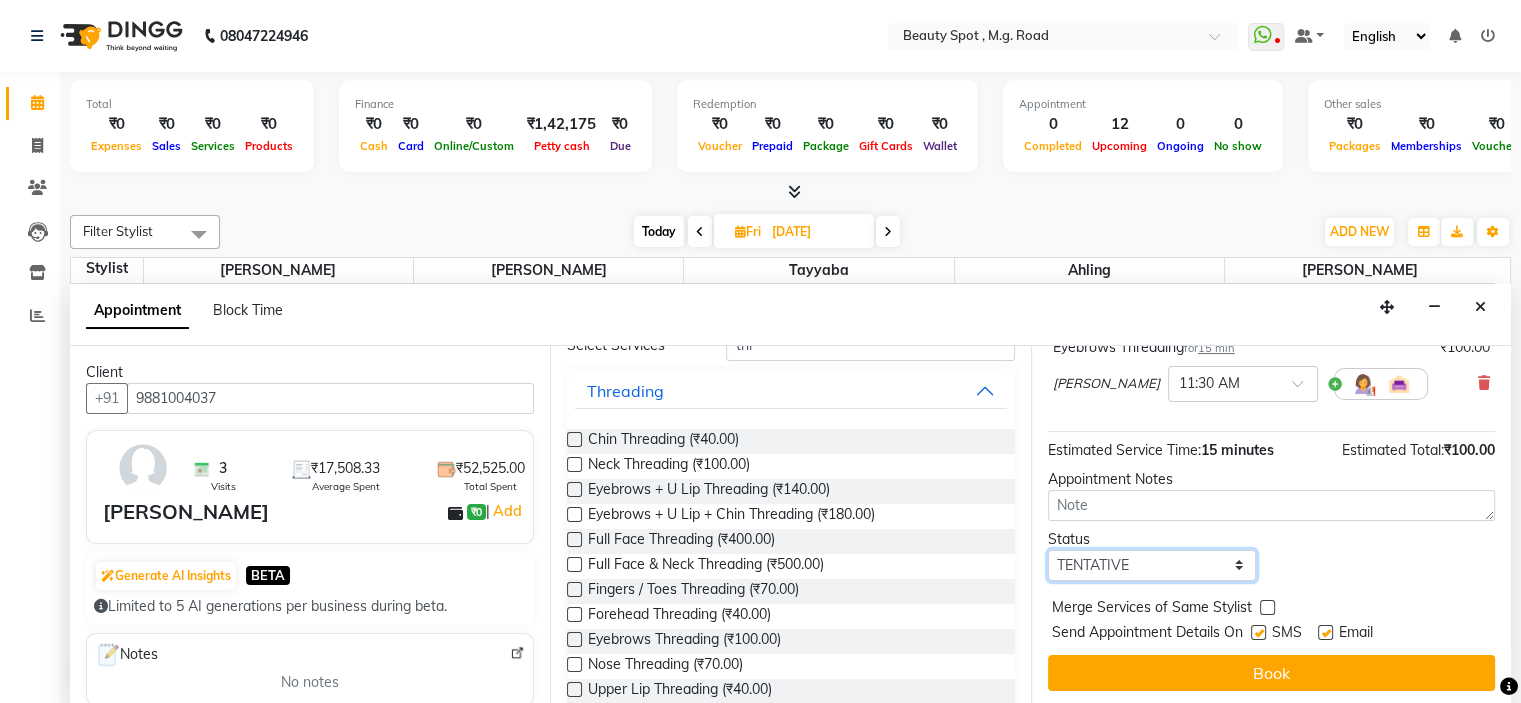 select on "confirm booking" 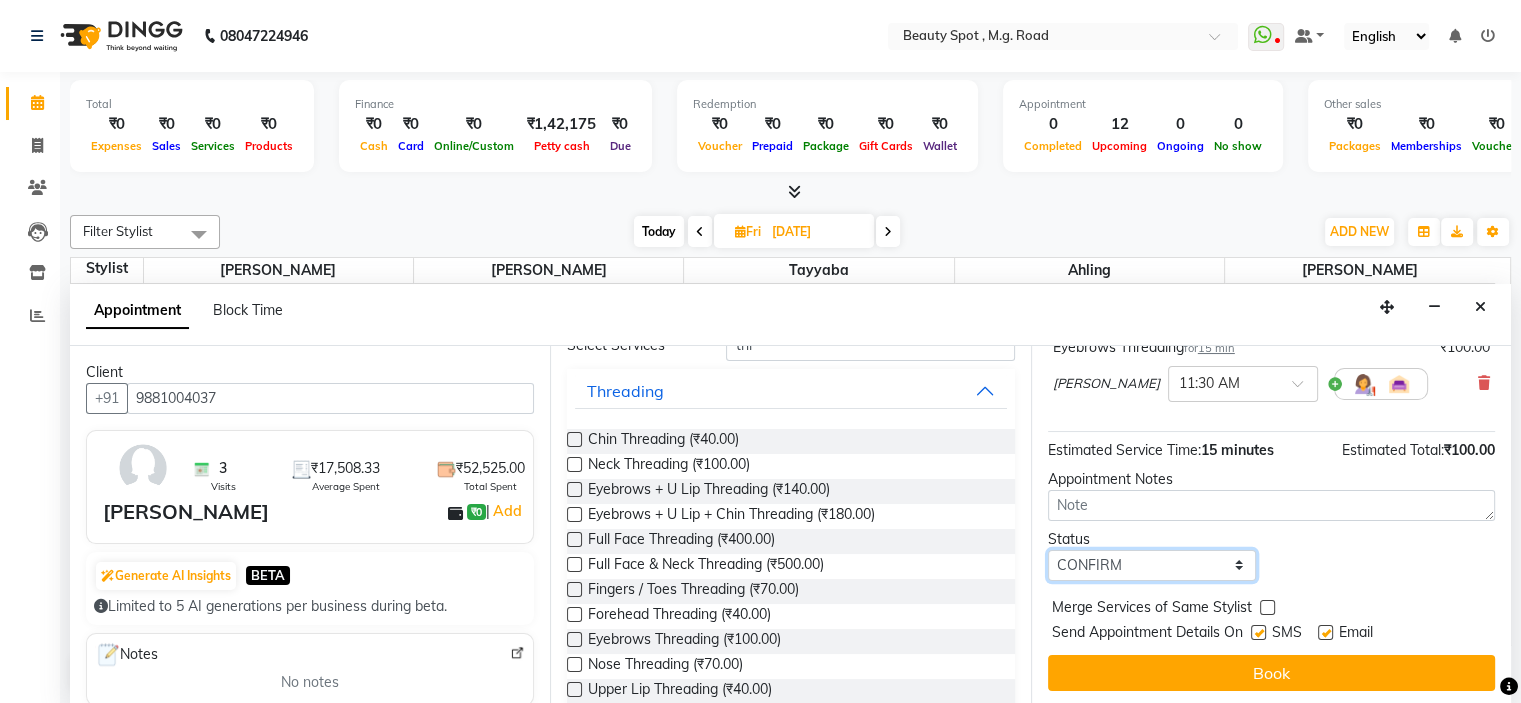 click on "Select TENTATIVE CONFIRM UPCOMING" at bounding box center [1152, 565] 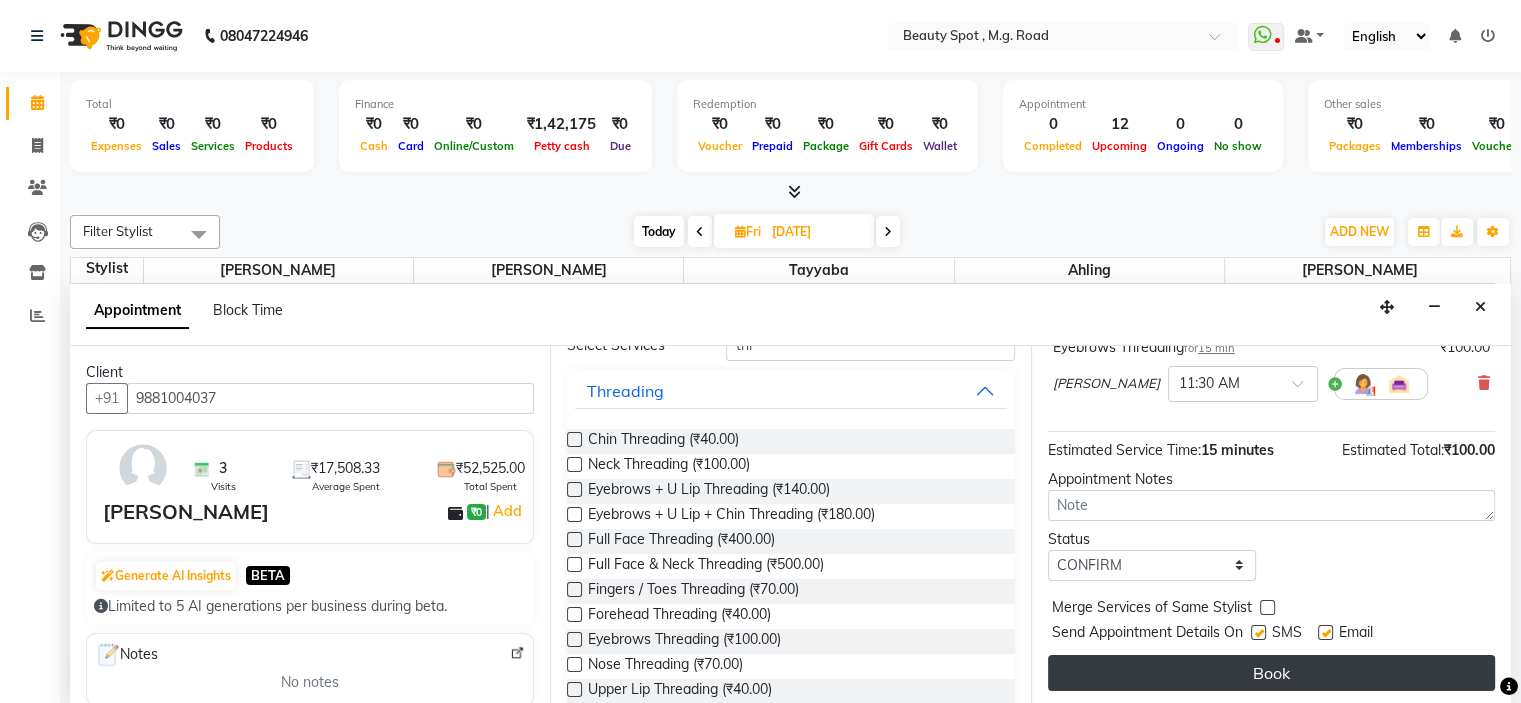 click on "Book" at bounding box center (1271, 673) 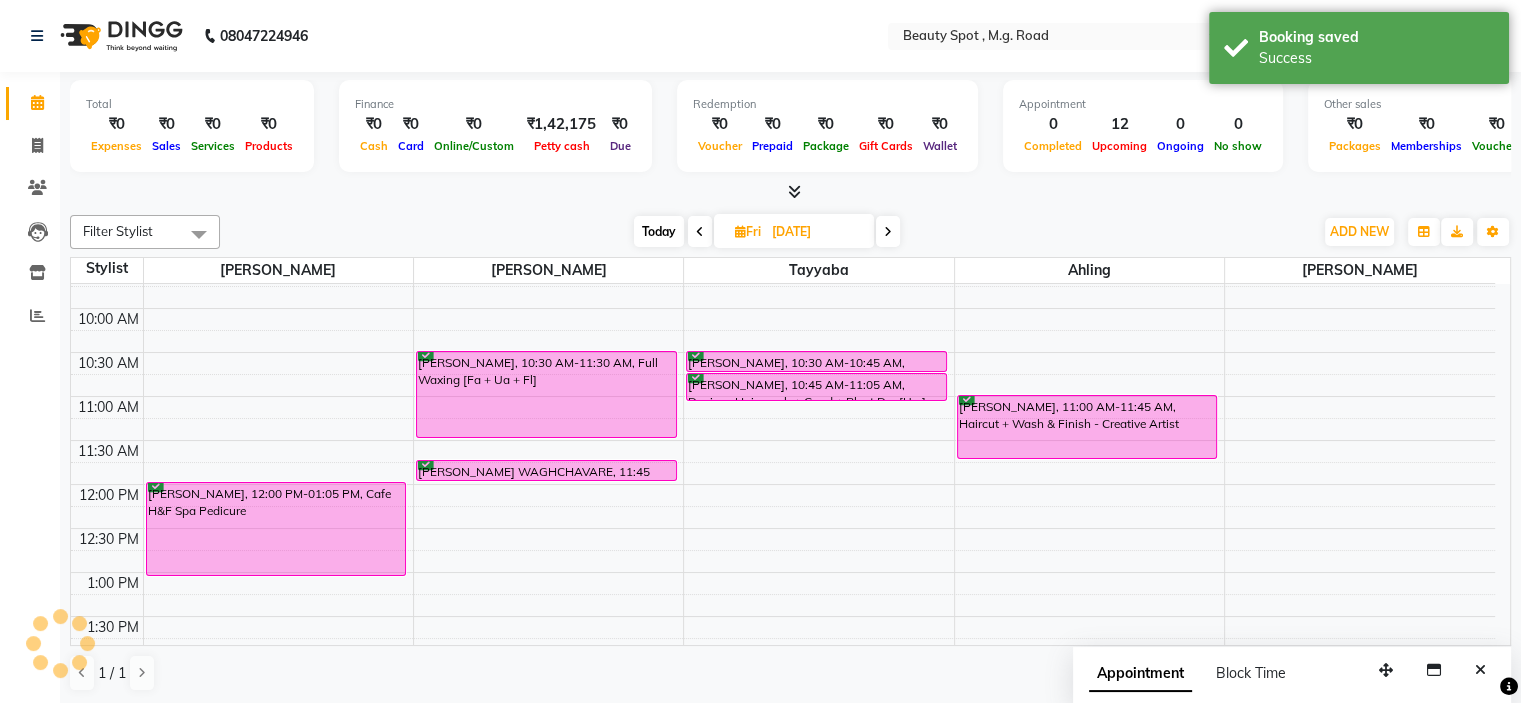 scroll, scrollTop: 0, scrollLeft: 0, axis: both 